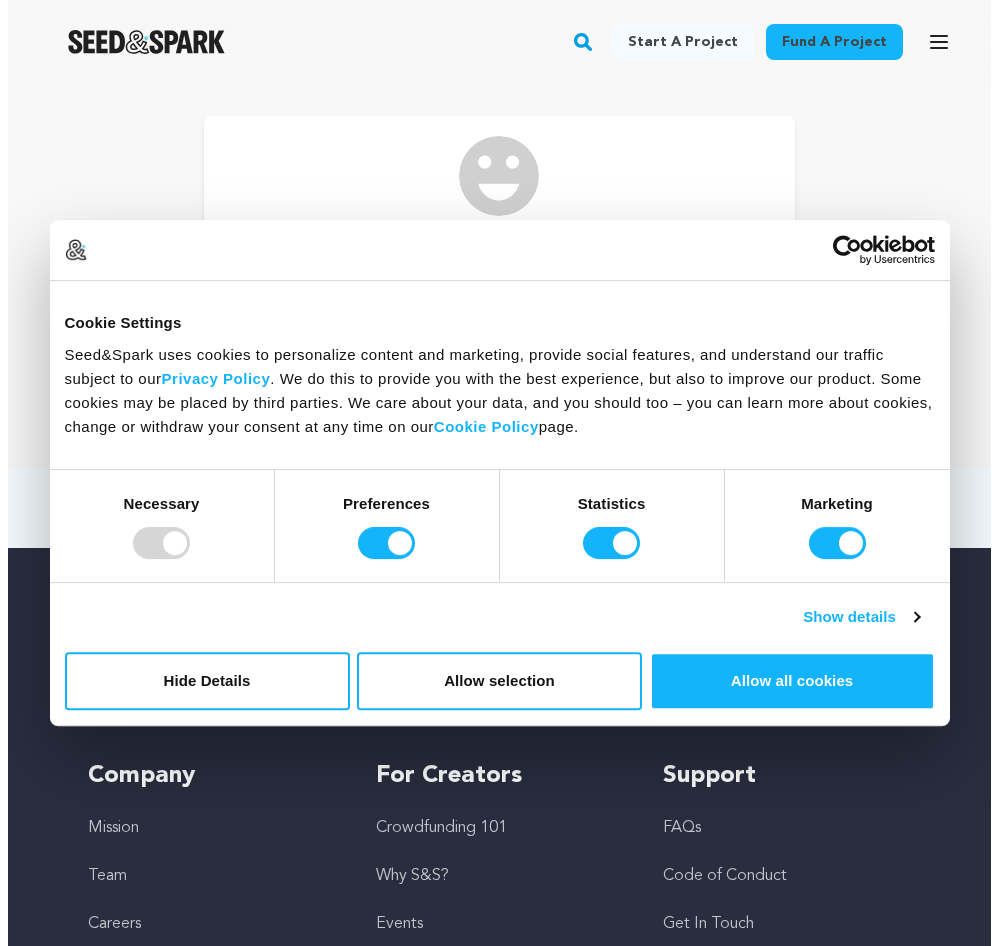 scroll, scrollTop: 0, scrollLeft: 0, axis: both 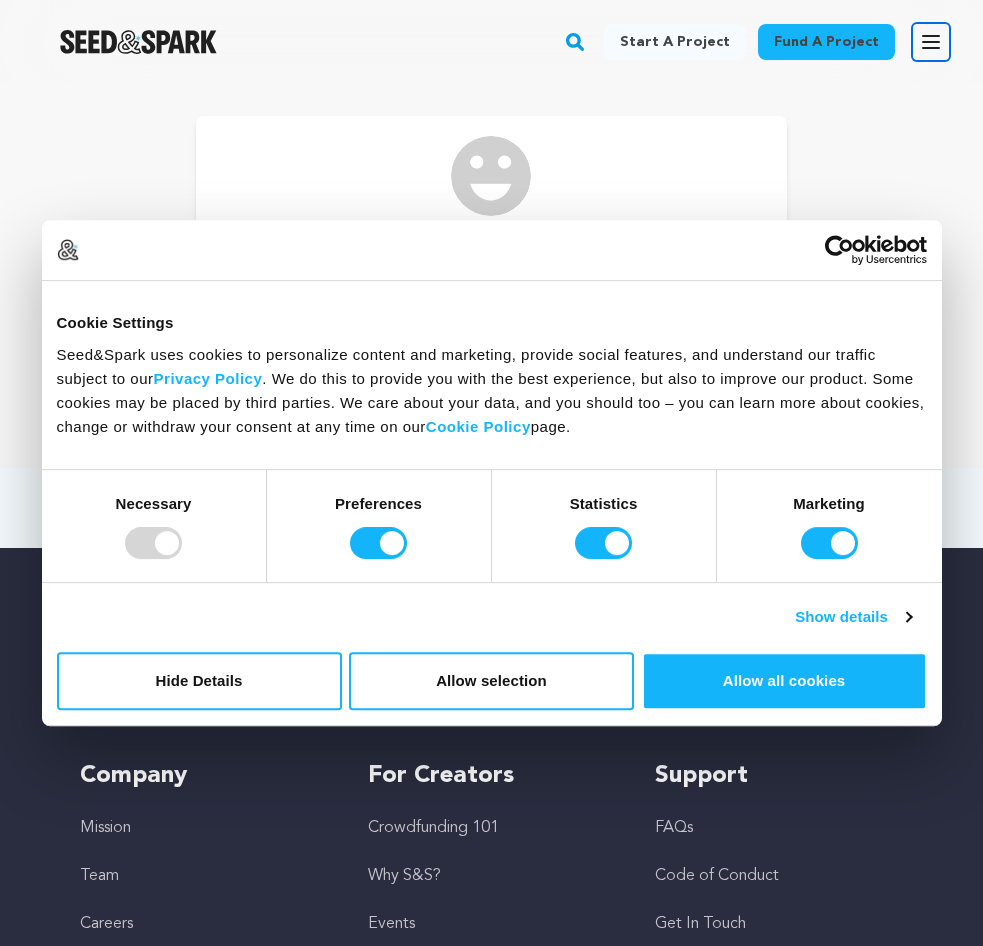 click 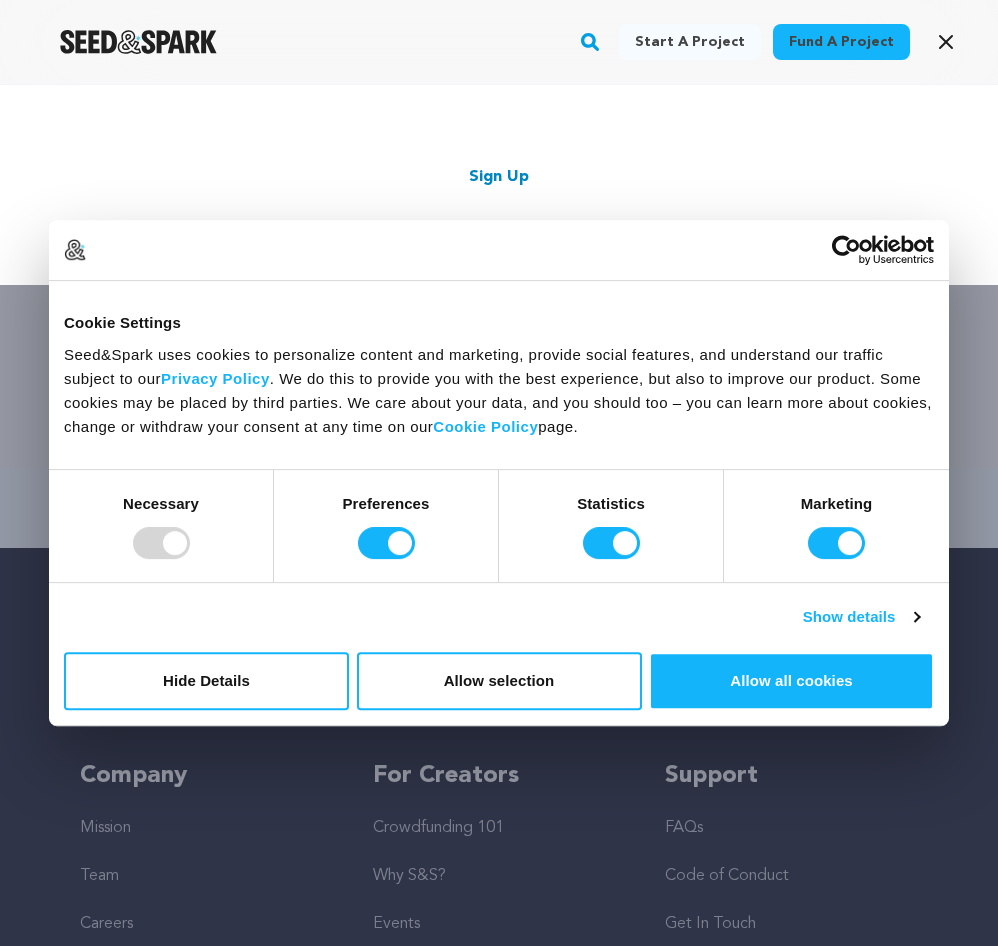 click on "Start a project
Fund a project
Sign Up
Log In" at bounding box center [499, 185] 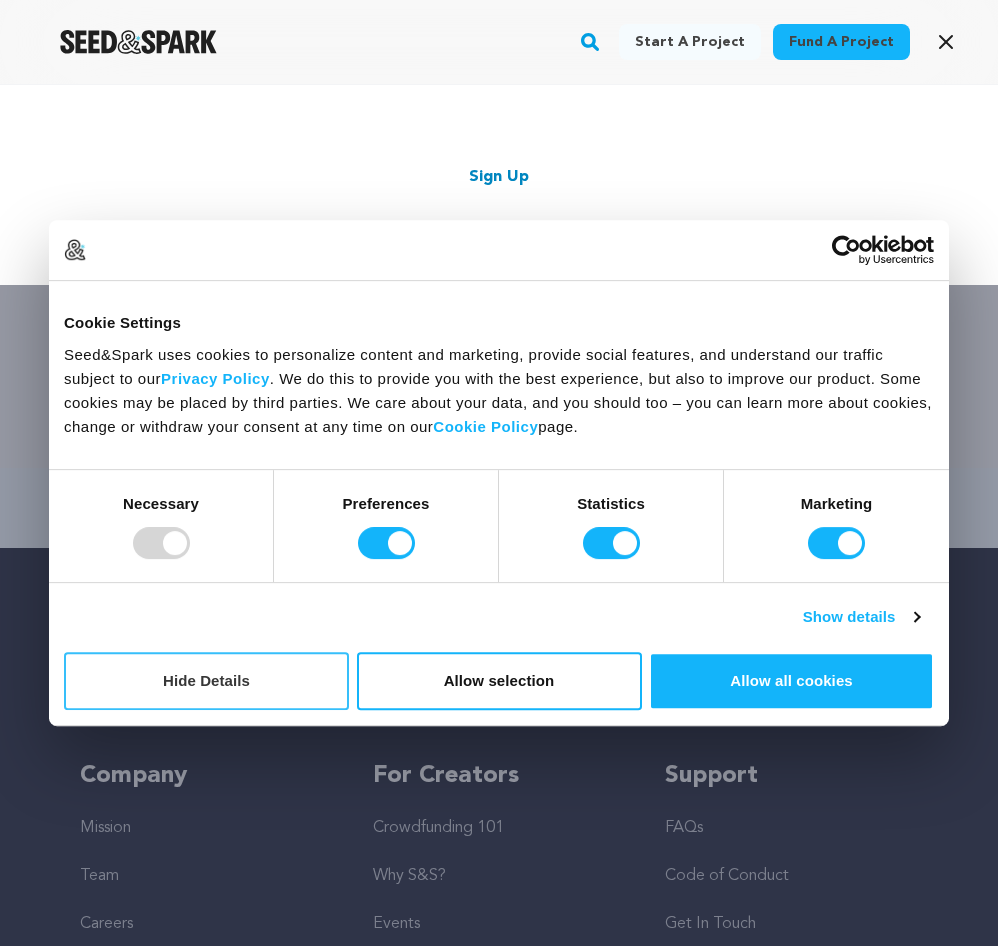 click on "Hide Details" at bounding box center [206, 681] 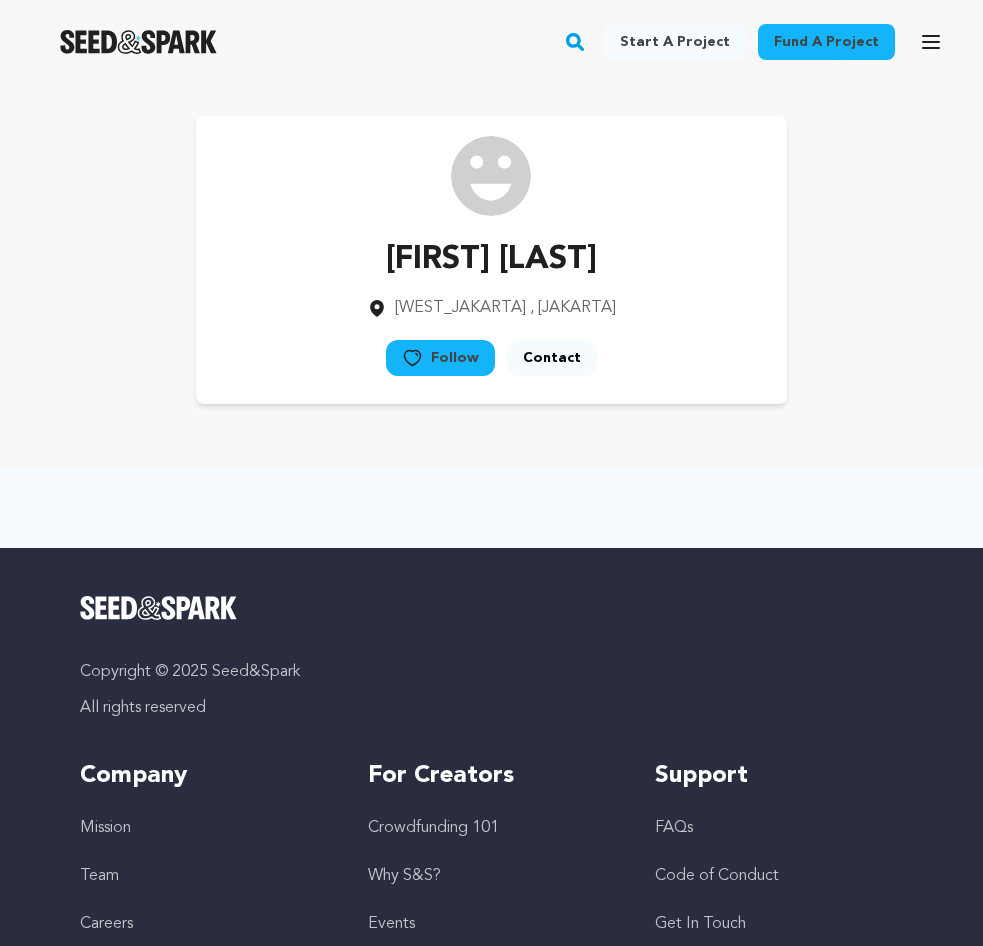 click on "Fund a project
Start a project
Search
Login
Sign up
Start a project" at bounding box center (491, 42) 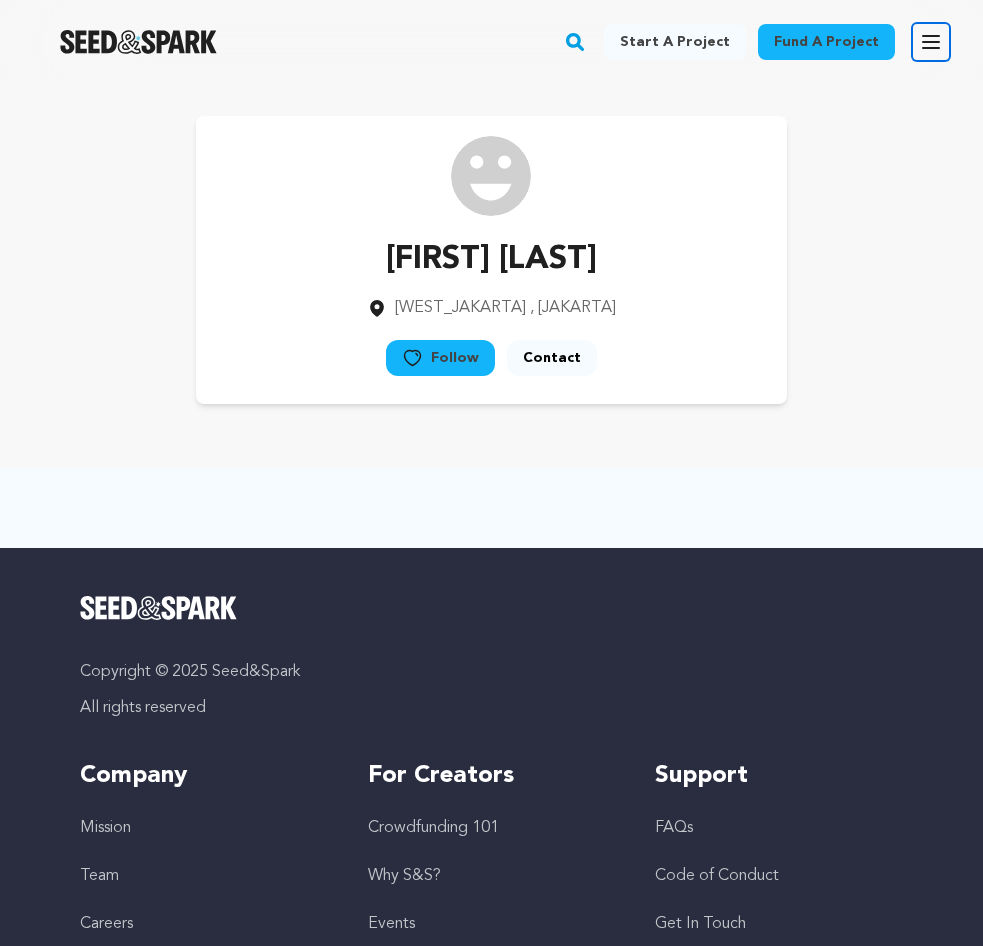 click 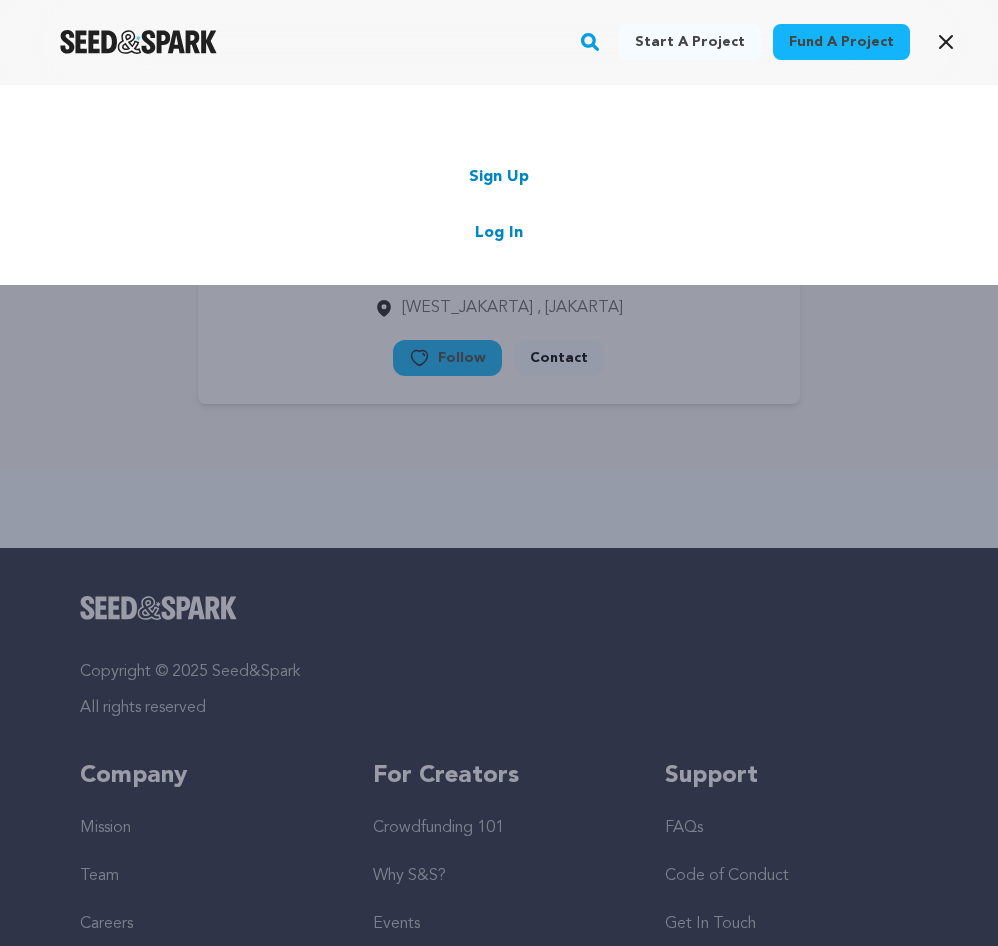 click on "Sign Up" at bounding box center [499, 177] 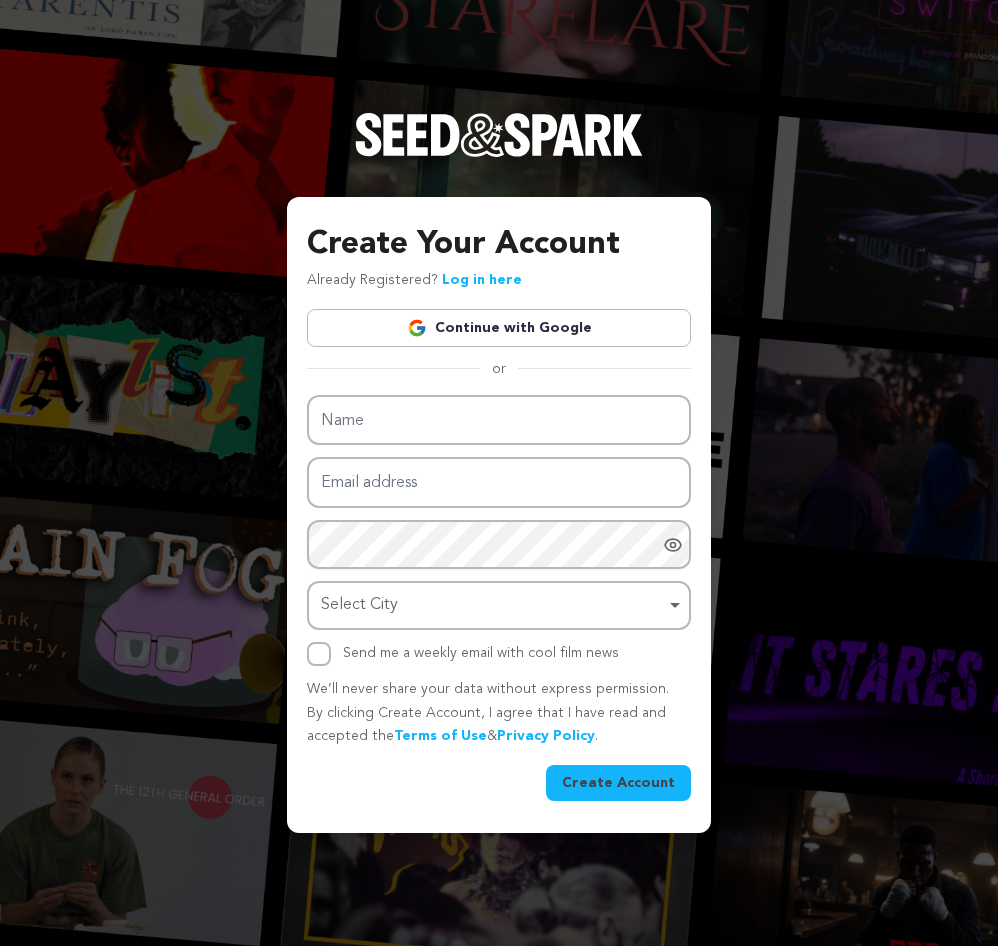 scroll, scrollTop: 0, scrollLeft: 0, axis: both 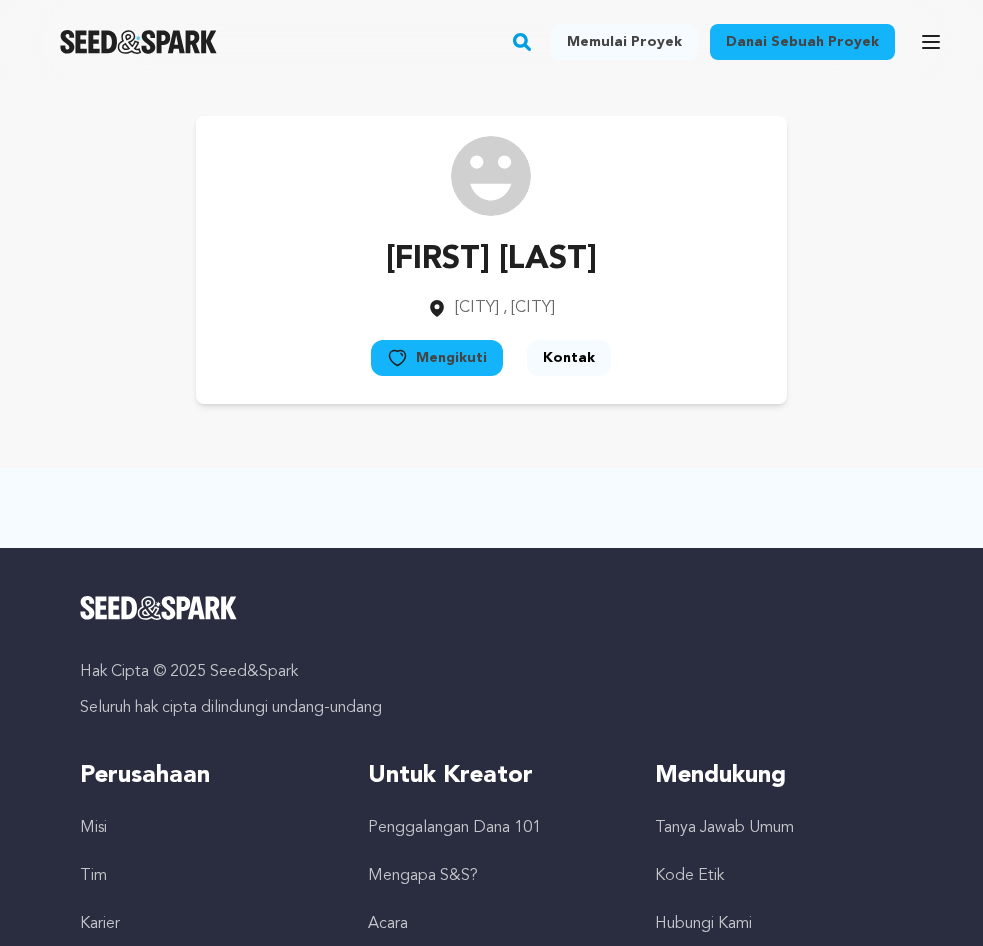 click on "Kizzy Hogue
Jakarta Barat
, Jakarta
Mengikuti" at bounding box center (491, 260) 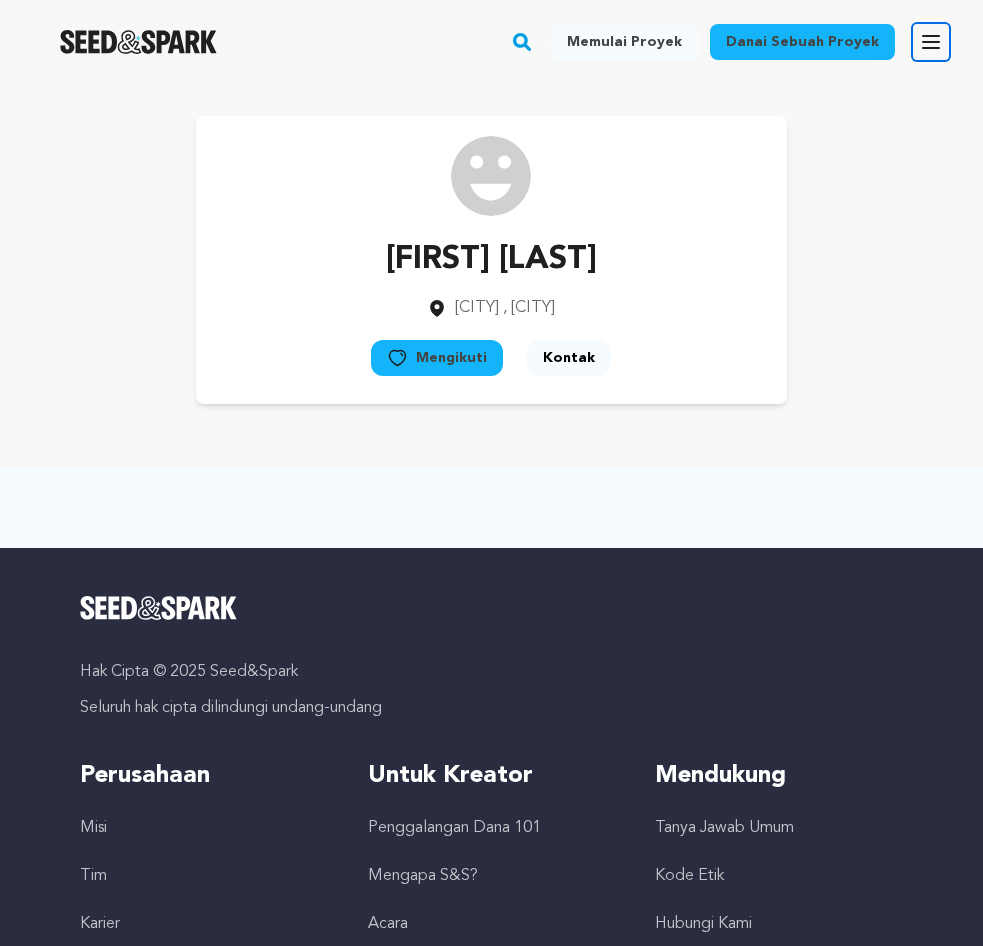 click 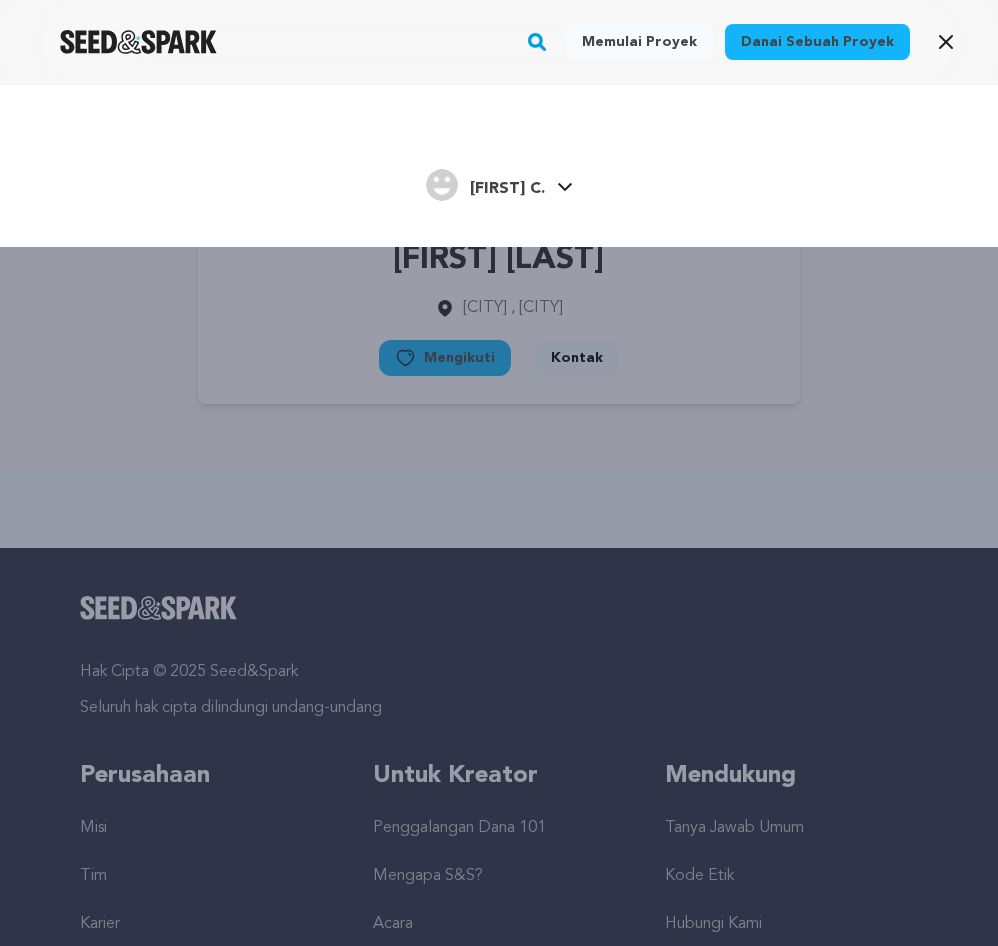 click 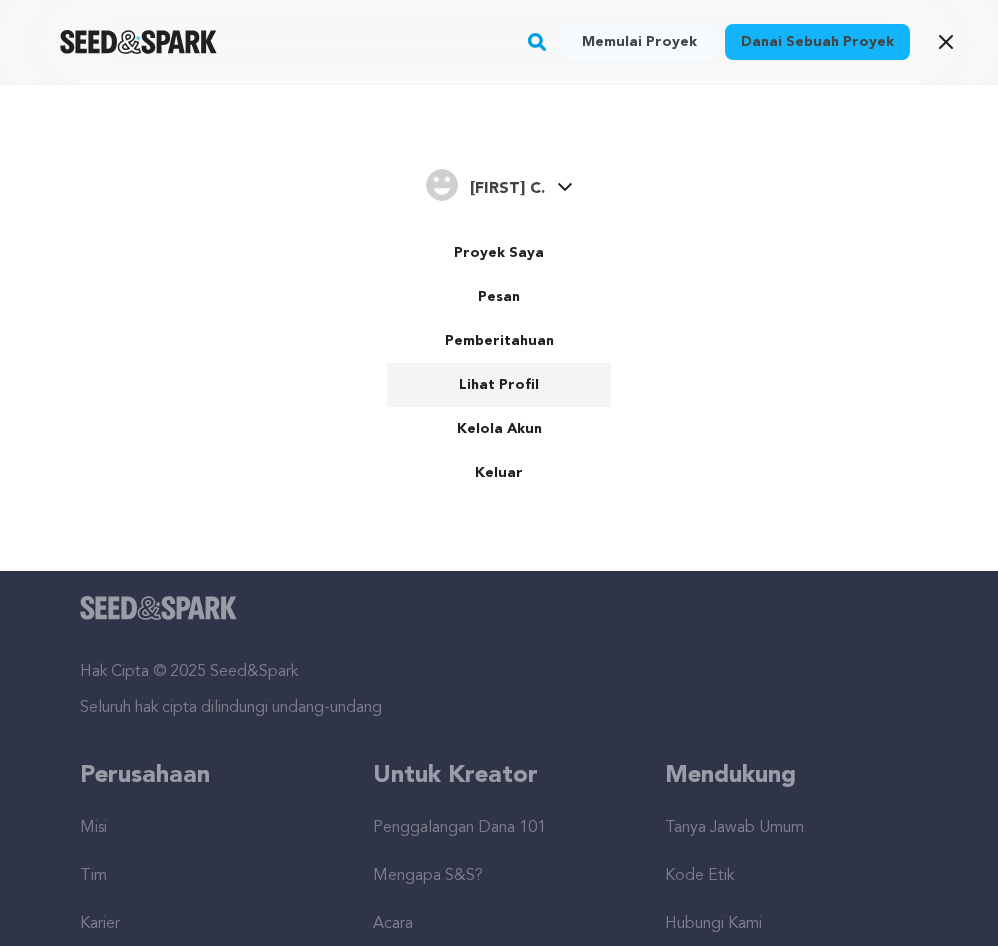 click on "Lihat Profil" at bounding box center [499, 385] 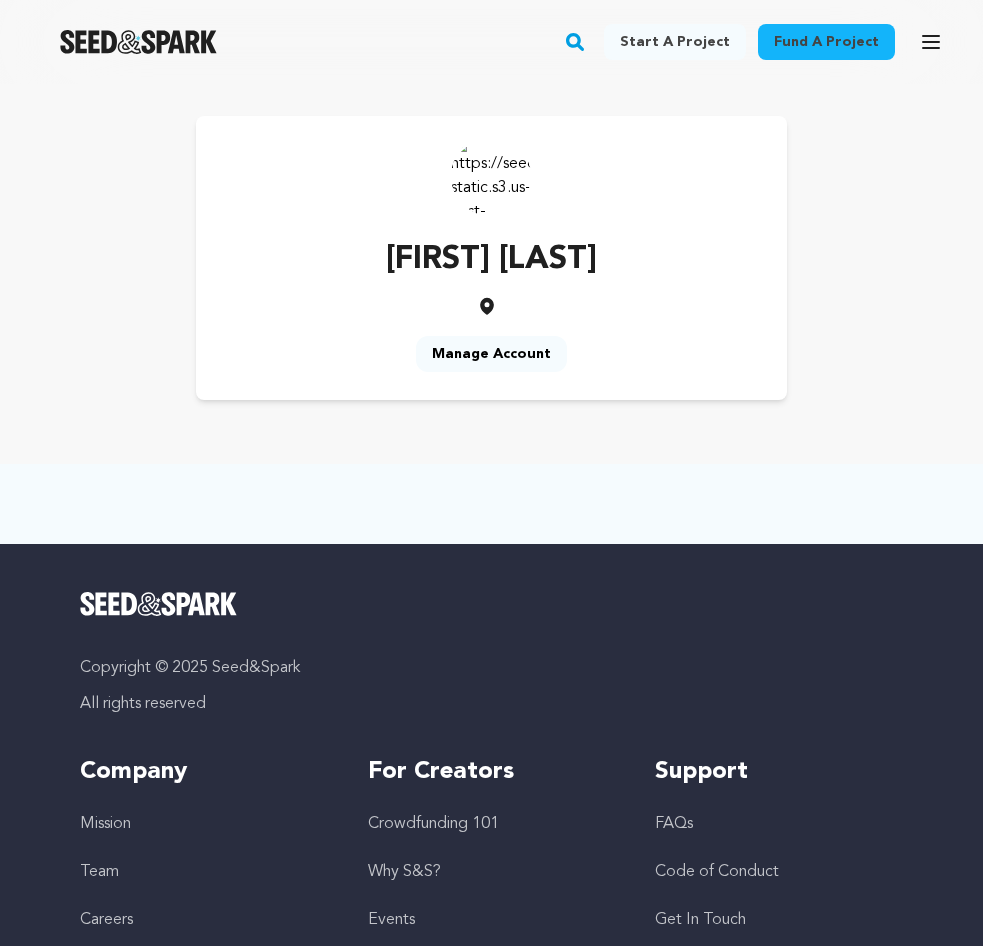 scroll, scrollTop: 0, scrollLeft: 0, axis: both 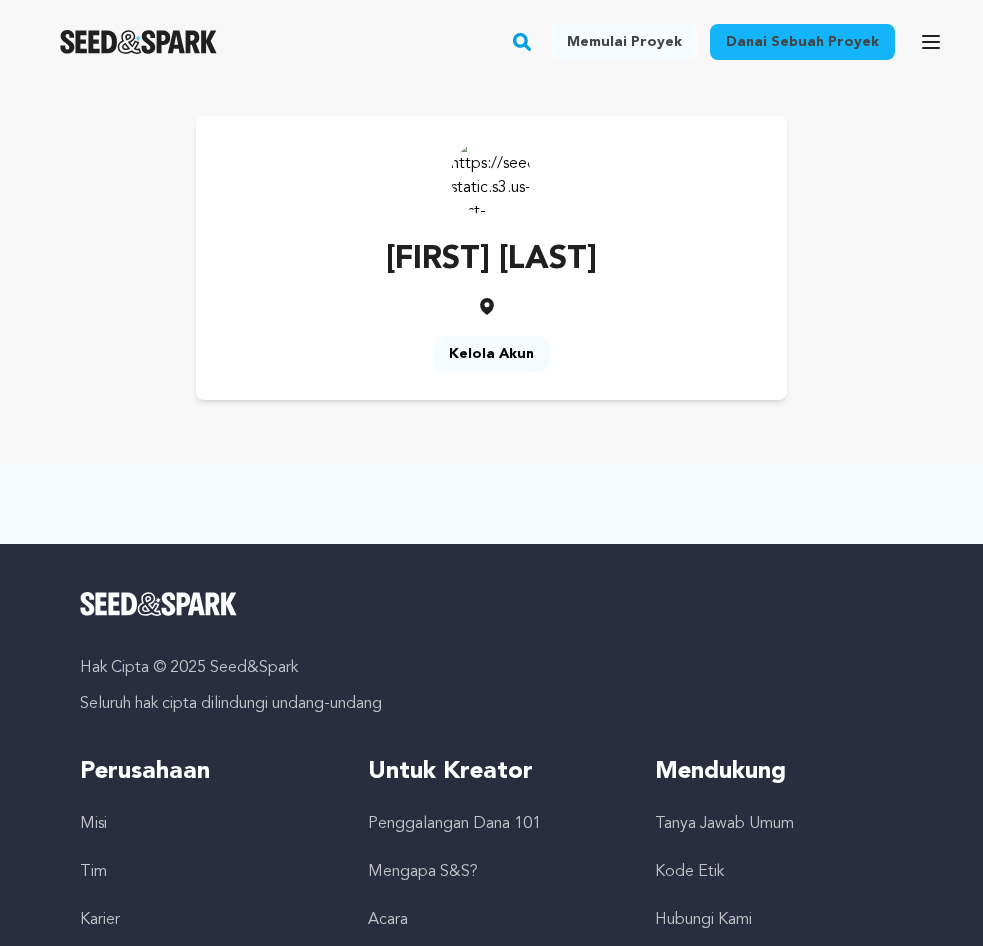 click on "Kelola Akun" at bounding box center [491, 354] 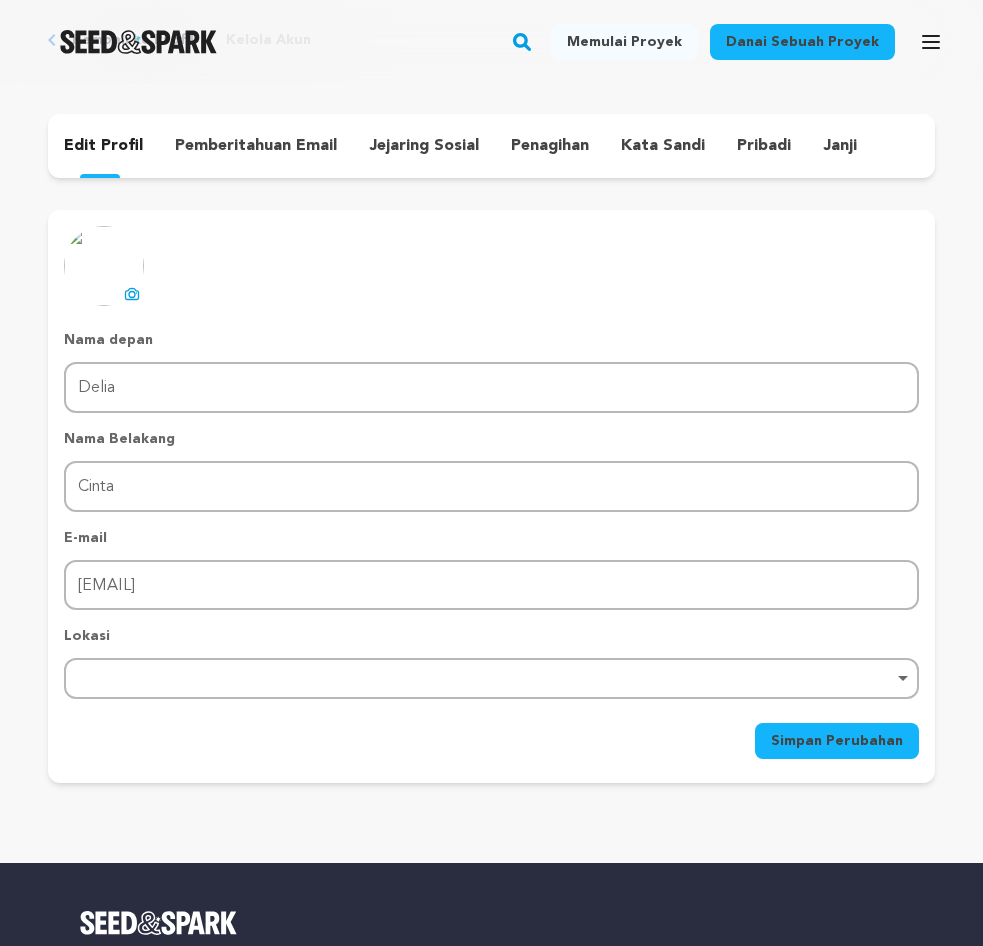 scroll, scrollTop: 0, scrollLeft: 0, axis: both 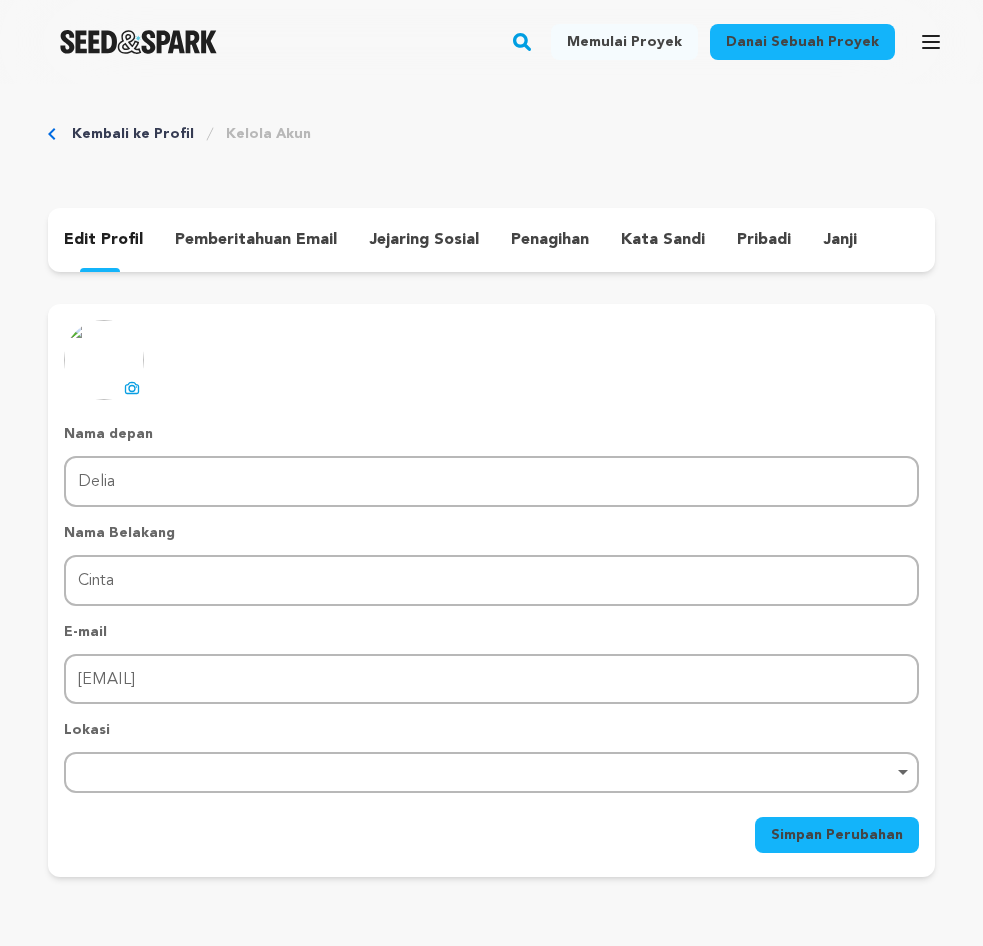 click on "jejaring sosial" at bounding box center [424, 240] 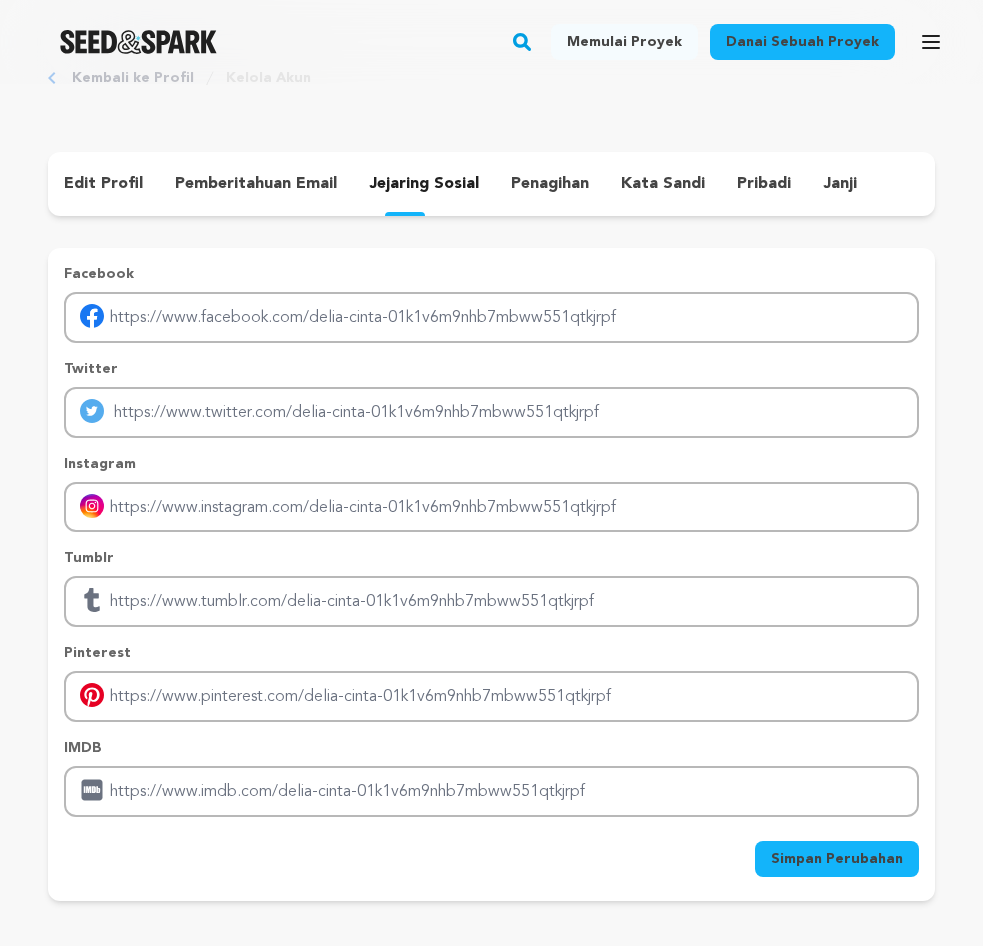 scroll, scrollTop: 100, scrollLeft: 0, axis: vertical 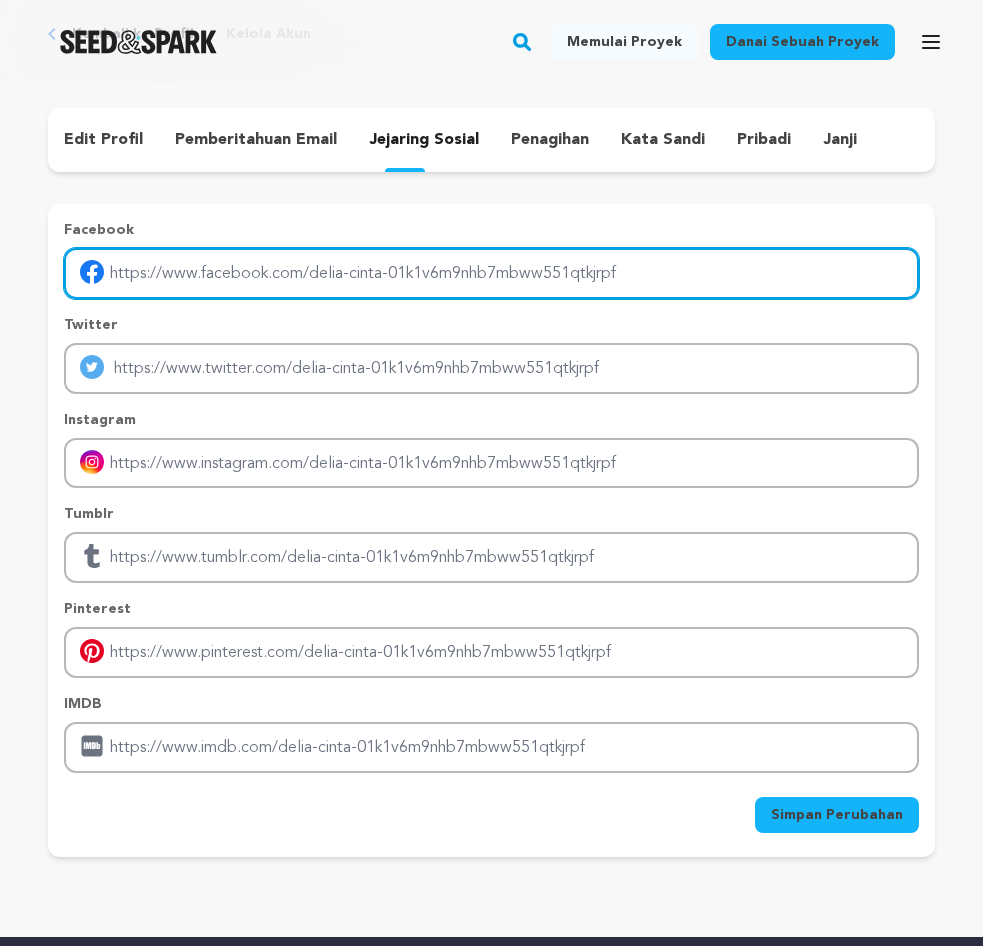 click at bounding box center (491, 273) 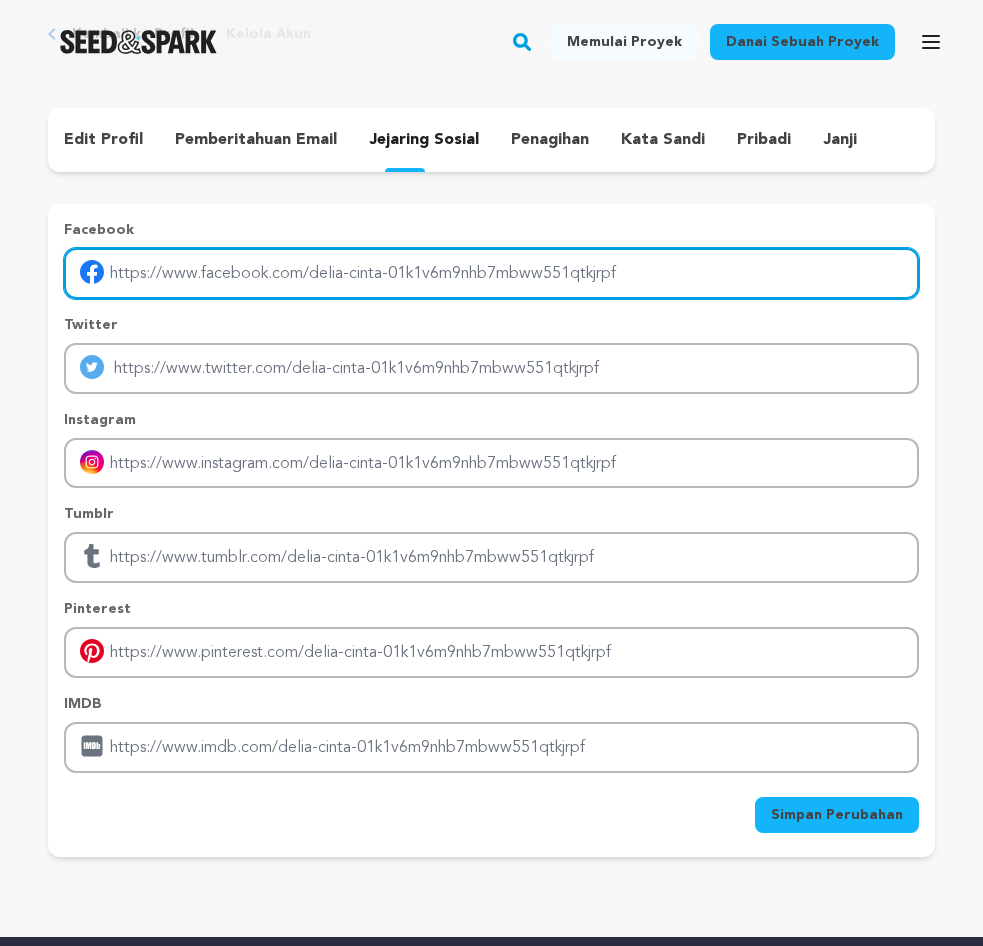 paste on "https://www.facebook.com/bangabdiligaklik/" 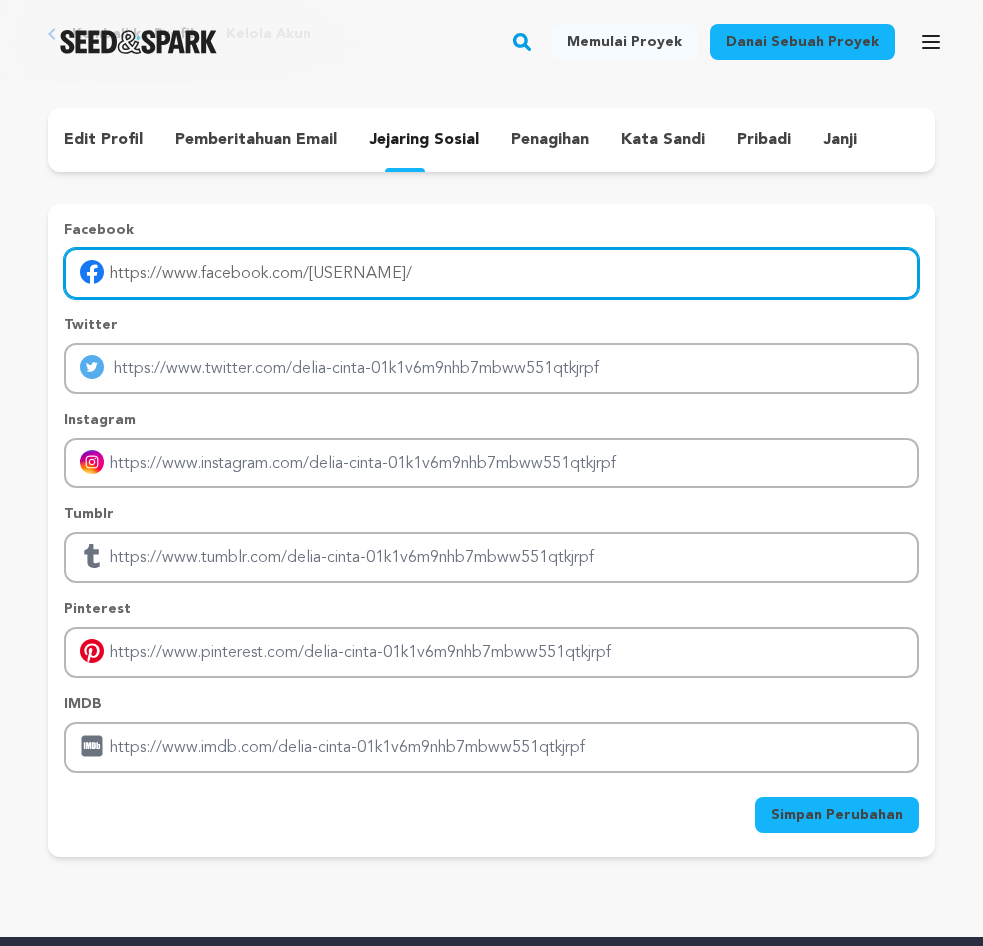 type on "https://www.facebook.com/bangabdiligaklik/" 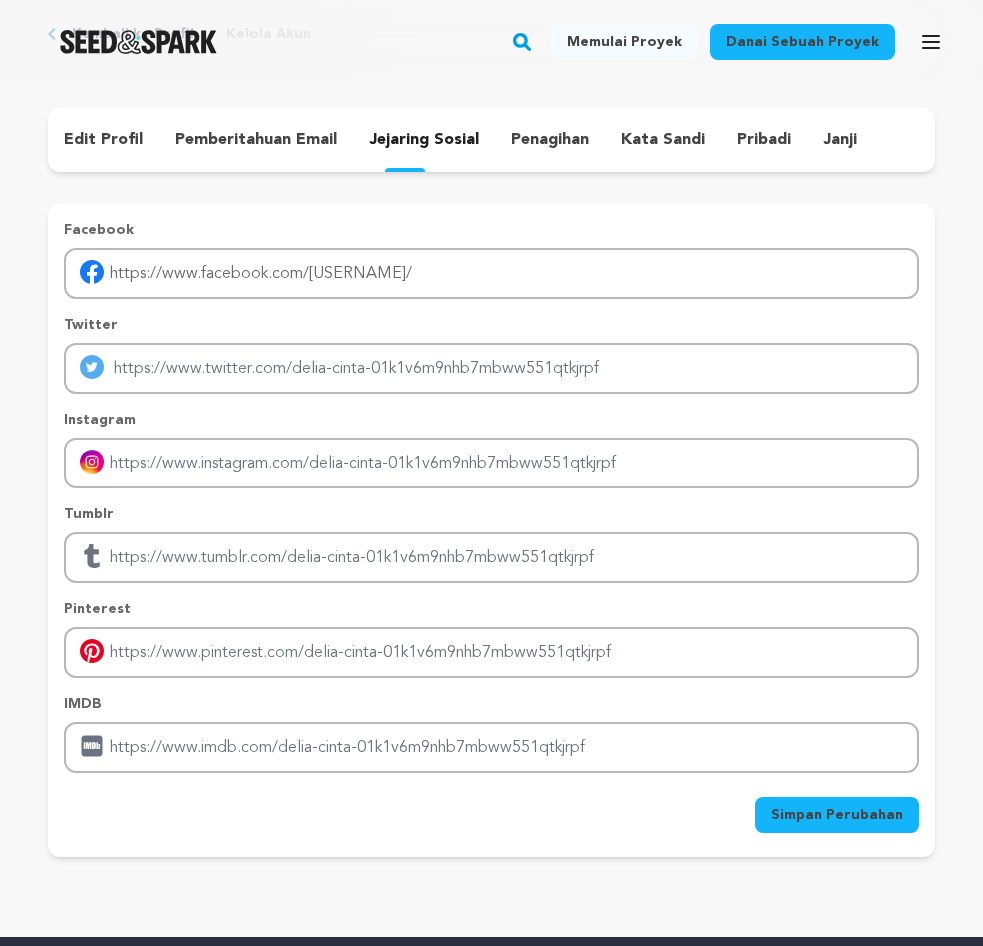 click on "penagihan" at bounding box center [550, 140] 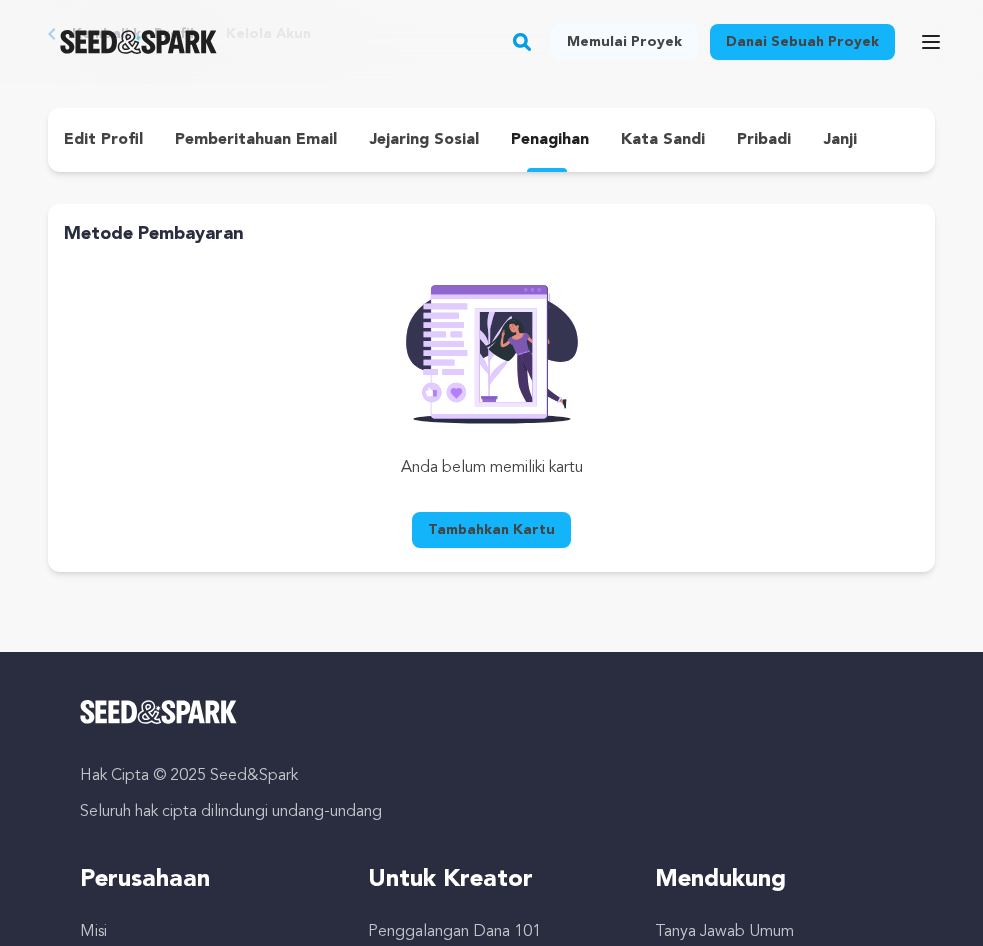 click on "jejaring sosial" at bounding box center [424, 140] 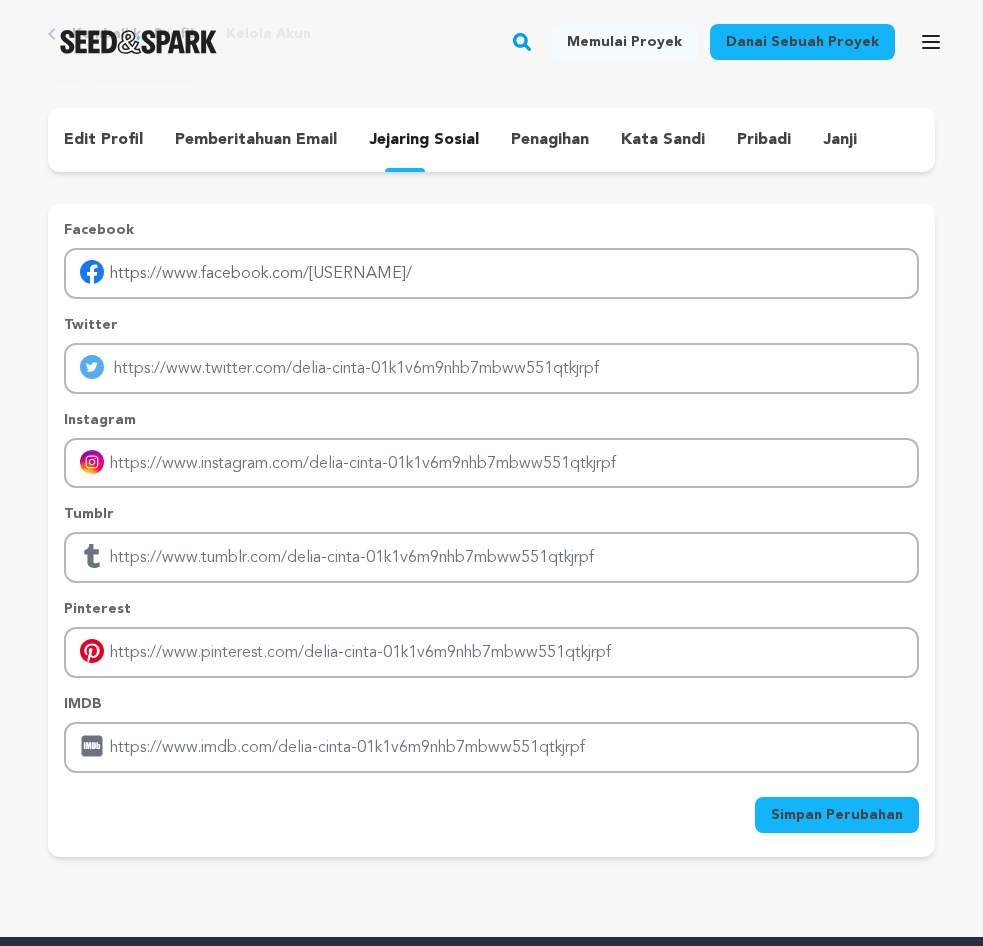 click on "pribadi" at bounding box center [764, 140] 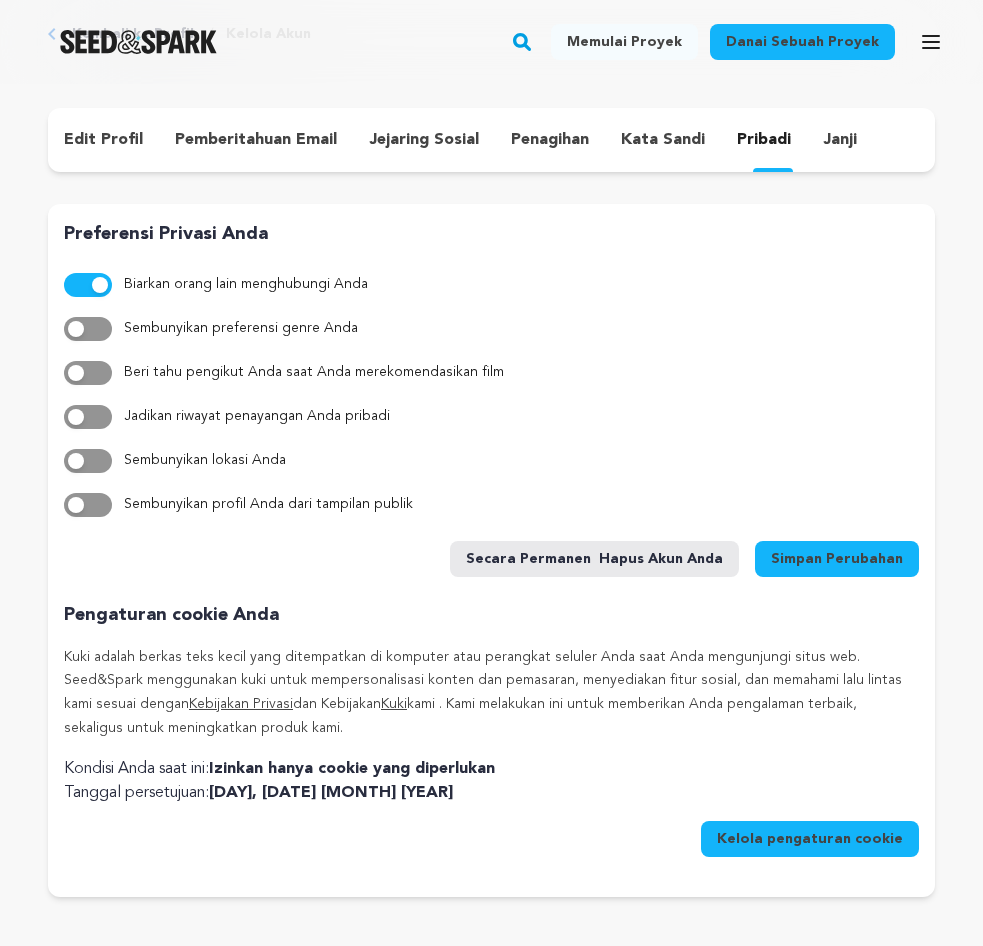 click on "janji" at bounding box center [840, 140] 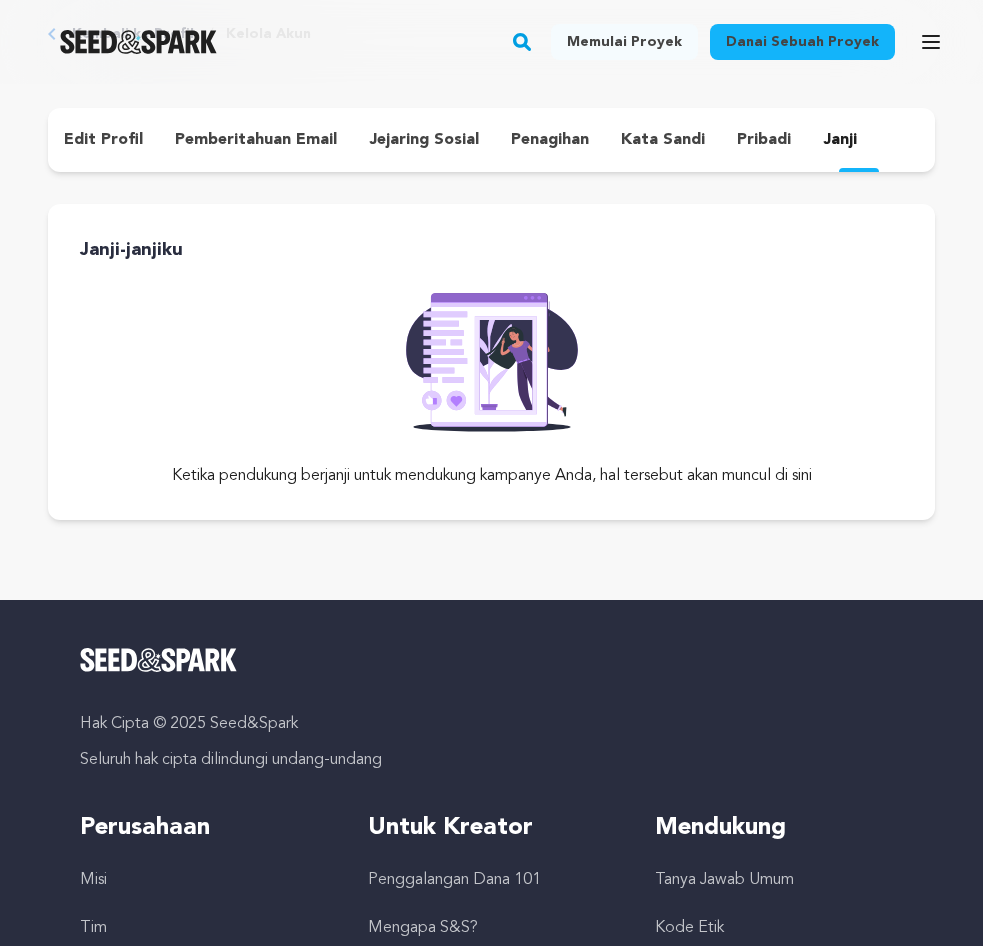 click on "pribadi" at bounding box center (764, 140) 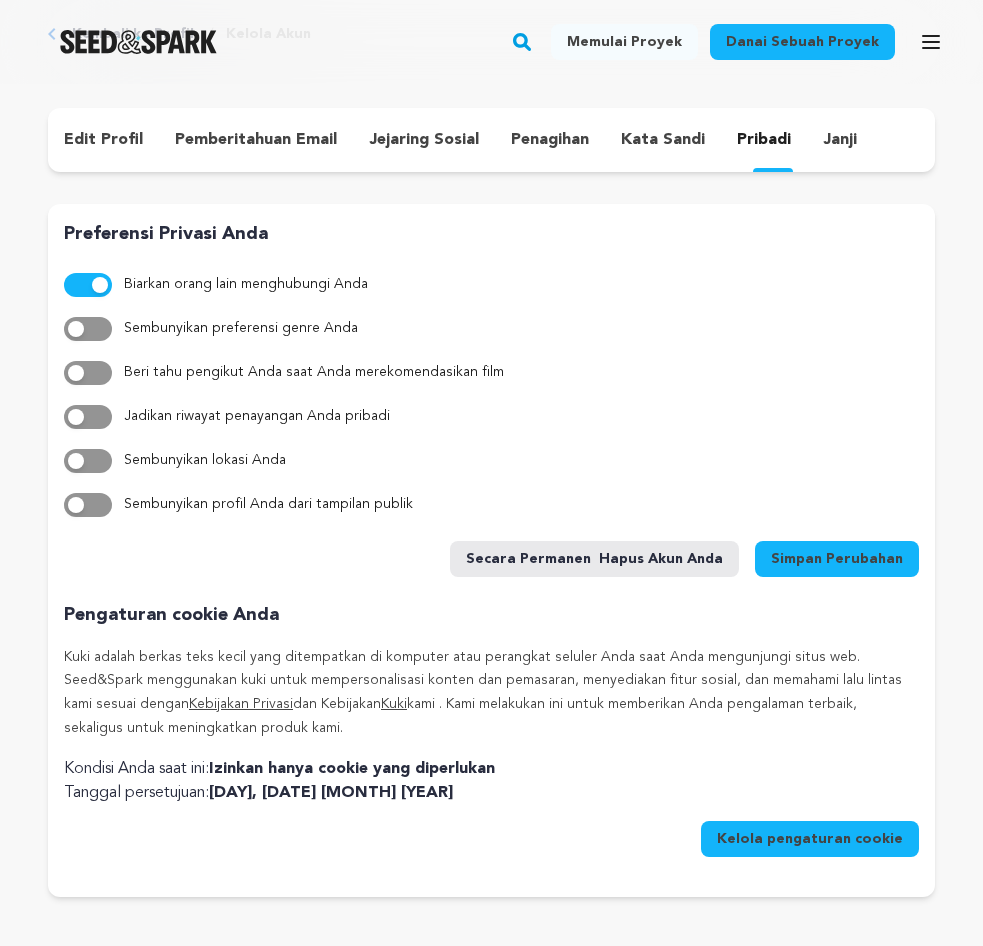 click on "kata sandi" at bounding box center [663, 140] 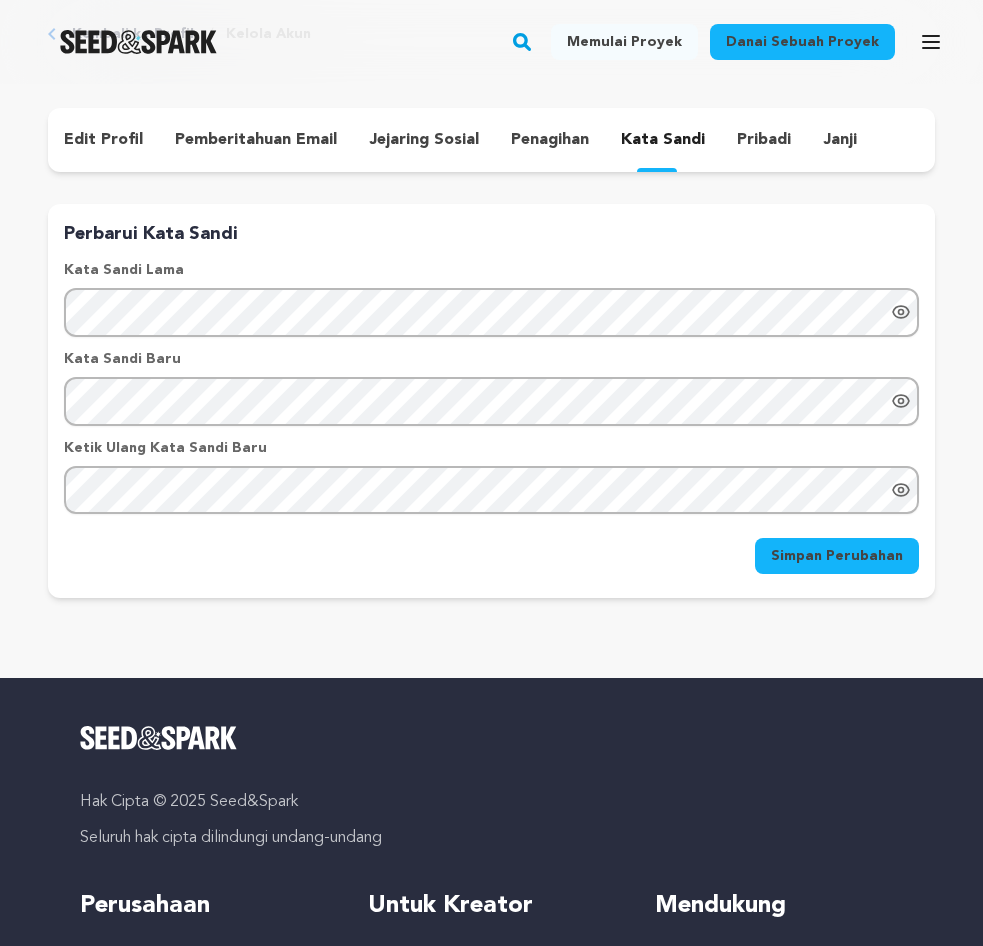 click on "penagihan" at bounding box center [550, 140] 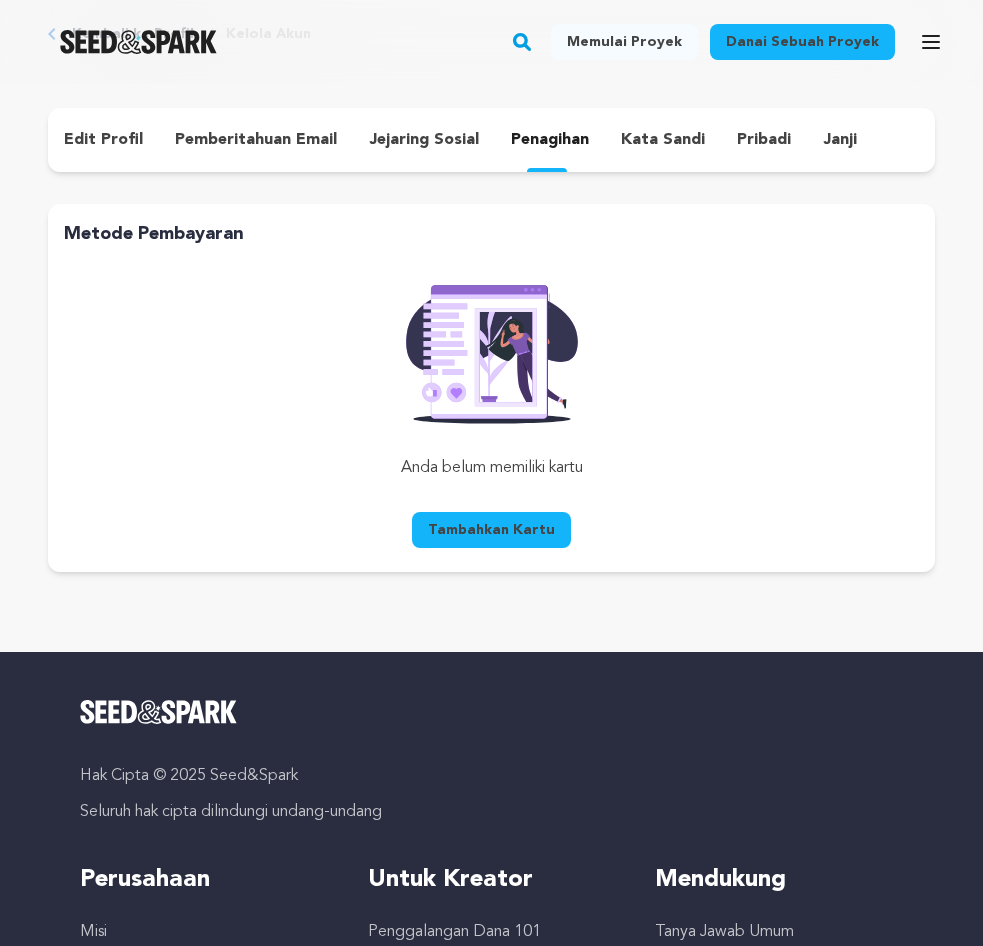 click on "jejaring sosial" at bounding box center (424, 140) 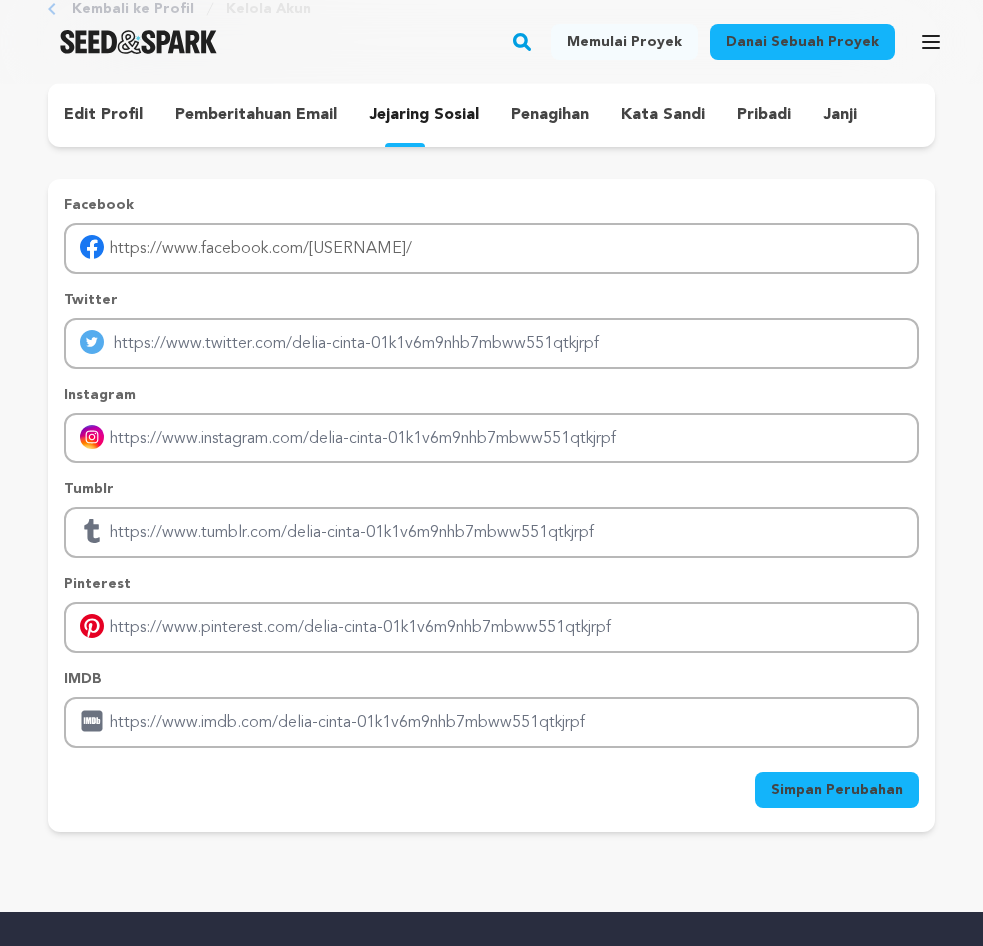 scroll, scrollTop: 0, scrollLeft: 0, axis: both 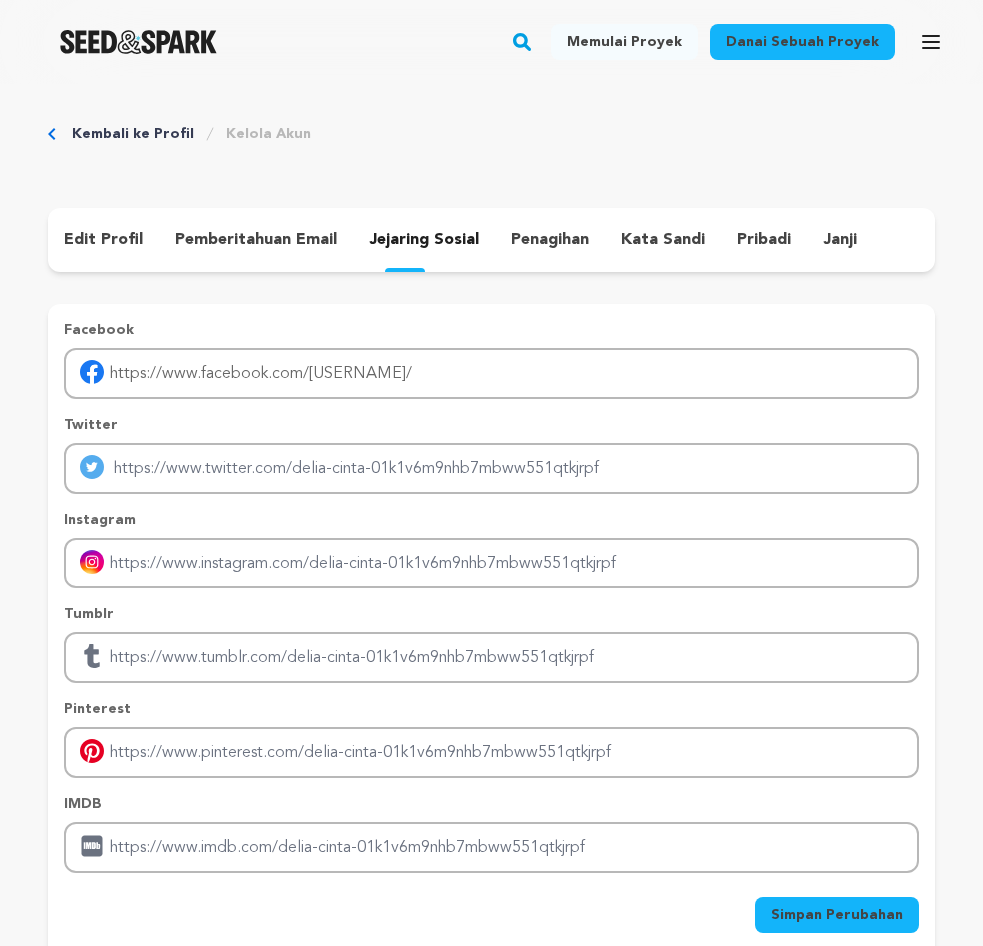 click on "pemberitahuan email" at bounding box center [256, 240] 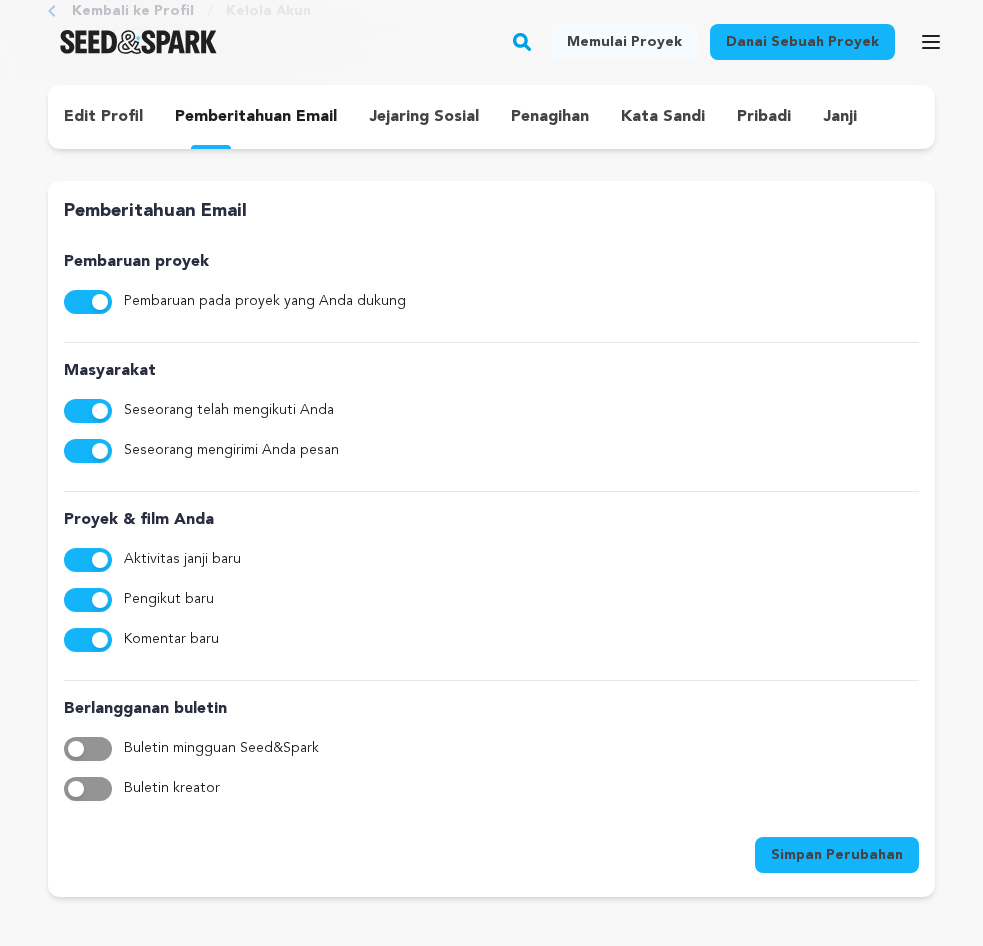 scroll, scrollTop: 100, scrollLeft: 0, axis: vertical 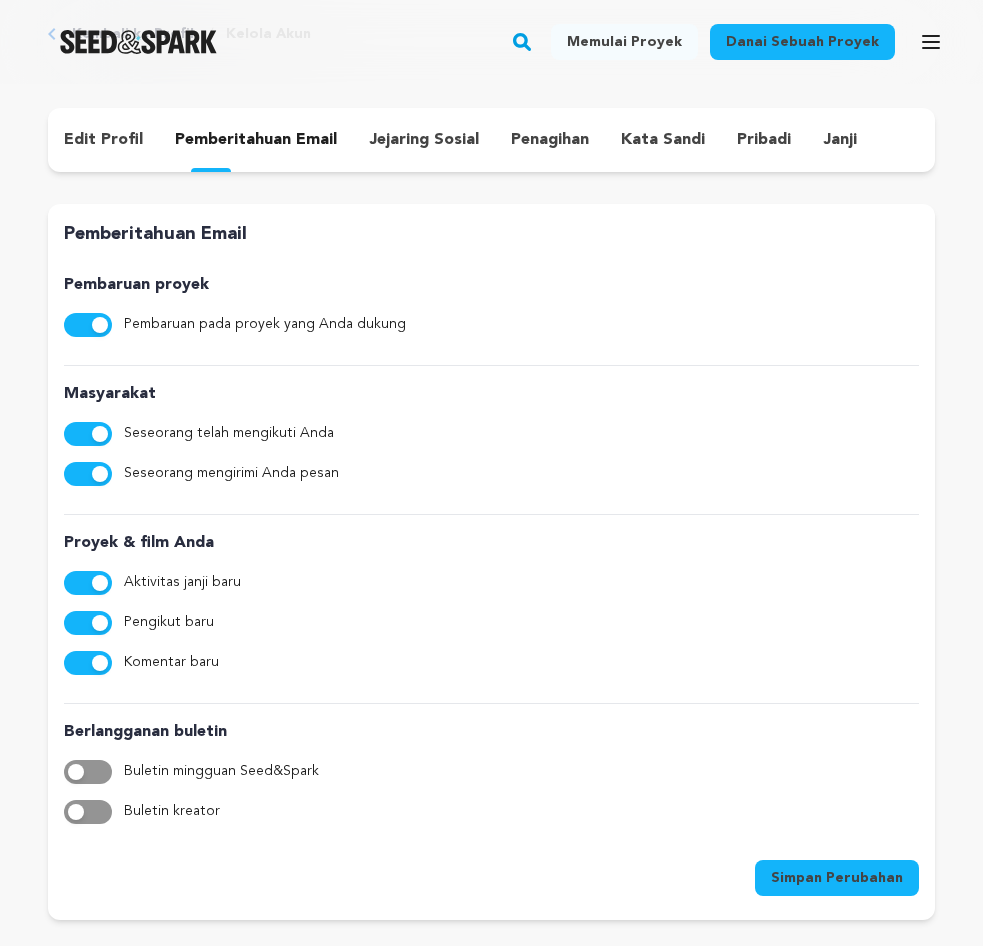 click on "edit profil" at bounding box center (103, 140) 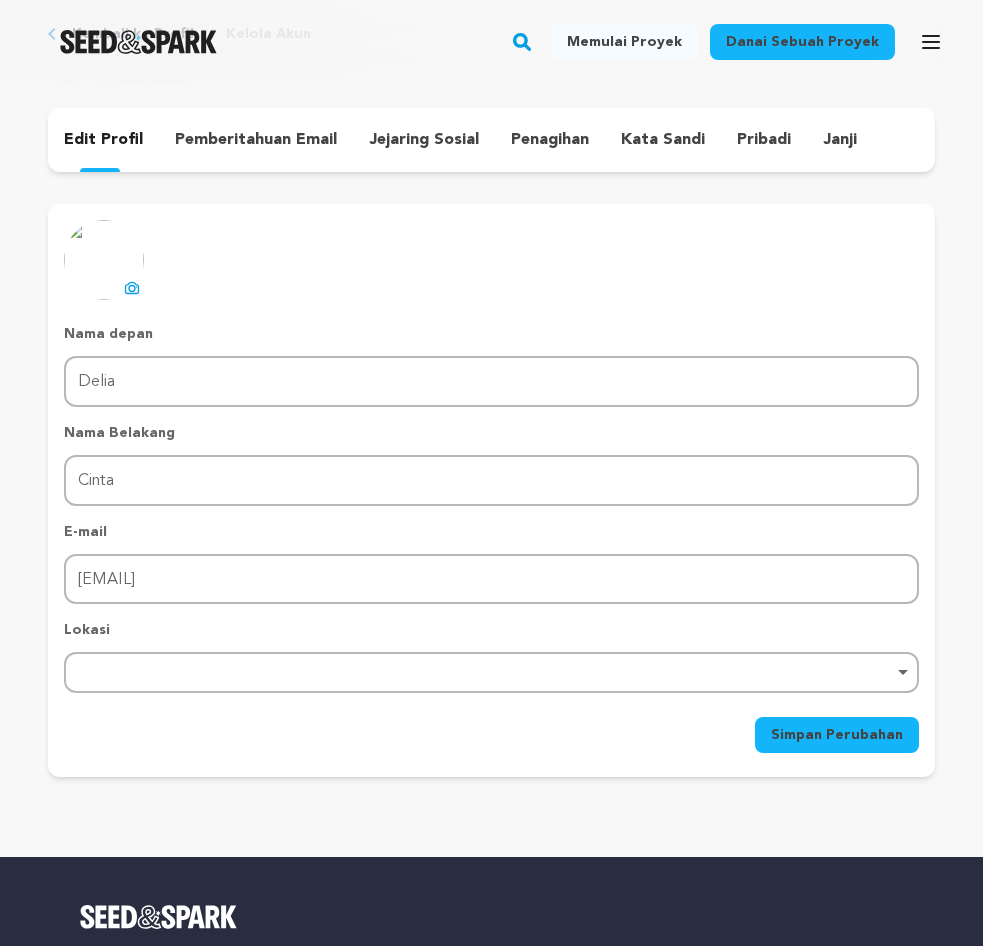 click on "Hapus item" at bounding box center (491, 672) 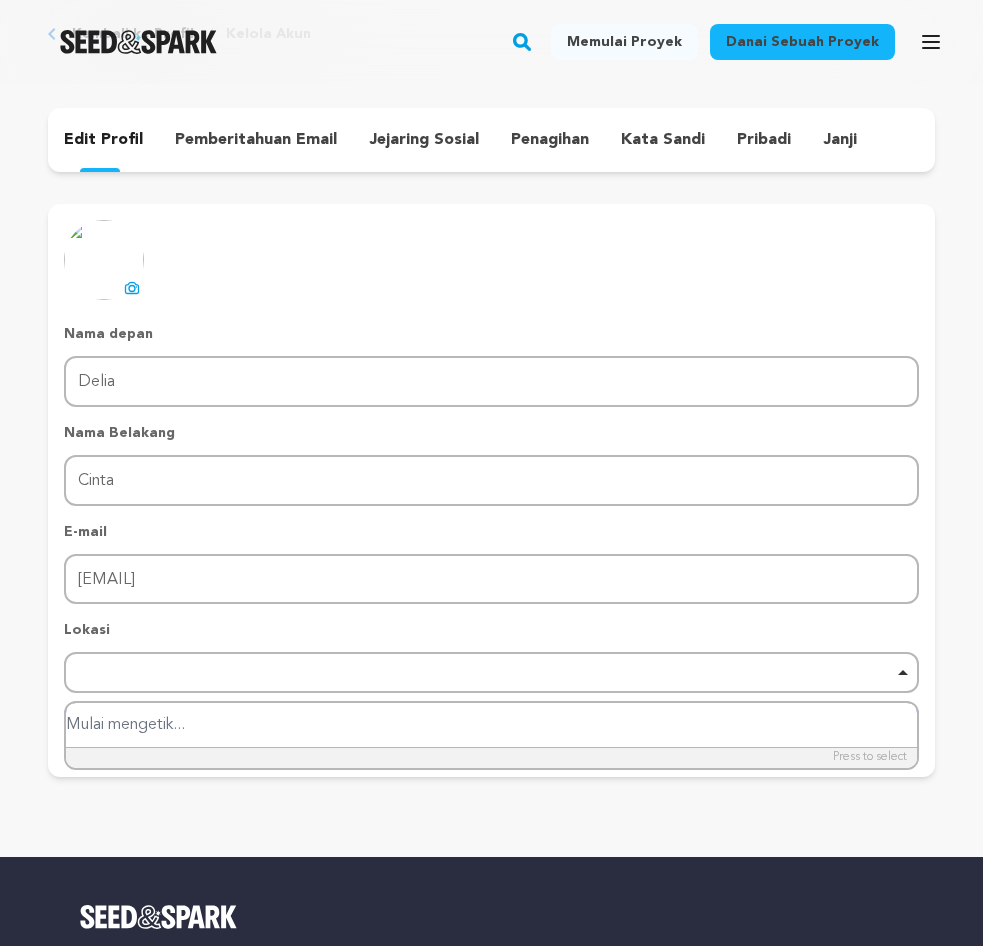 paste on "https://ligakliksport.com" 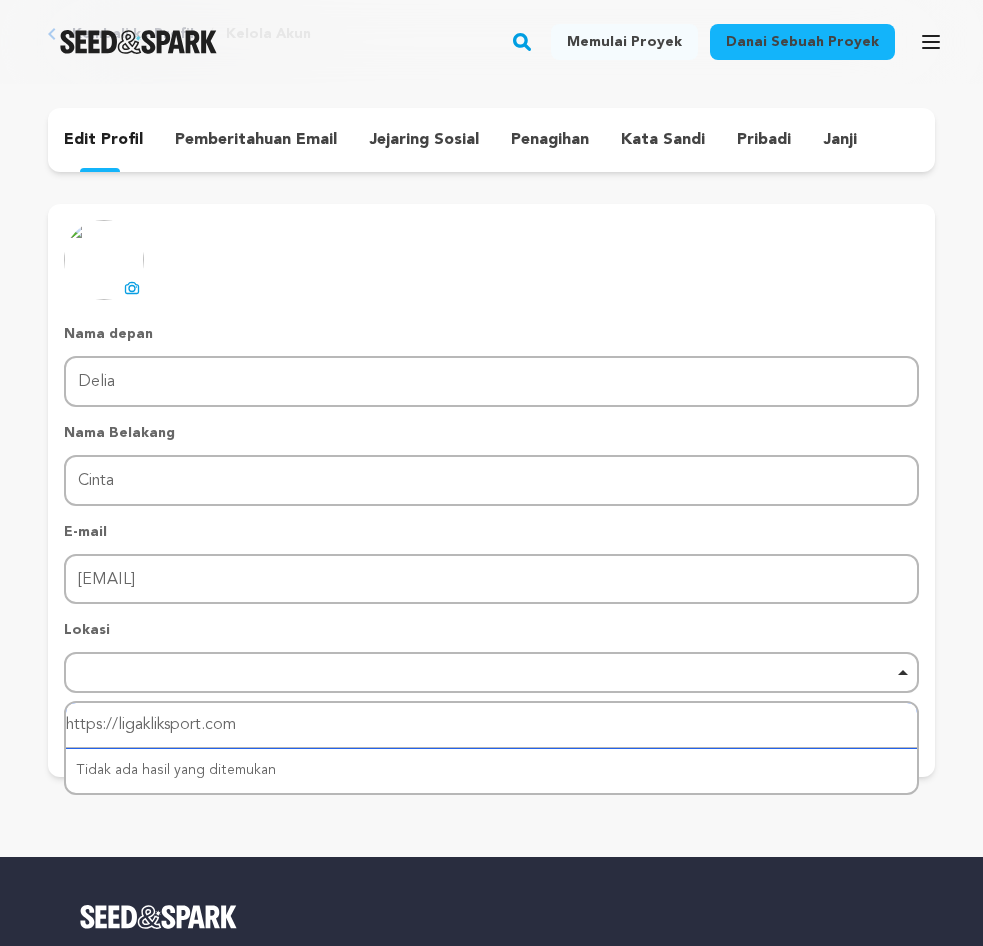 type on "https://ligakliksport.com" 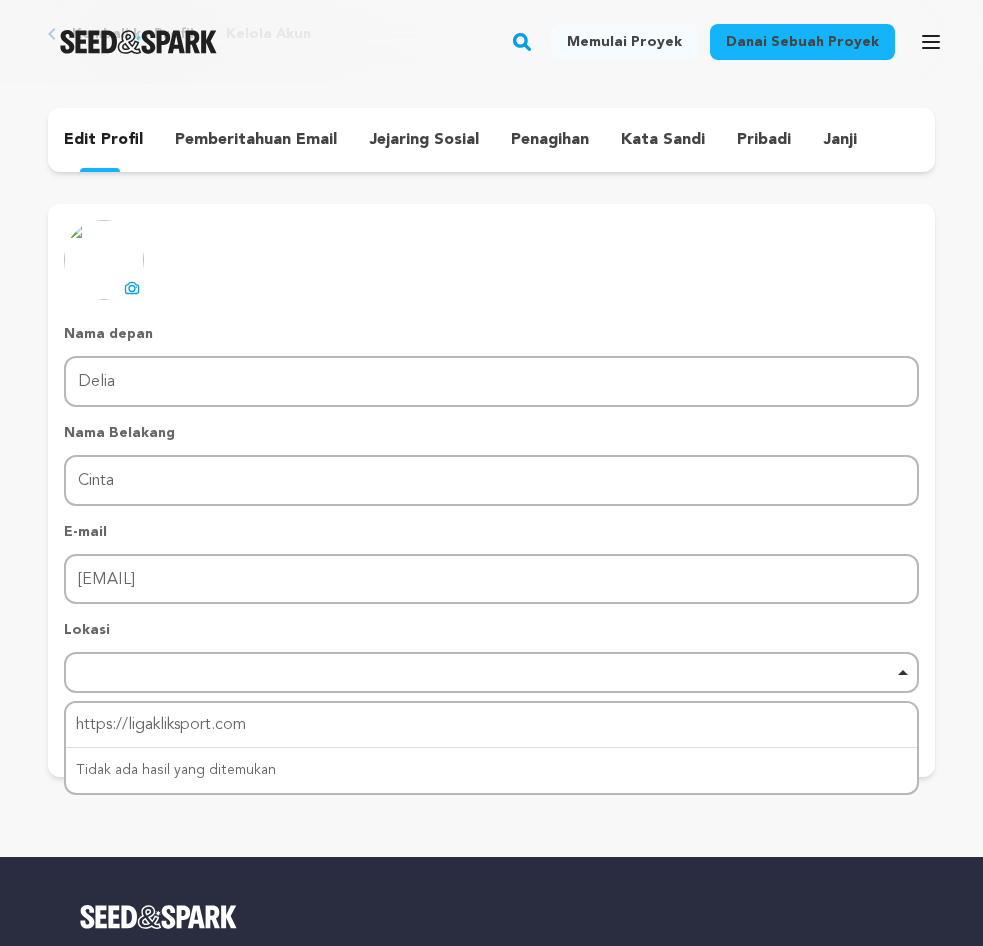 click on "jejaring sosial" at bounding box center (424, 140) 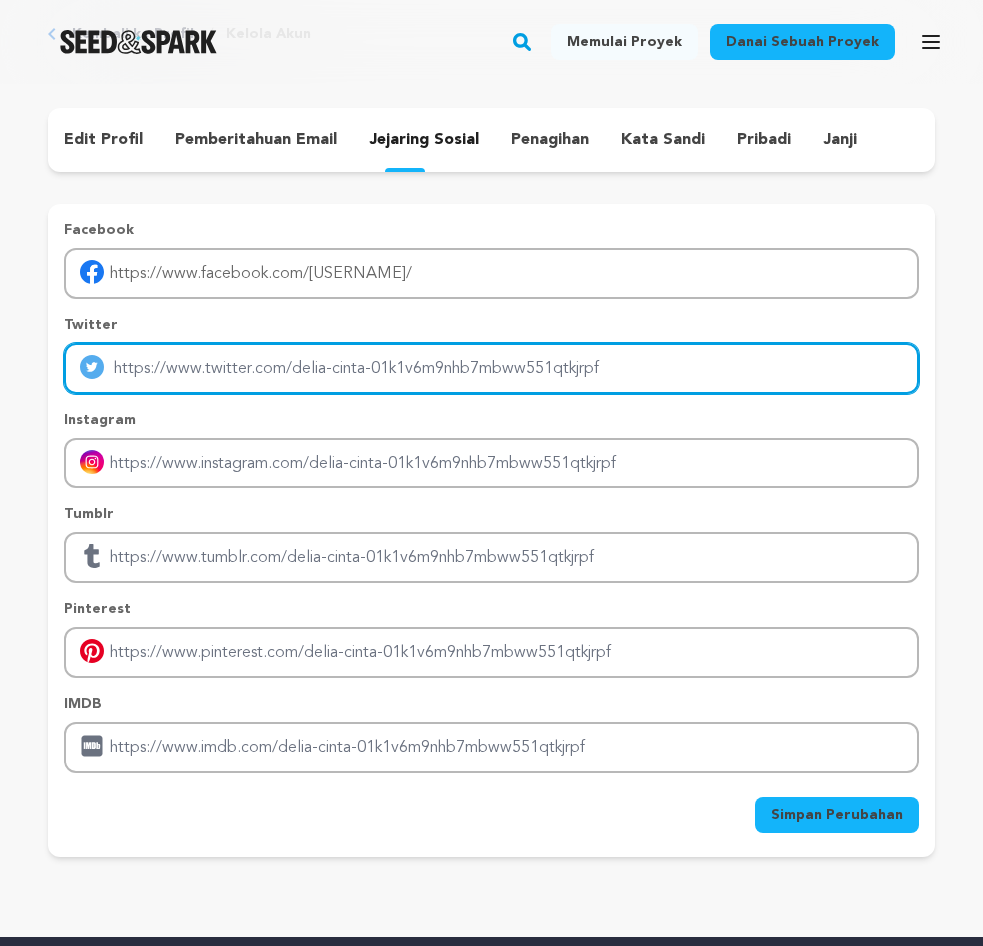 click at bounding box center [491, 368] 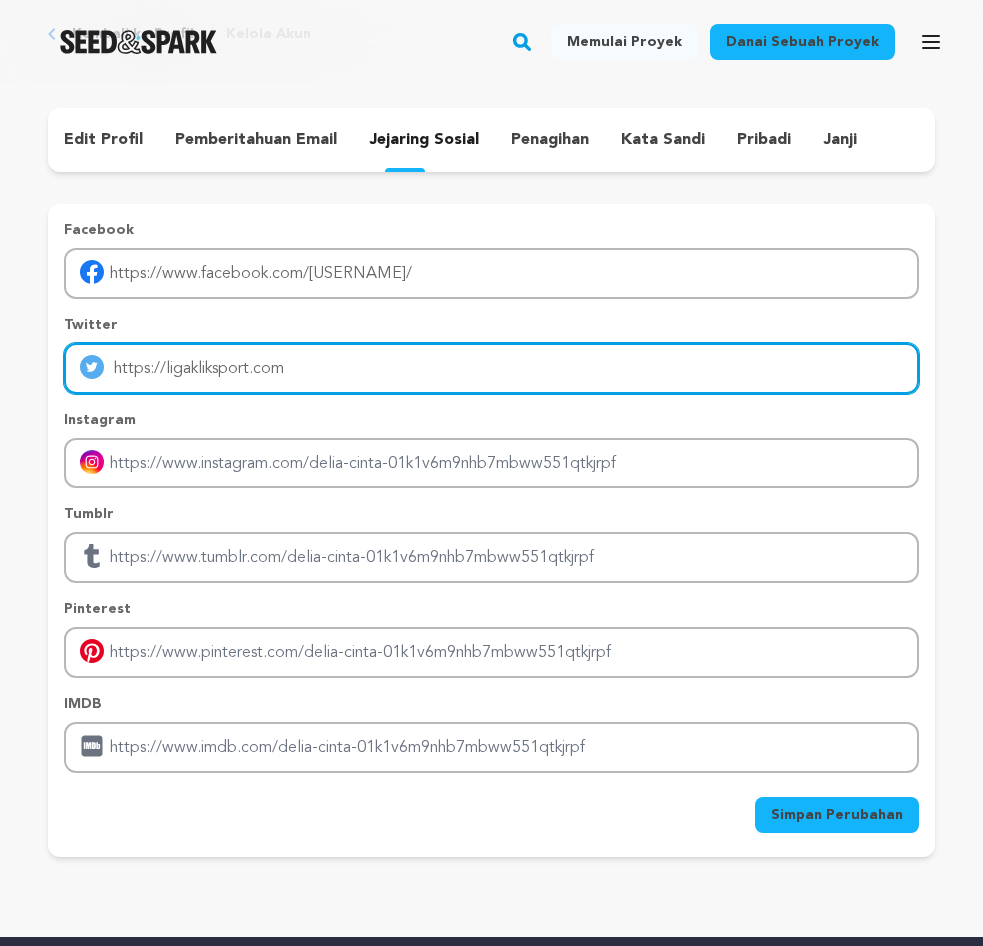 type on "https://ligakliksport.com" 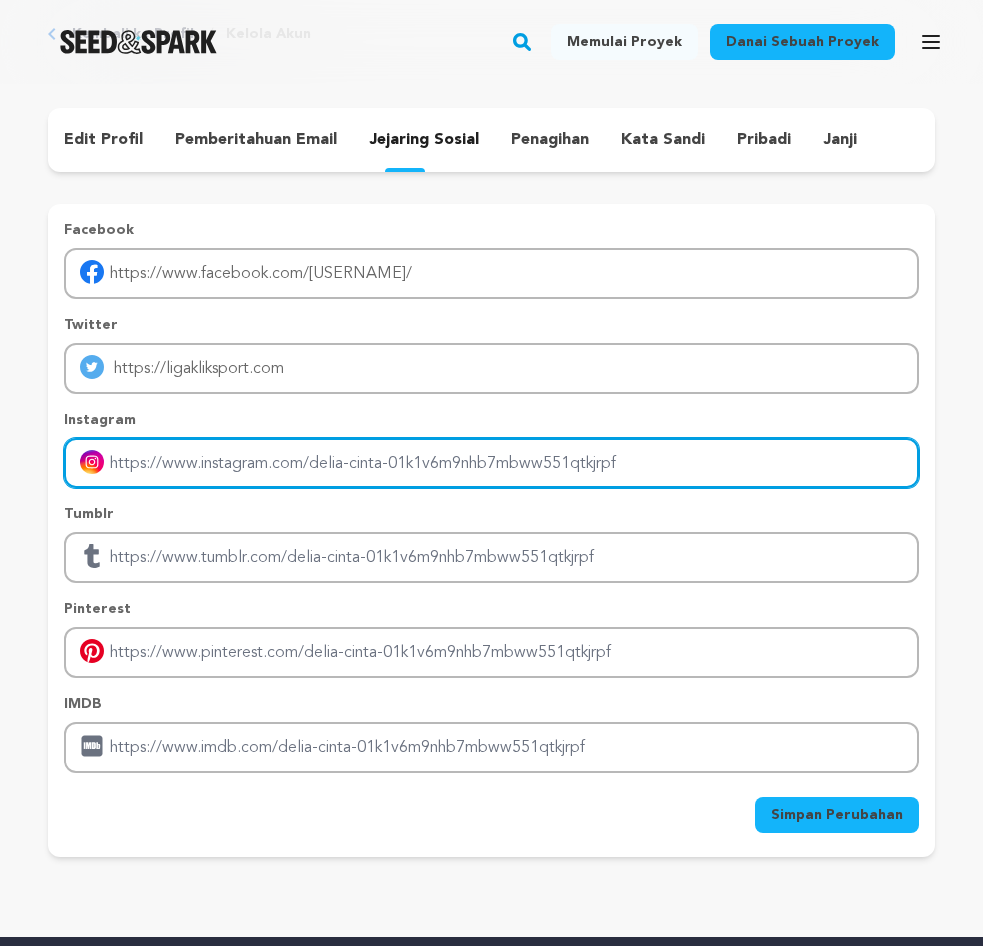 click at bounding box center (491, 463) 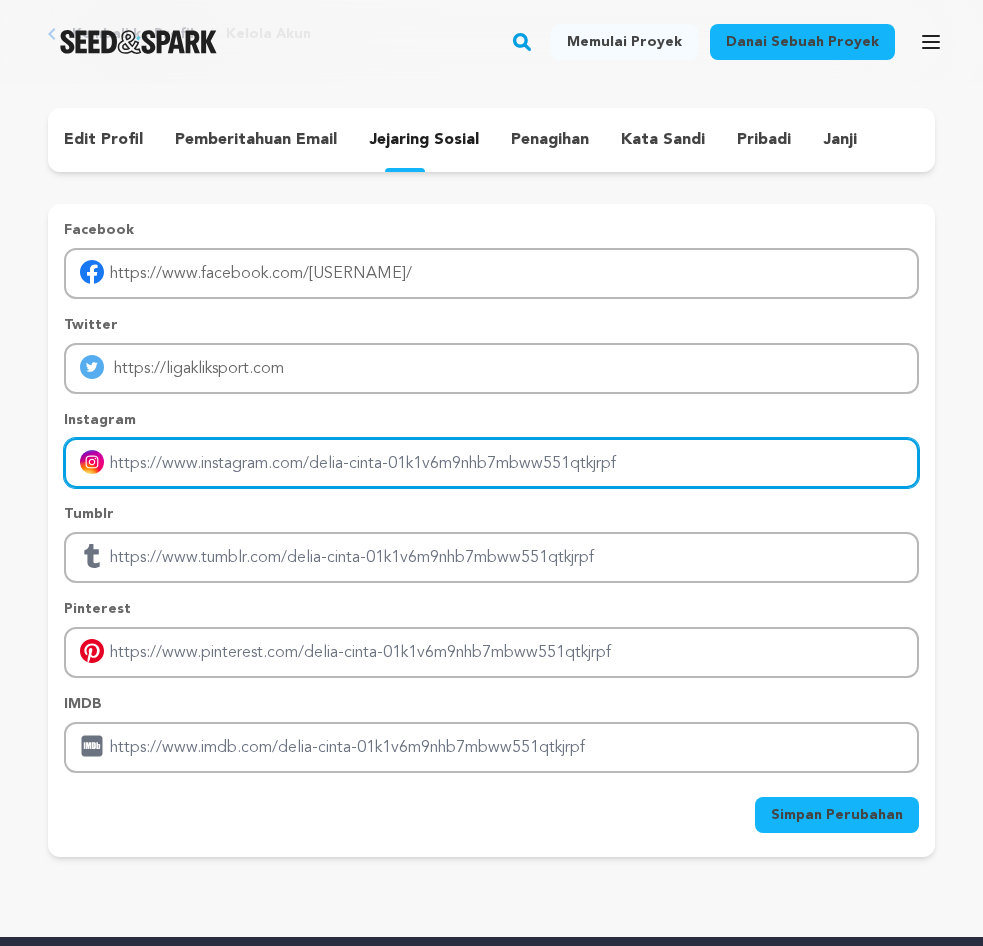 paste on "https://ligakliksport.com" 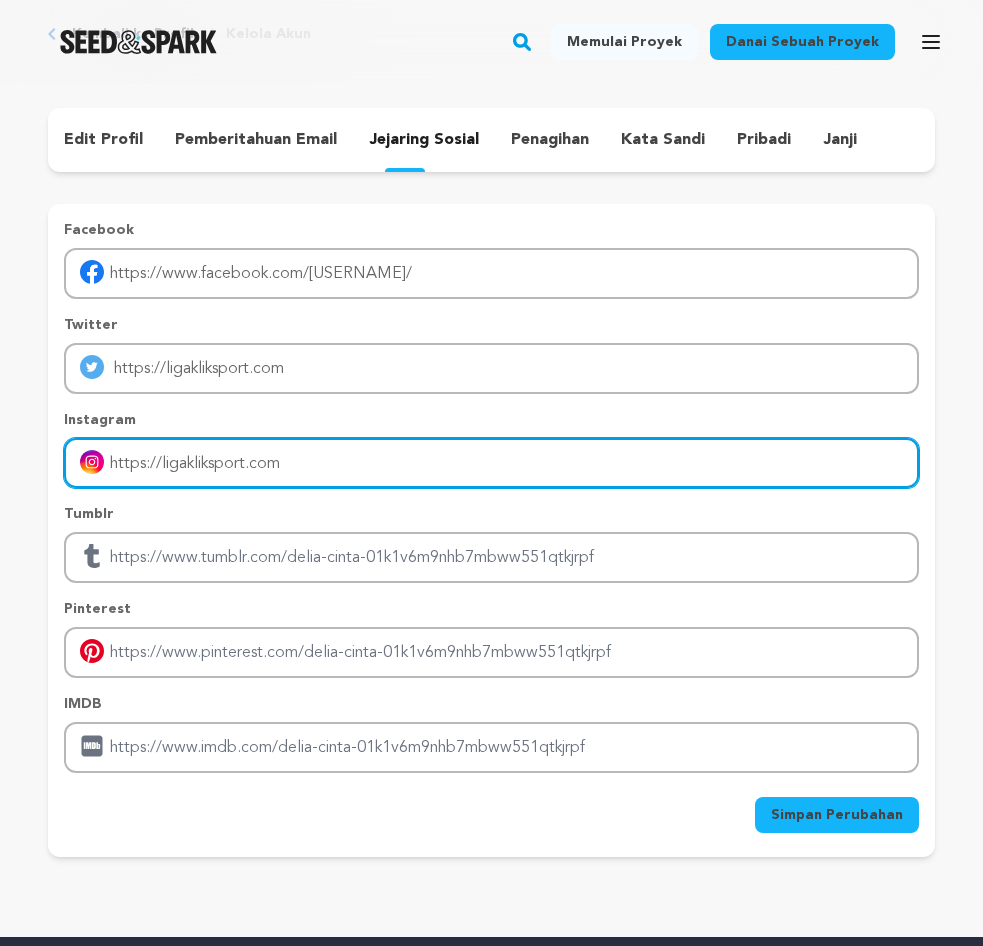 type on "https://ligakliksport.com" 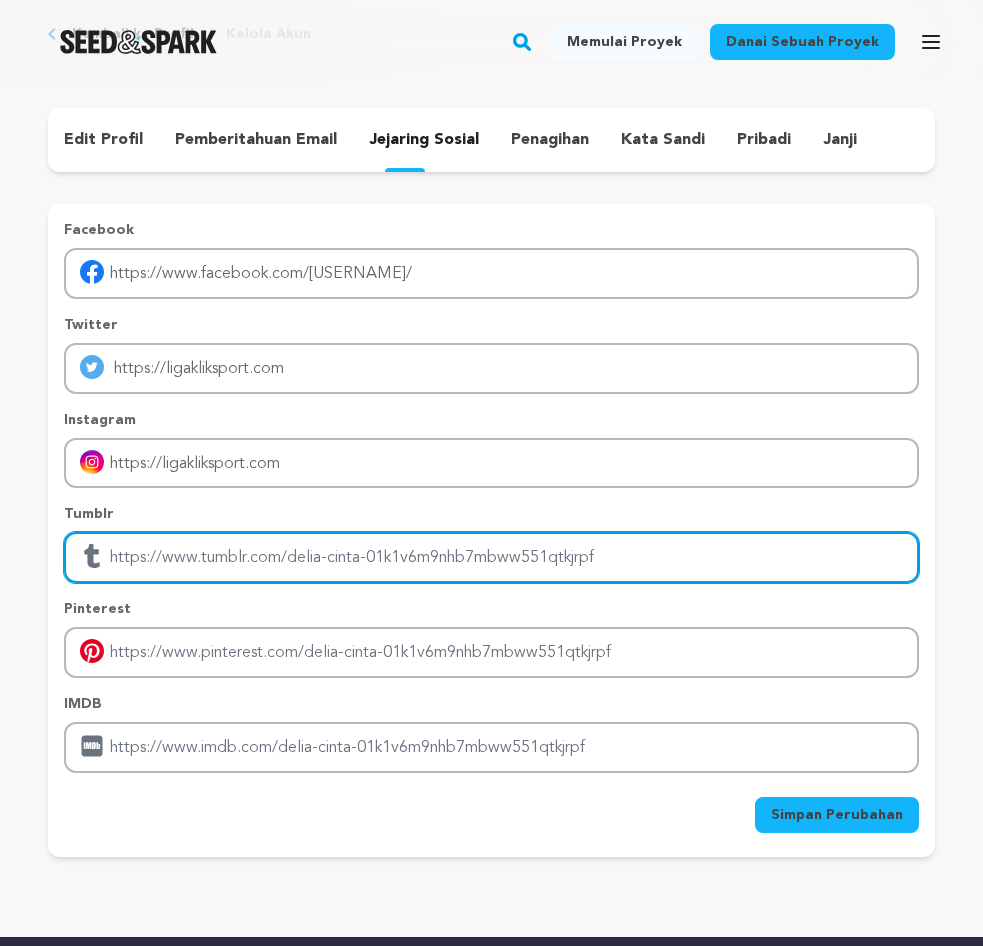 click at bounding box center [491, 557] 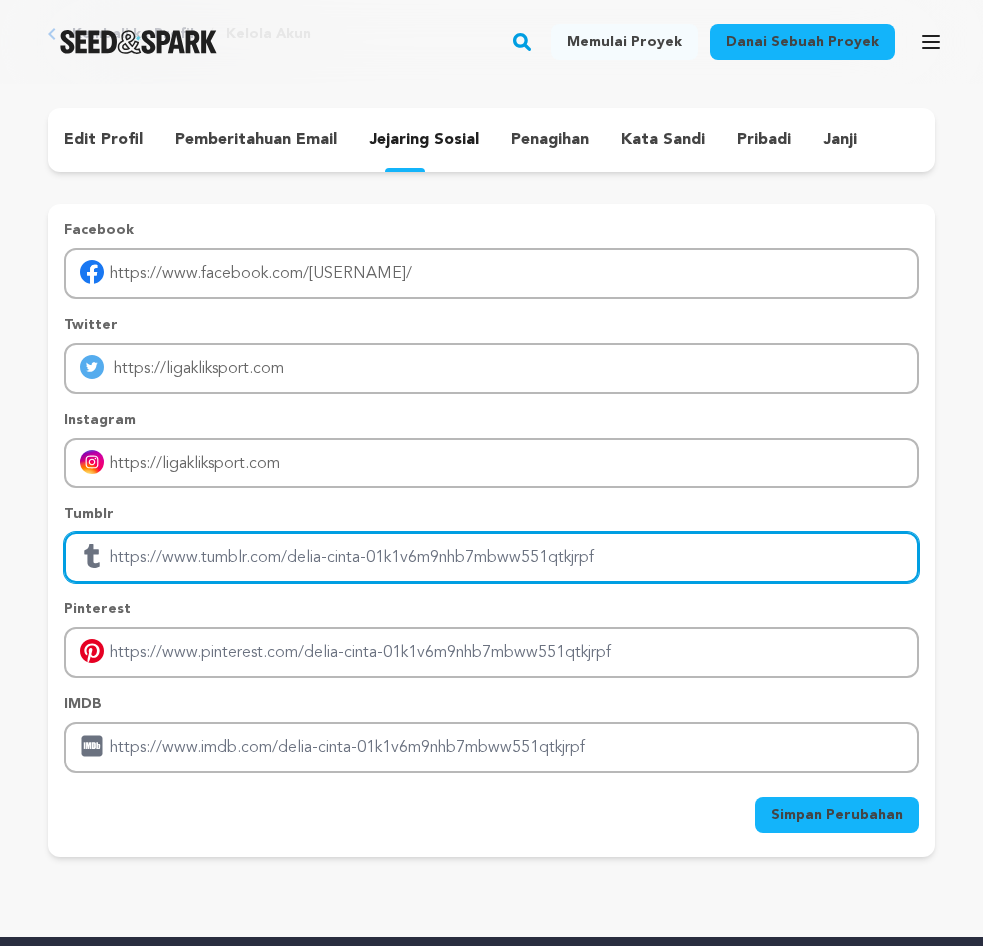paste on "https://ligakliksport.com" 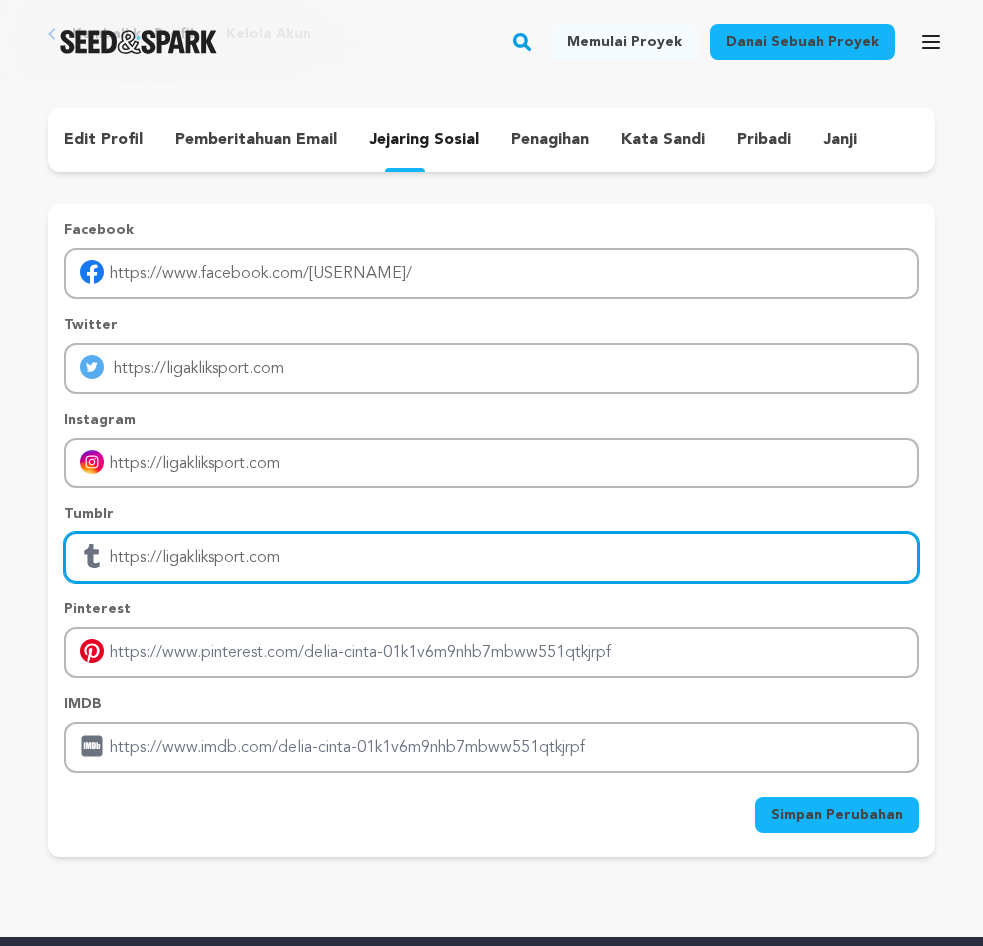 type on "https://ligakliksport.com" 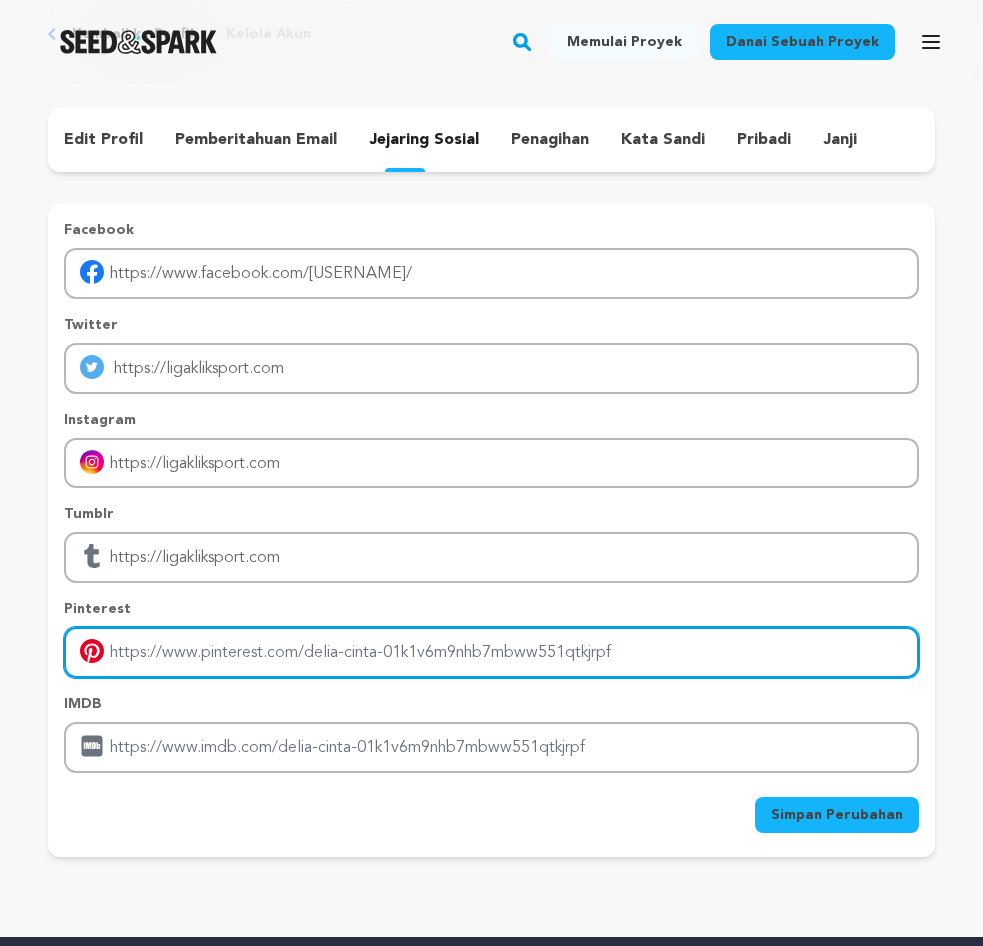 click at bounding box center [491, 652] 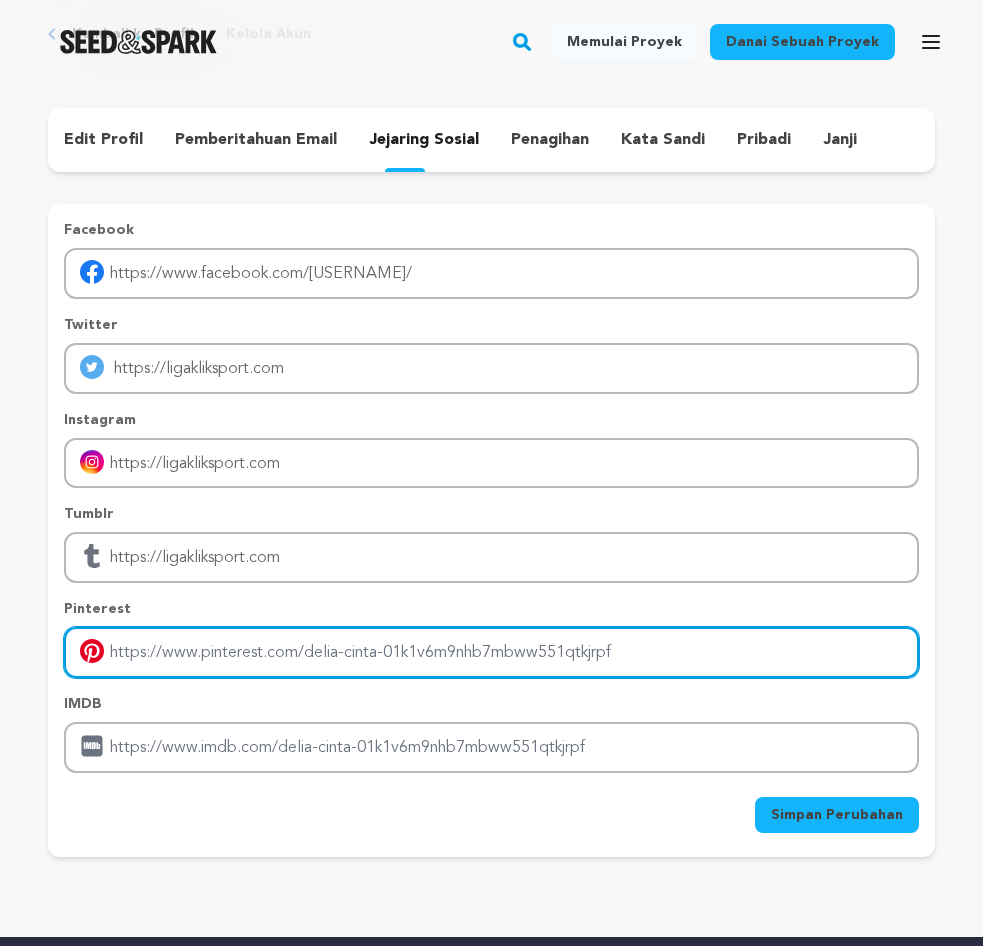 paste on "https://ligakliksport.com" 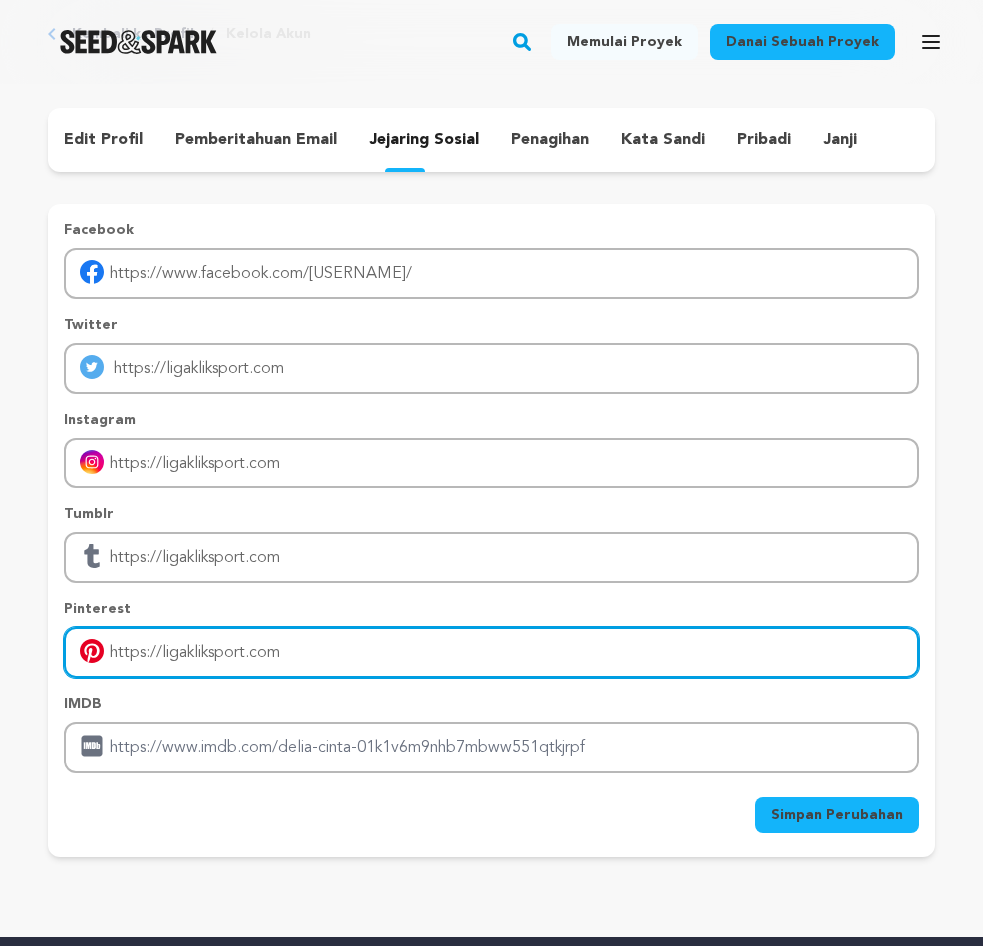 type on "https://ligakliksport.com" 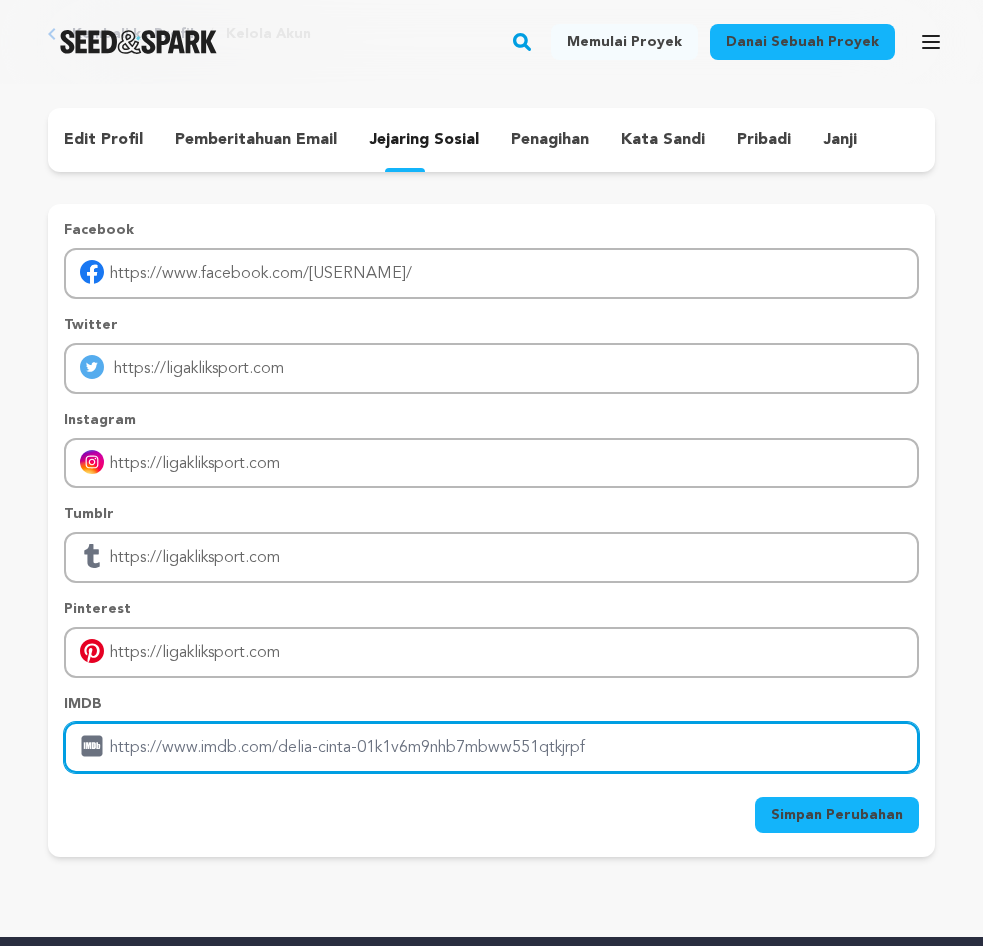 click at bounding box center [491, 747] 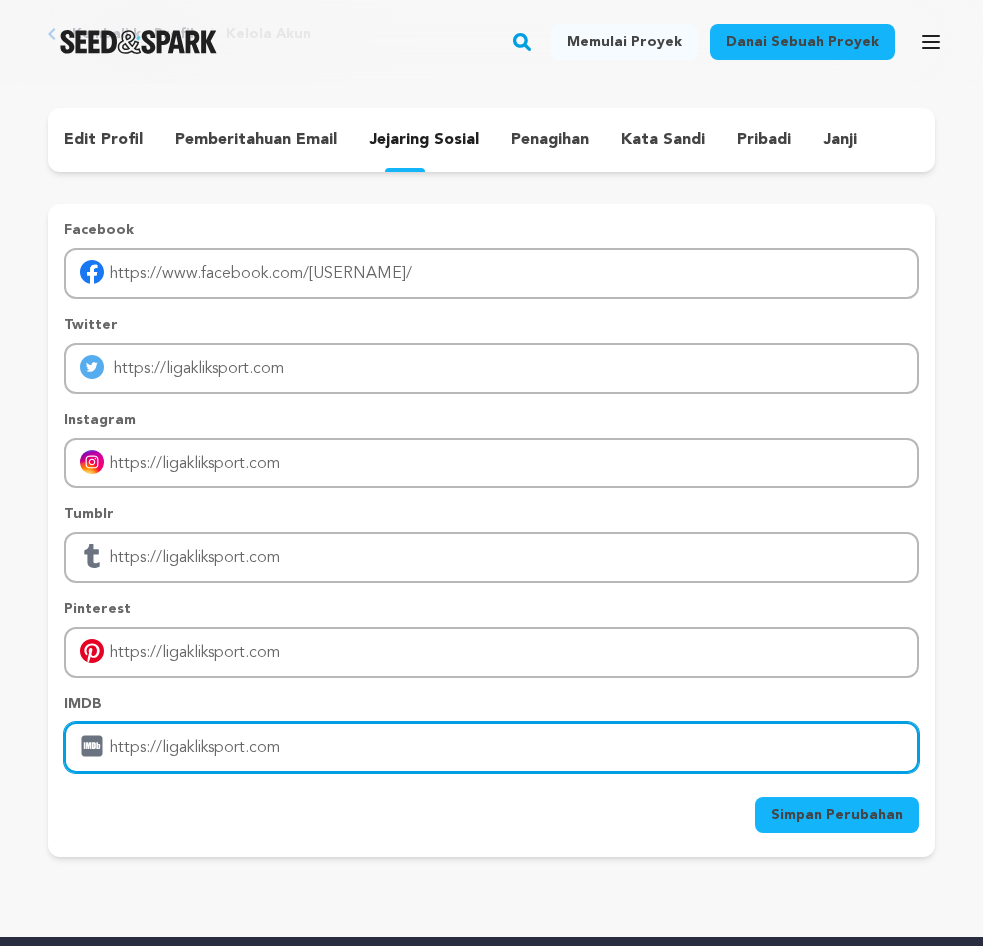 type on "https://ligakliksport.com" 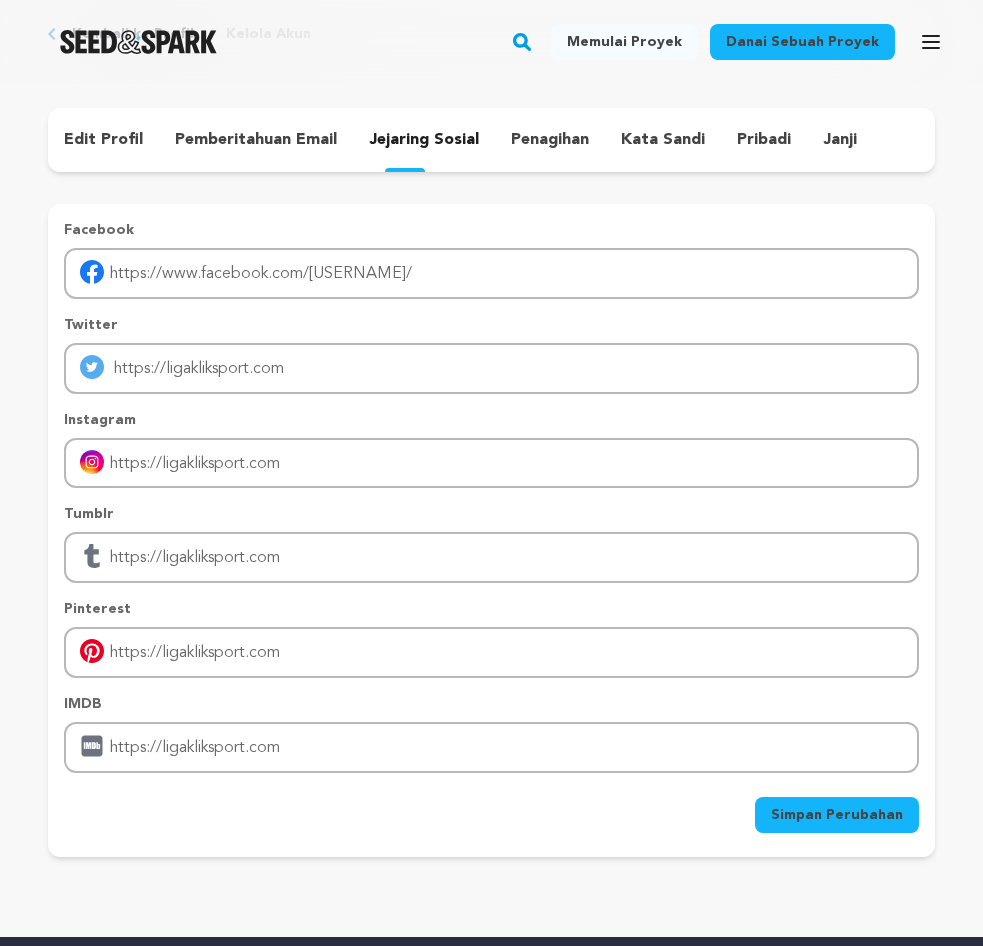 click on "Simpan Perubahan" at bounding box center [837, 815] 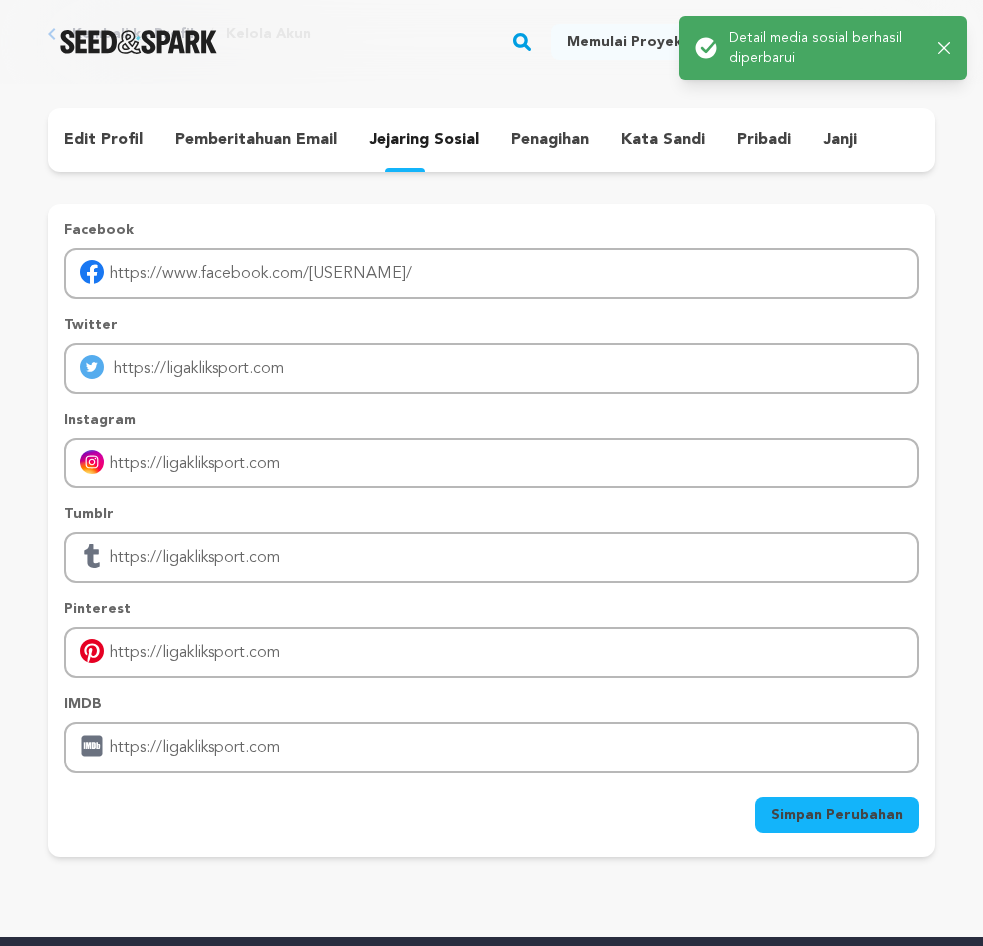 click on "edit profil" at bounding box center [103, 140] 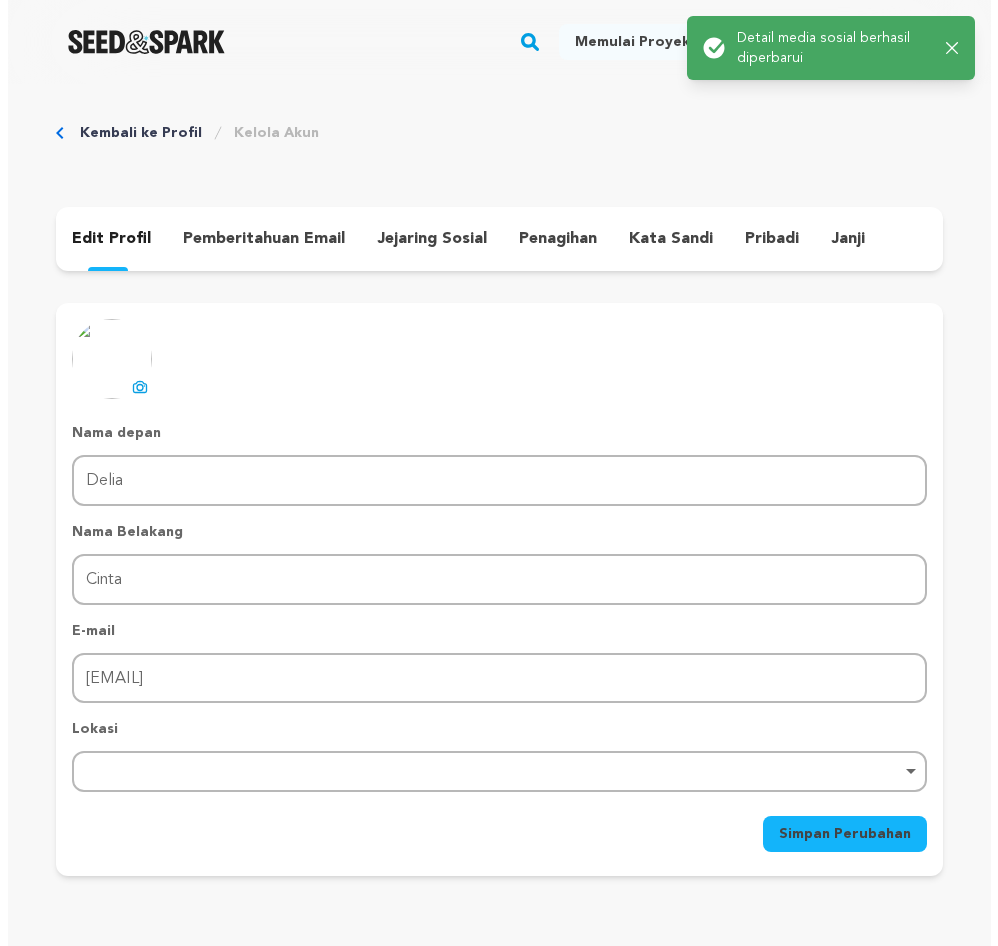 scroll, scrollTop: 0, scrollLeft: 0, axis: both 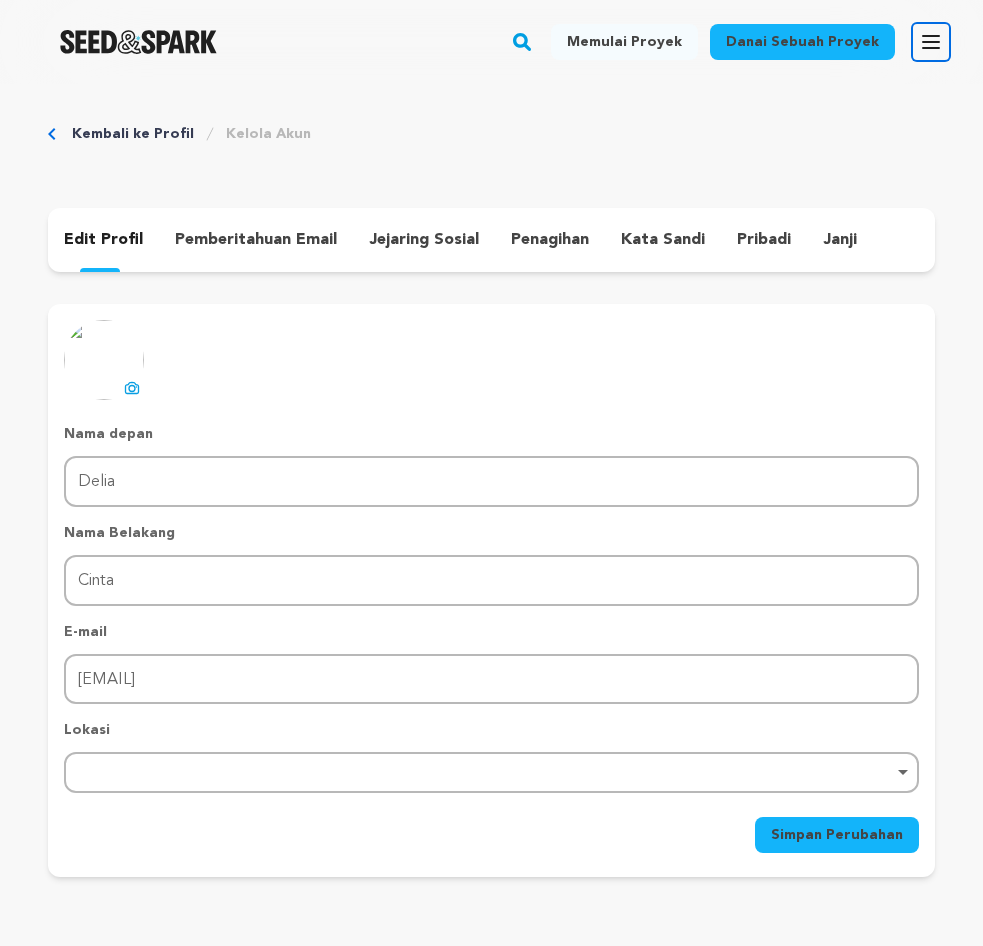 click 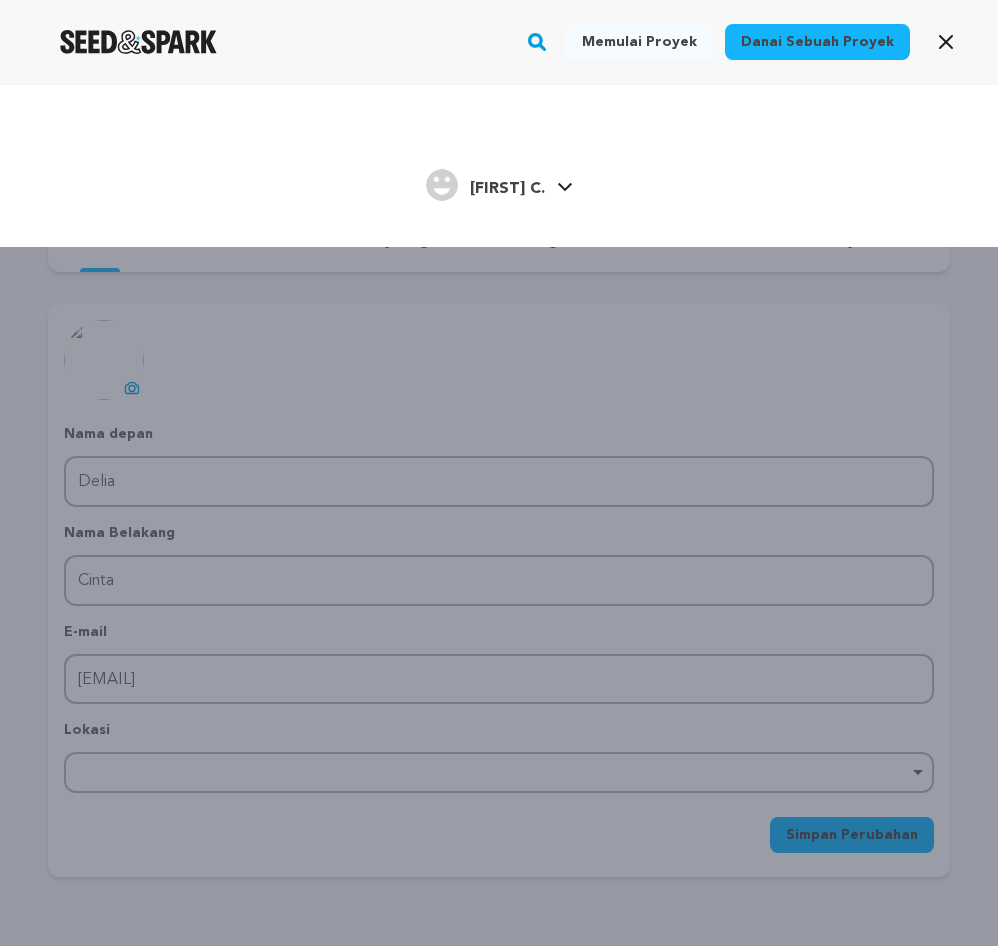 click on "[FIRST] [LAST]." at bounding box center [507, 189] 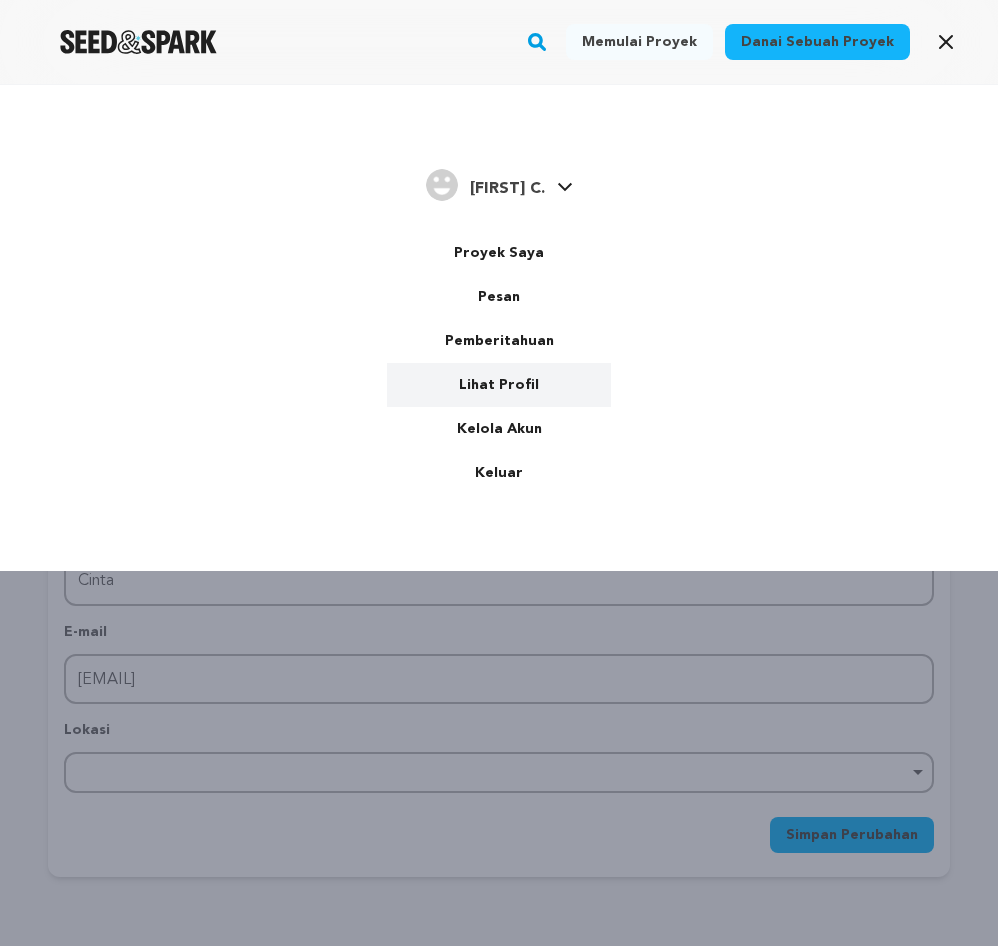 click on "Lihat Profil" at bounding box center (499, 385) 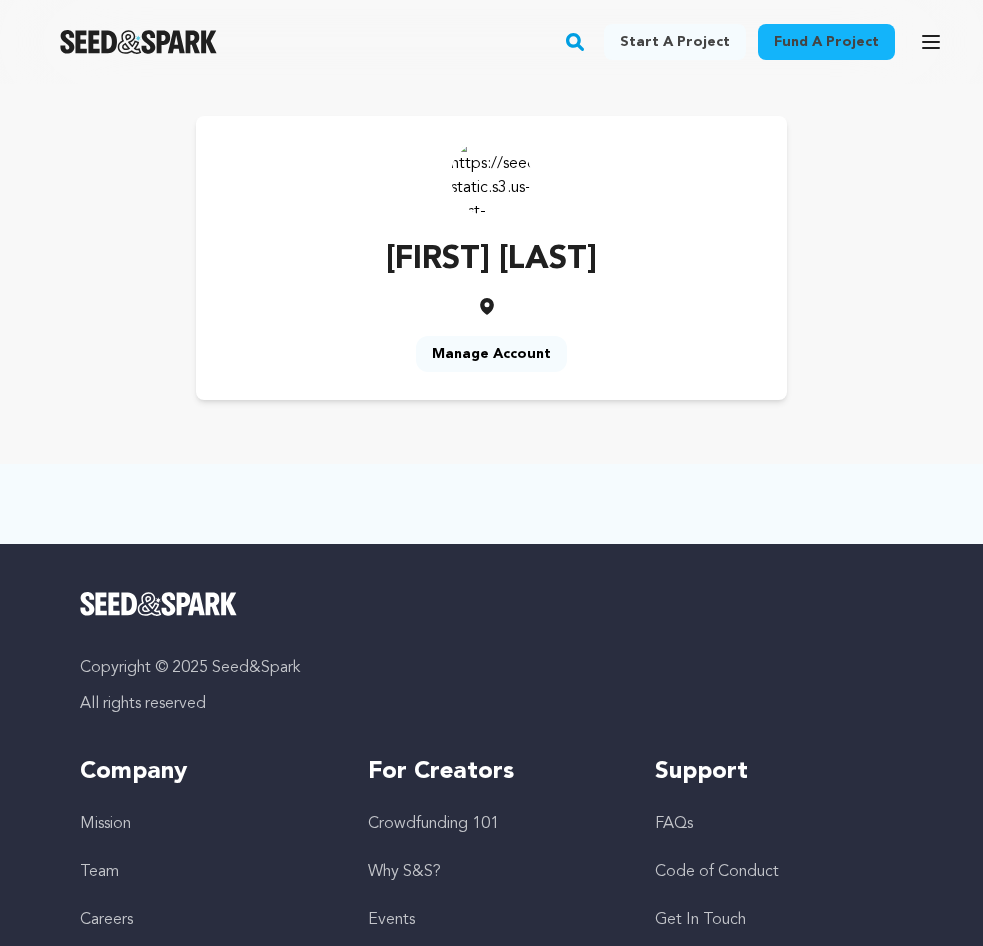 scroll, scrollTop: 0, scrollLeft: 0, axis: both 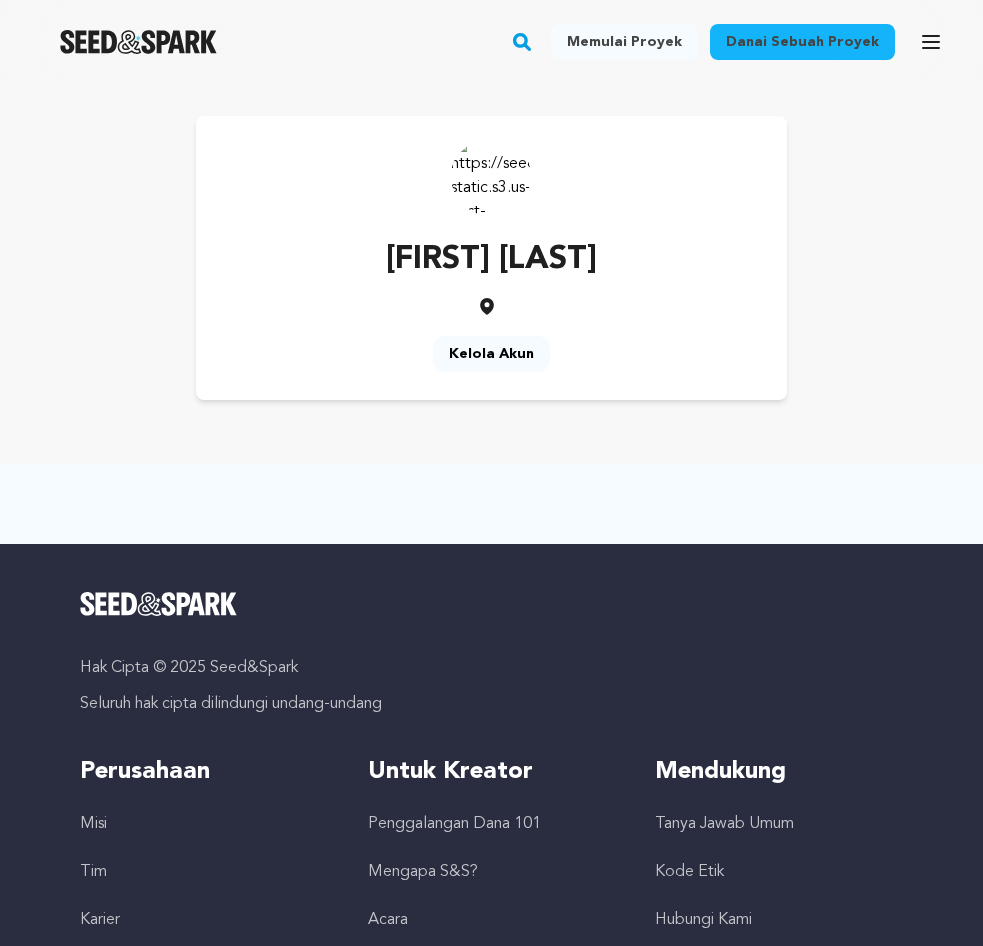 click on "Kelola Akun" at bounding box center [491, 354] 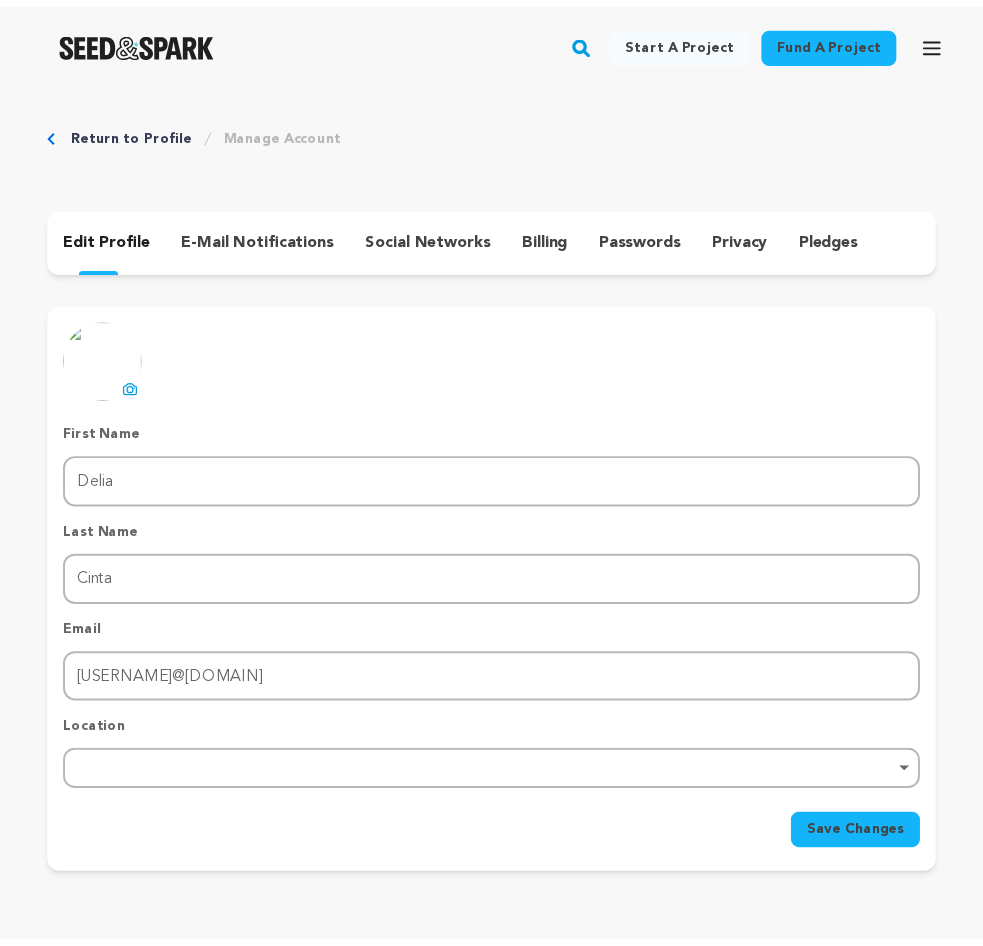 scroll, scrollTop: 0, scrollLeft: 0, axis: both 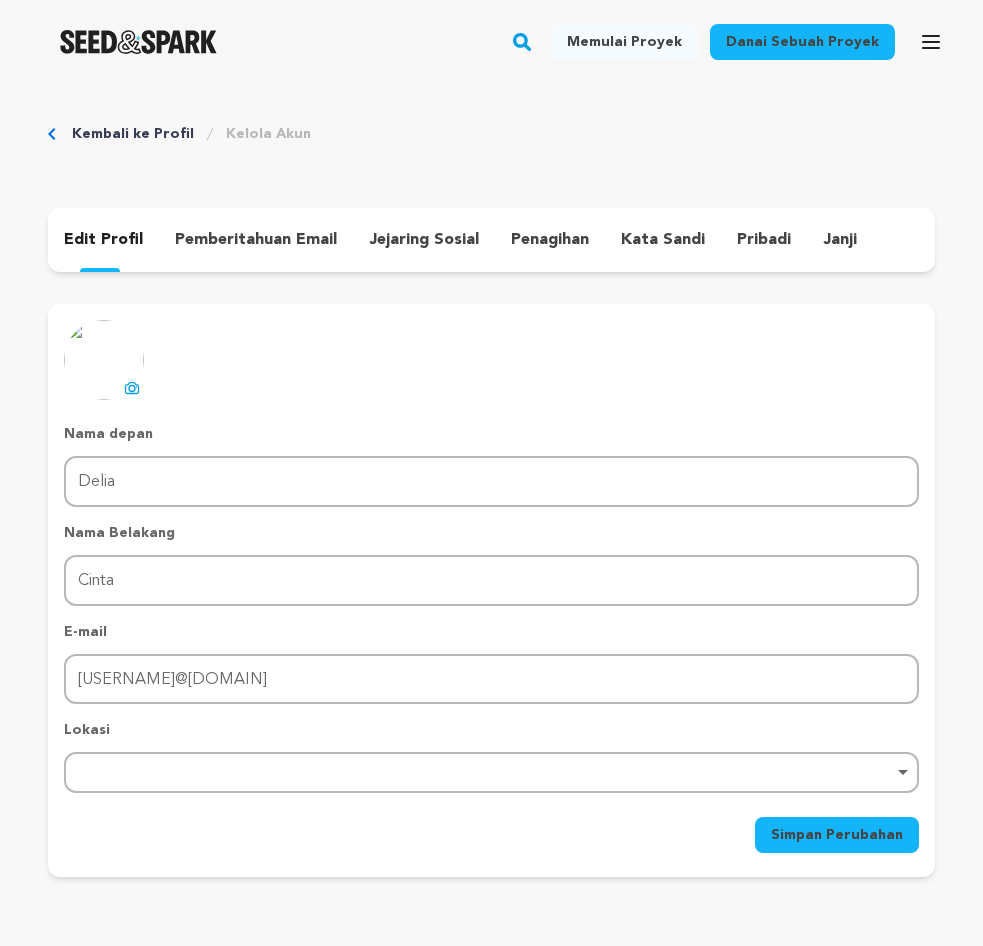 click 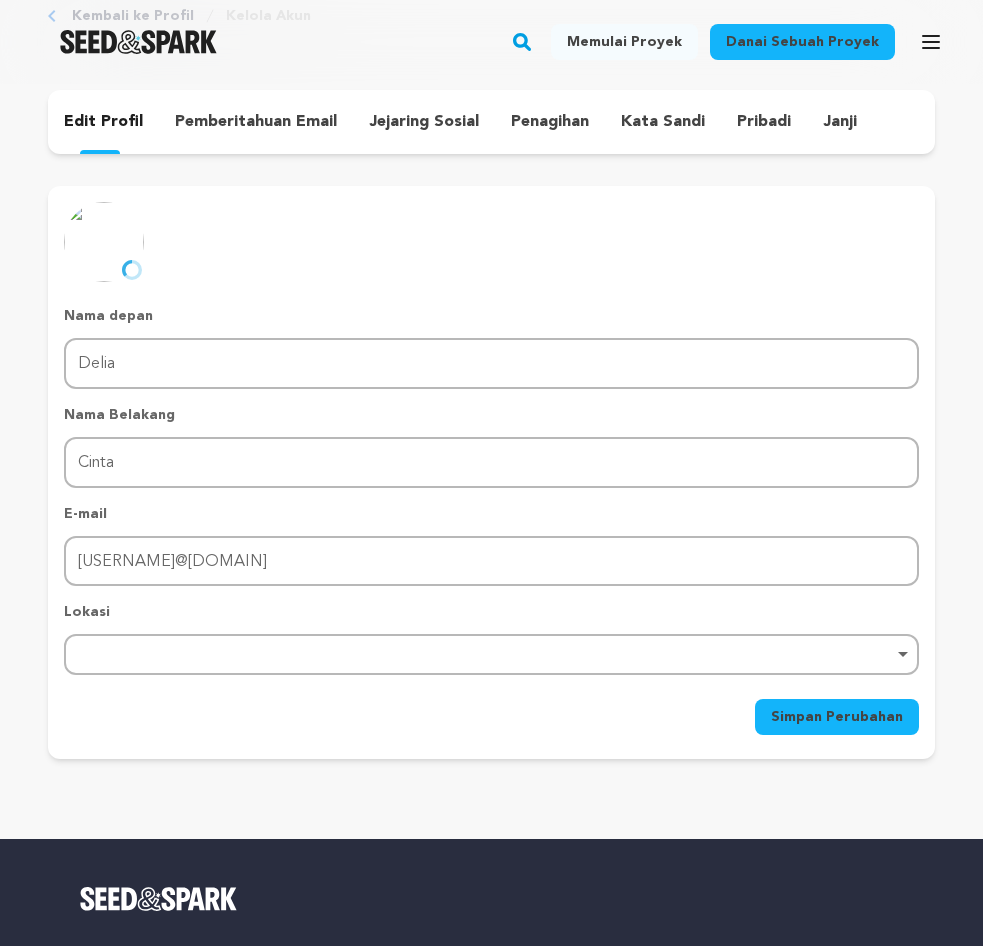 scroll, scrollTop: 0, scrollLeft: 0, axis: both 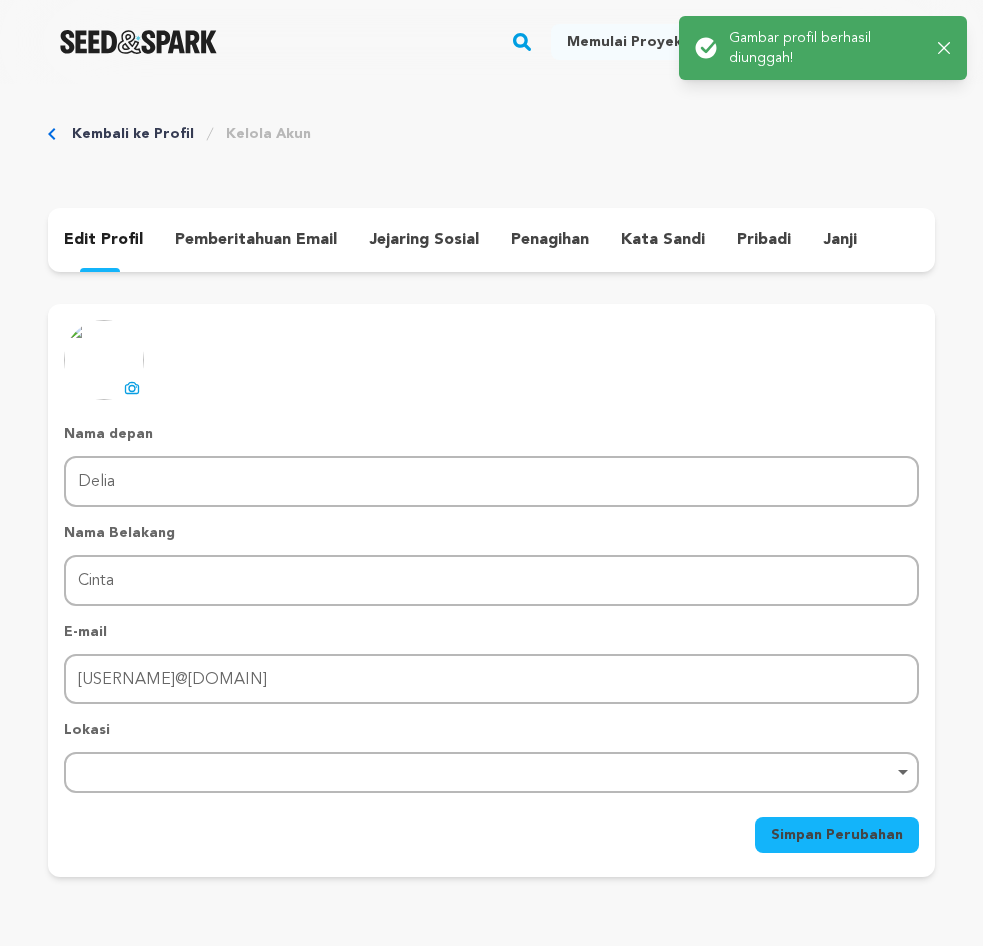 click on "pemberitahuan email" at bounding box center [256, 240] 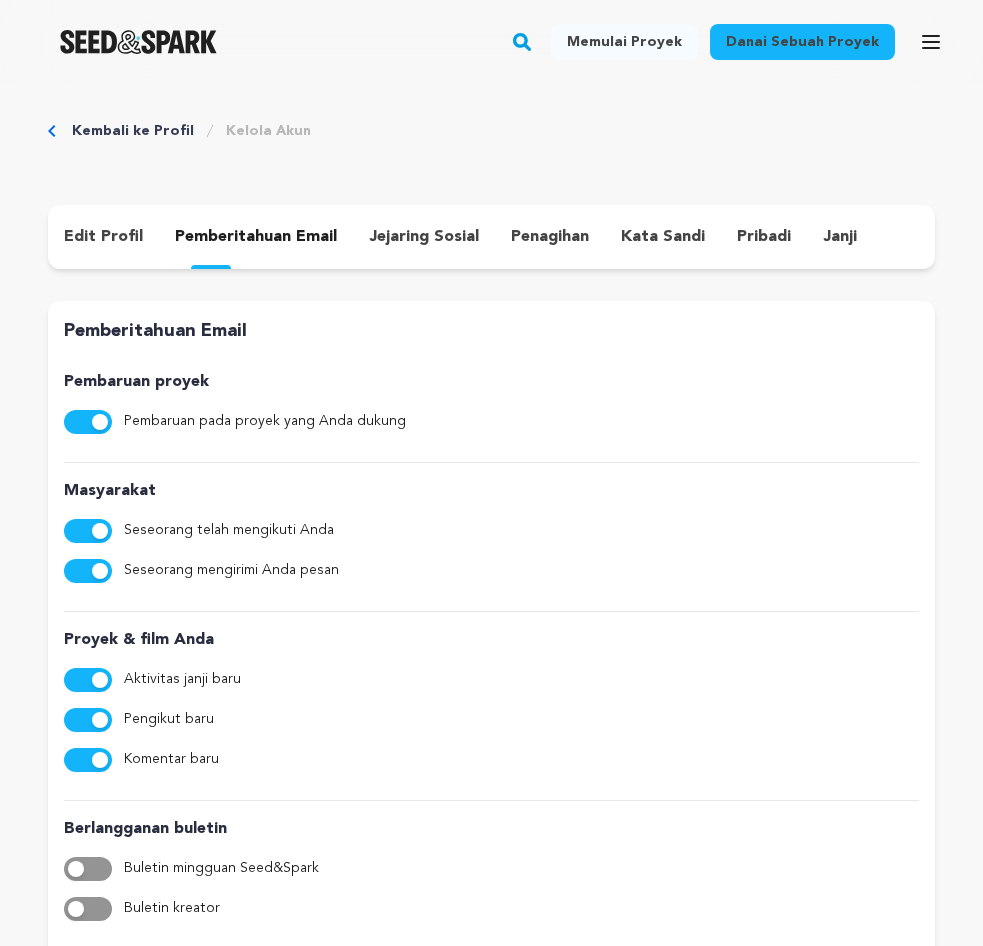 scroll, scrollTop: 0, scrollLeft: 0, axis: both 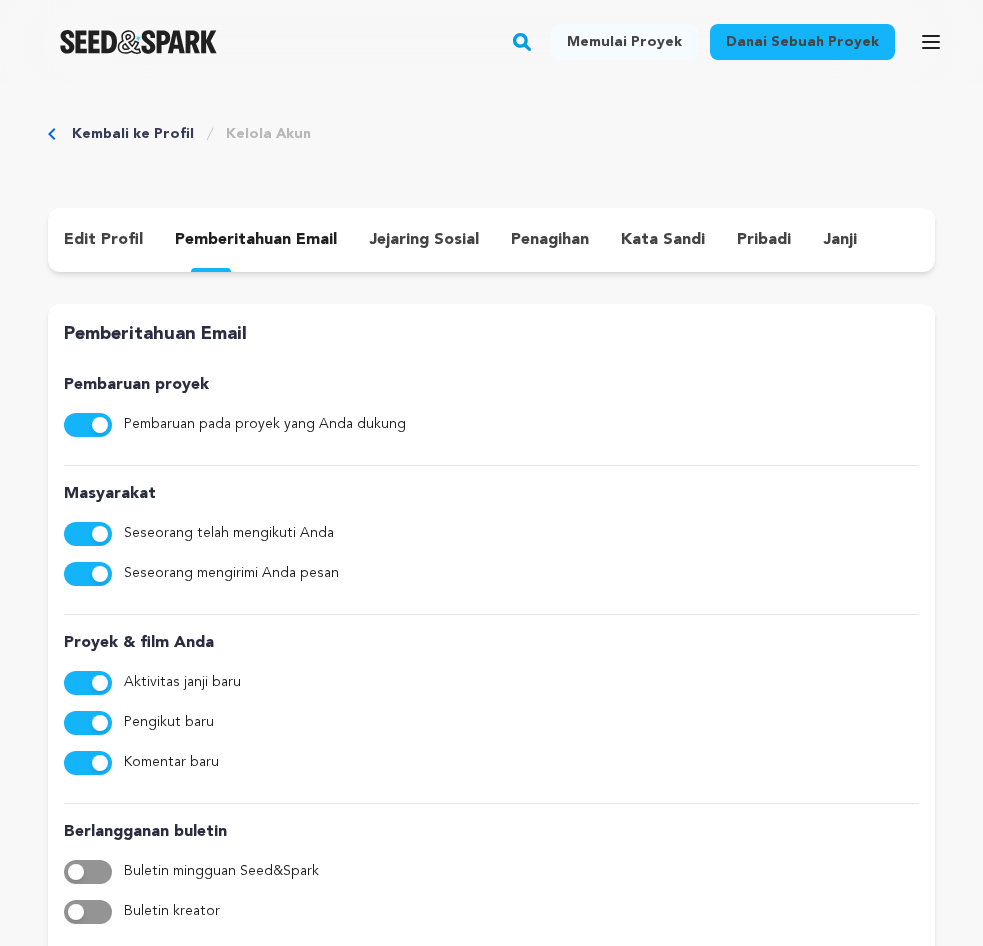 click on "jejaring sosial" at bounding box center (424, 240) 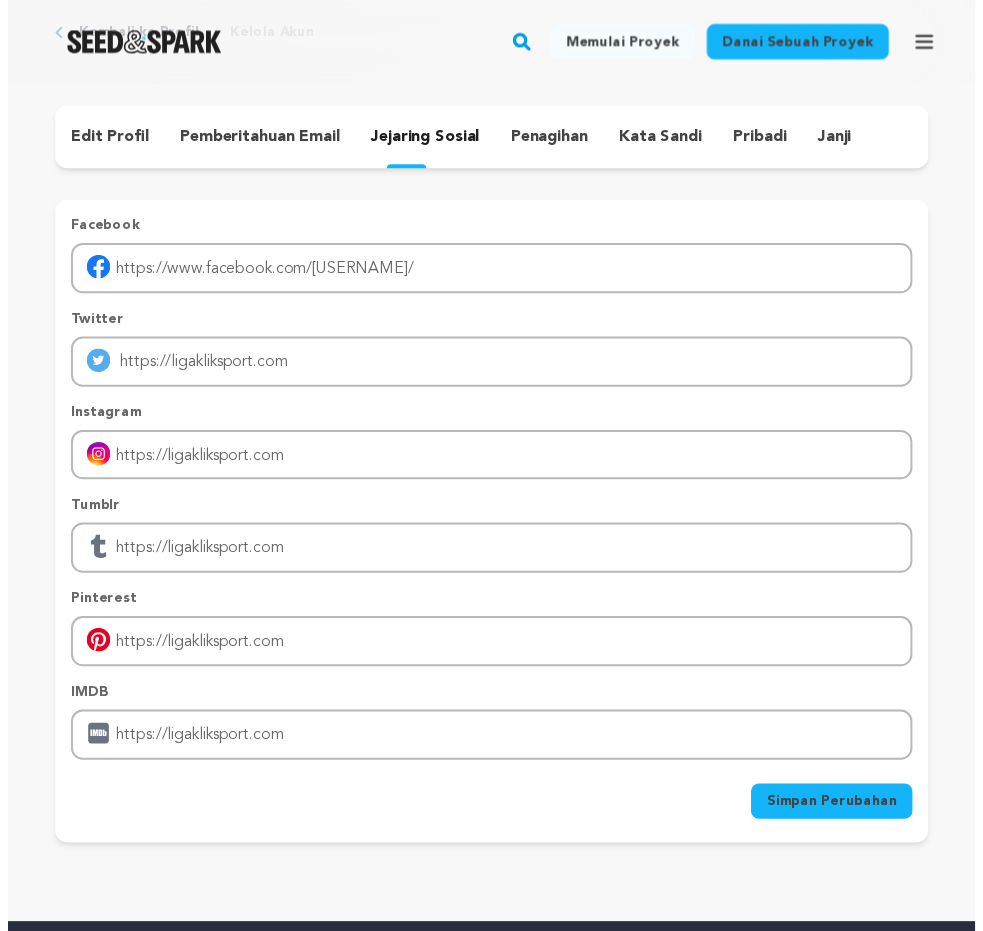 scroll, scrollTop: 100, scrollLeft: 0, axis: vertical 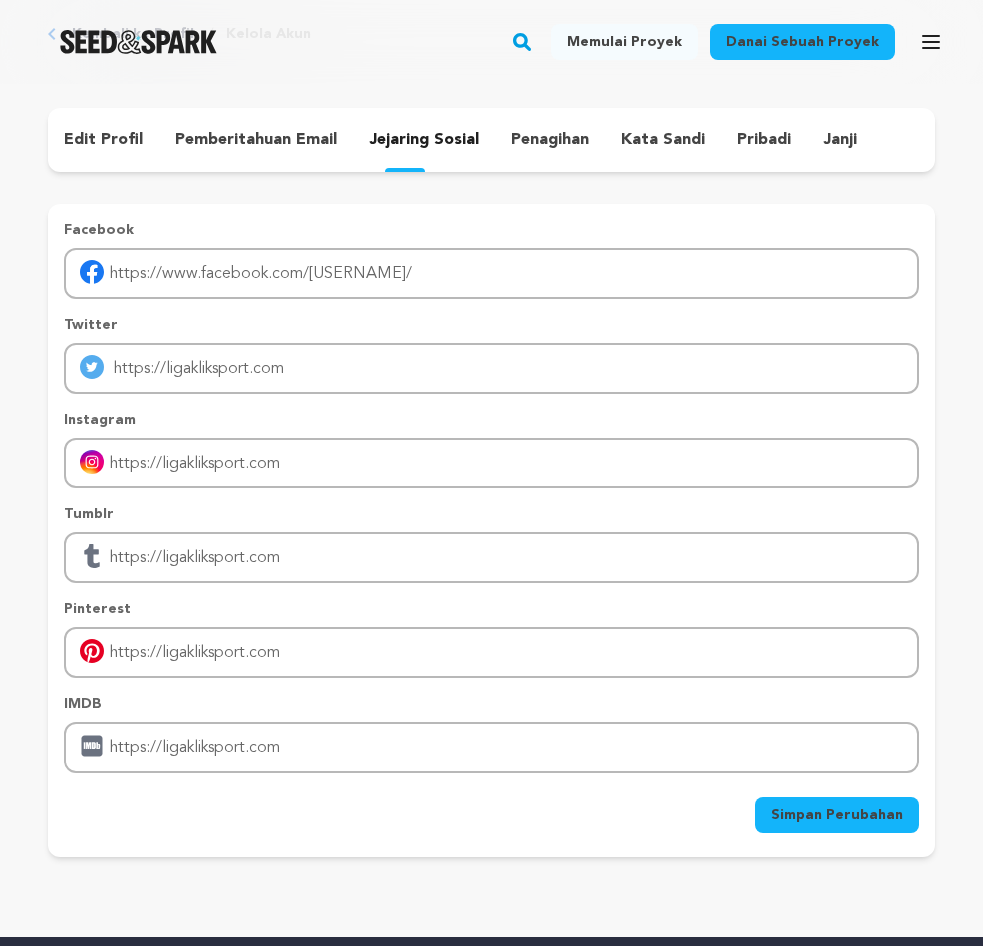 click on "penagihan" at bounding box center (550, 140) 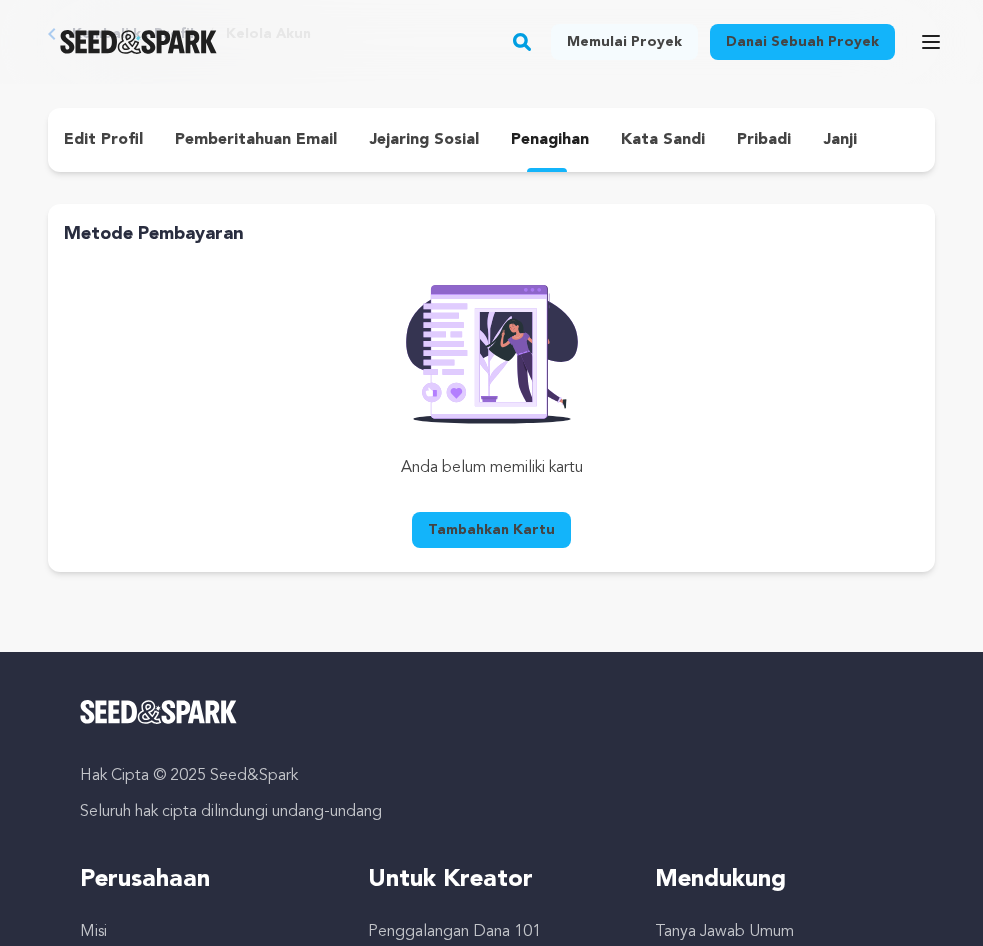click on "kata sandi" at bounding box center (663, 140) 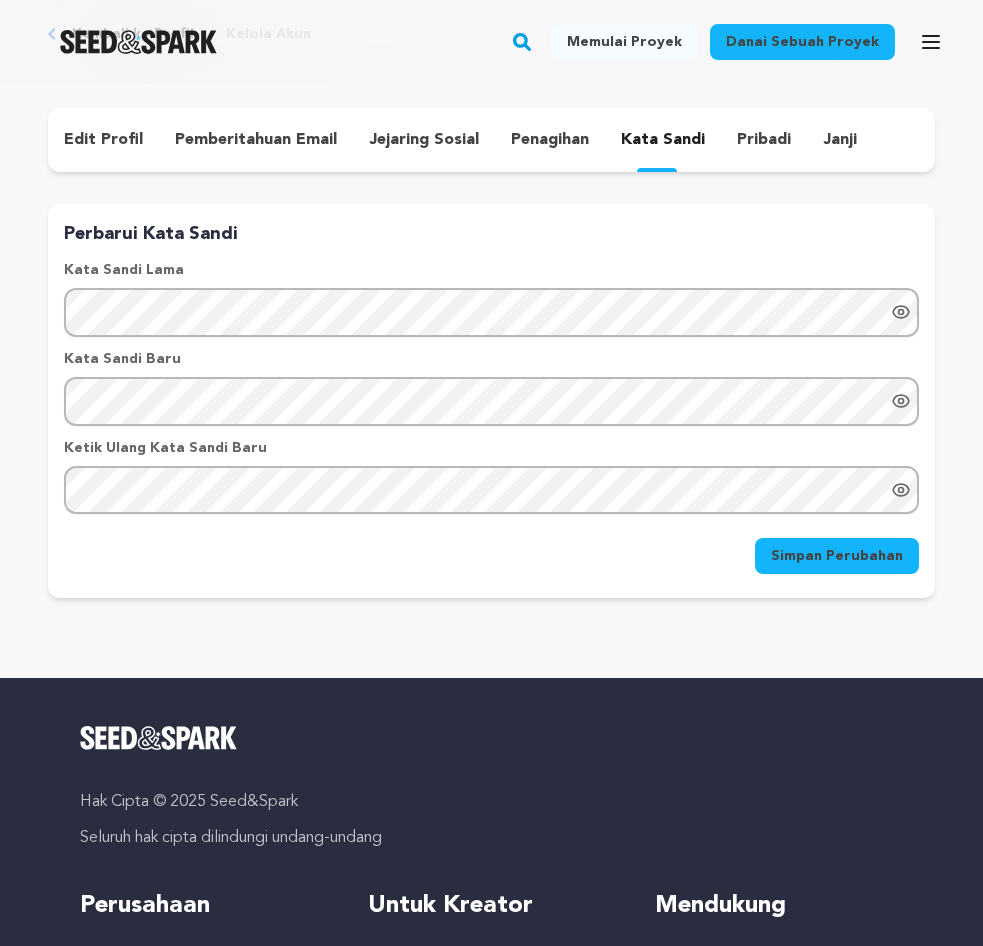 click on "pribadi" at bounding box center (764, 140) 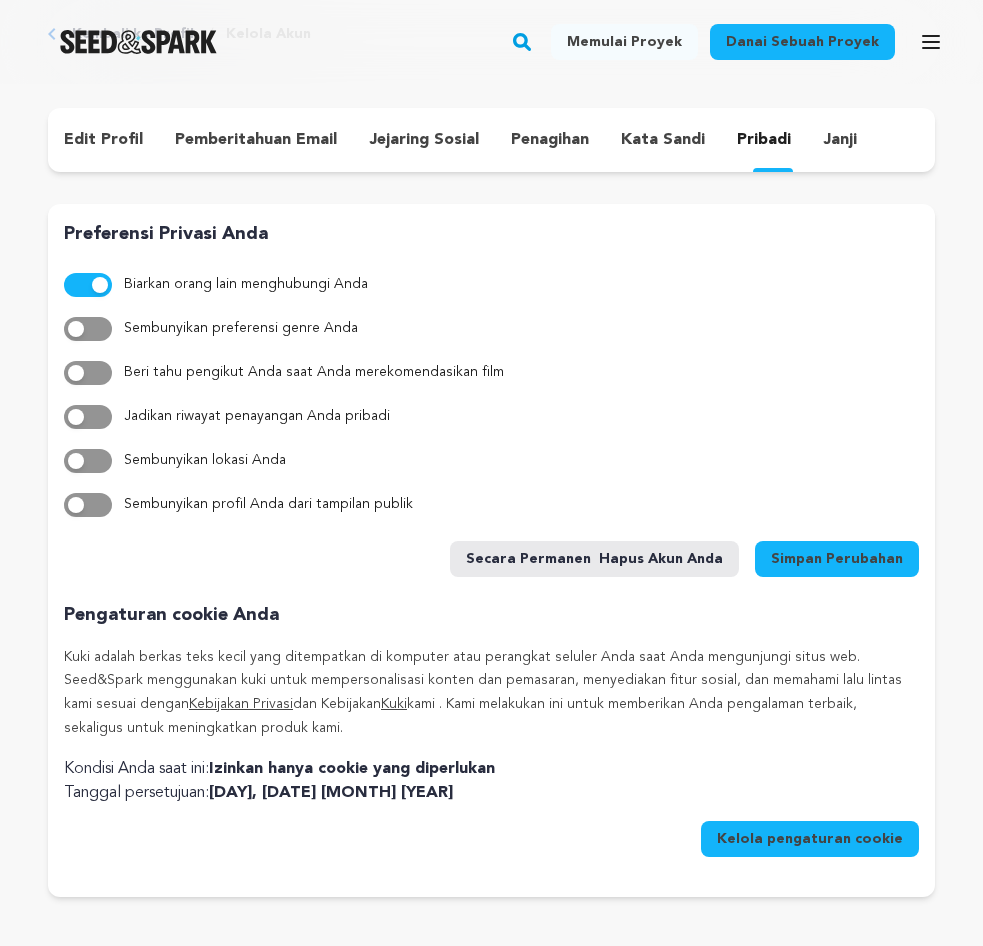 click on "janji" at bounding box center [840, 140] 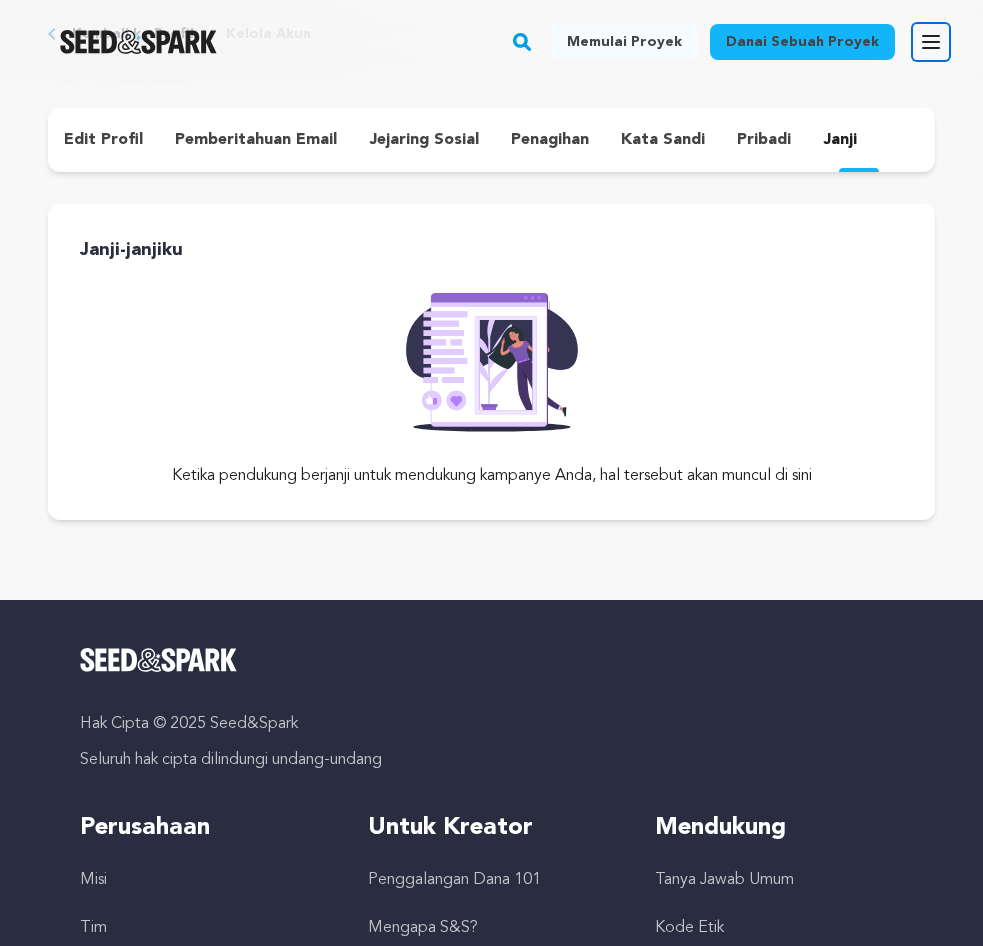 click 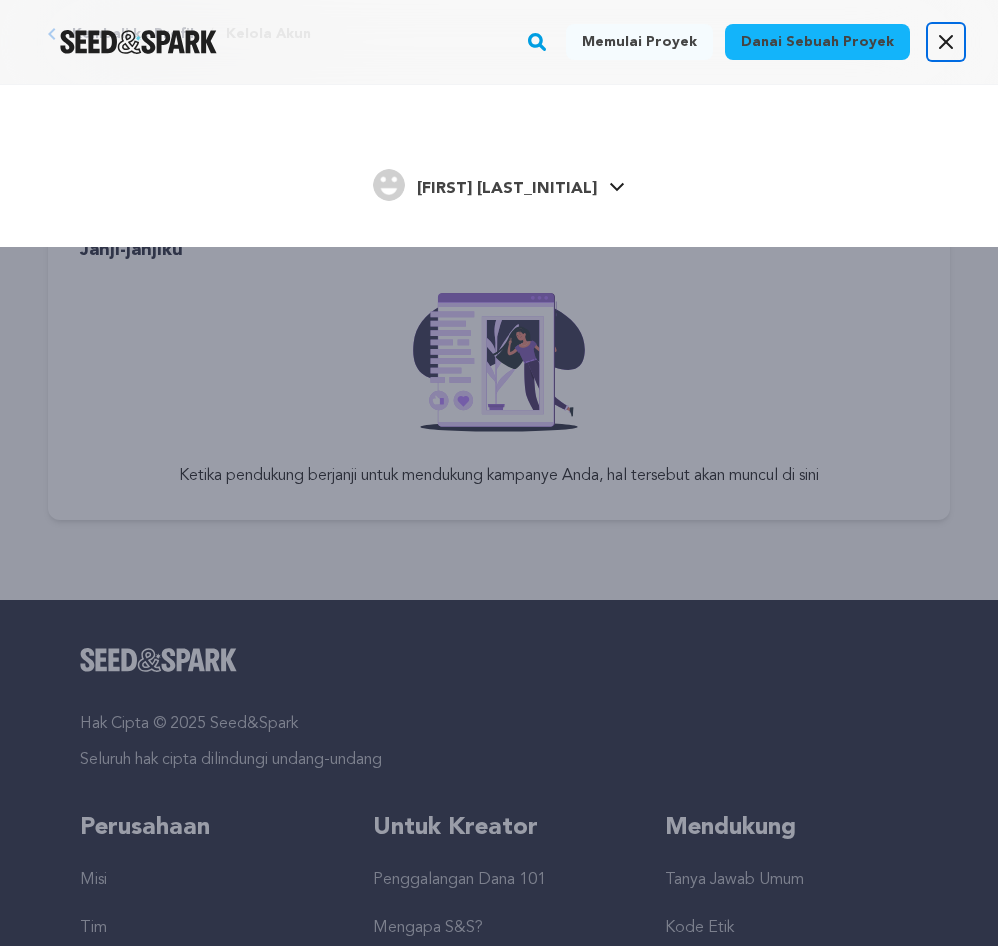 click 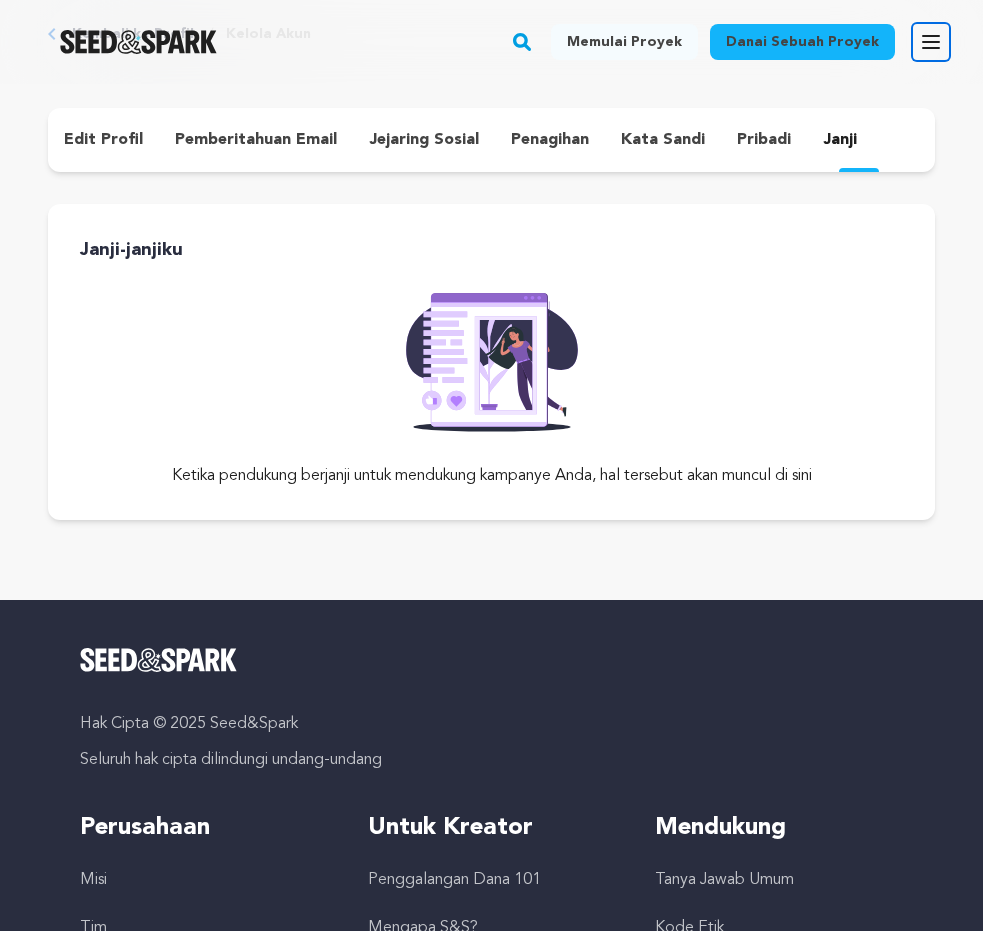 scroll, scrollTop: 0, scrollLeft: 0, axis: both 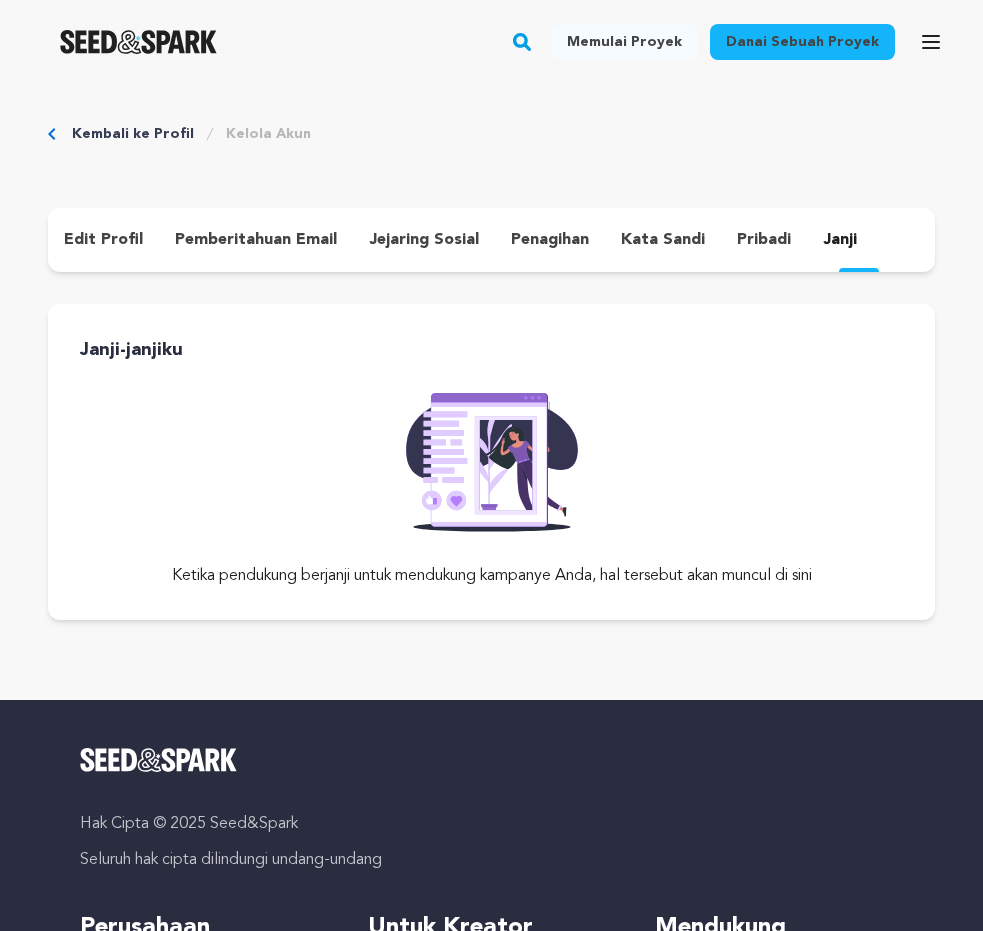 click on "jejaring sosial" at bounding box center (424, 240) 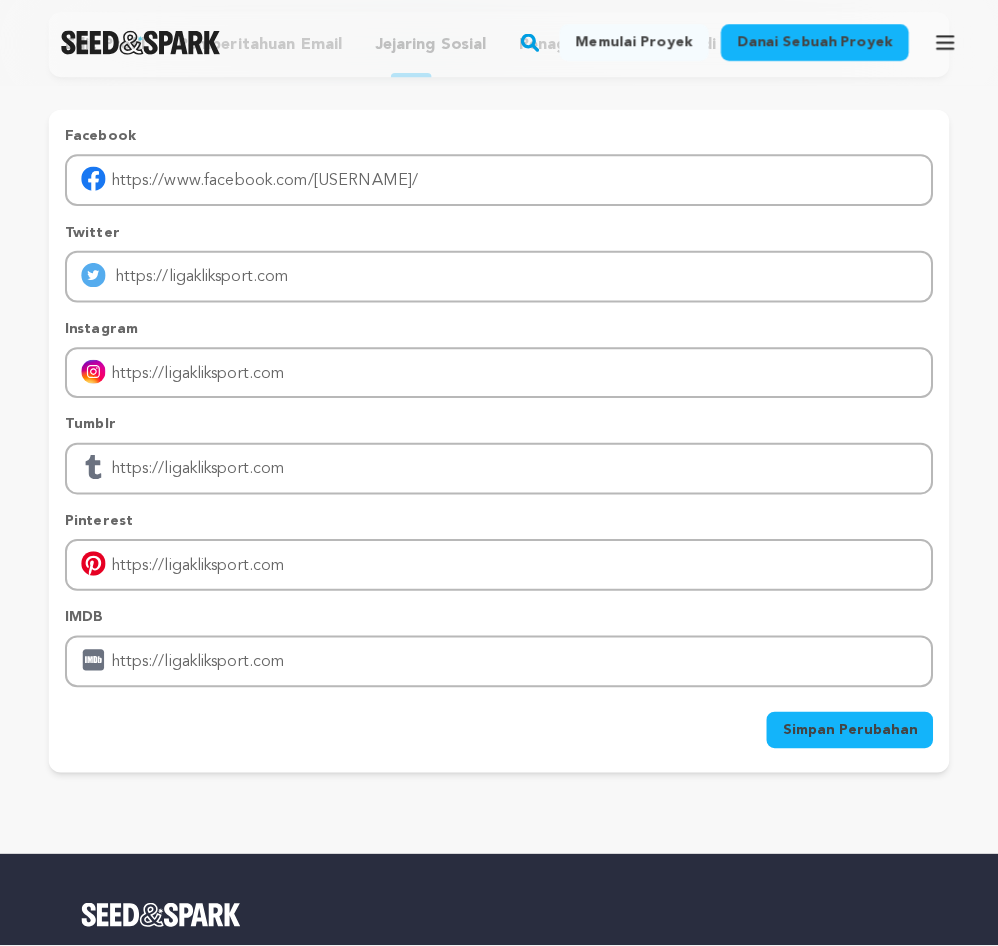 scroll, scrollTop: 200, scrollLeft: 0, axis: vertical 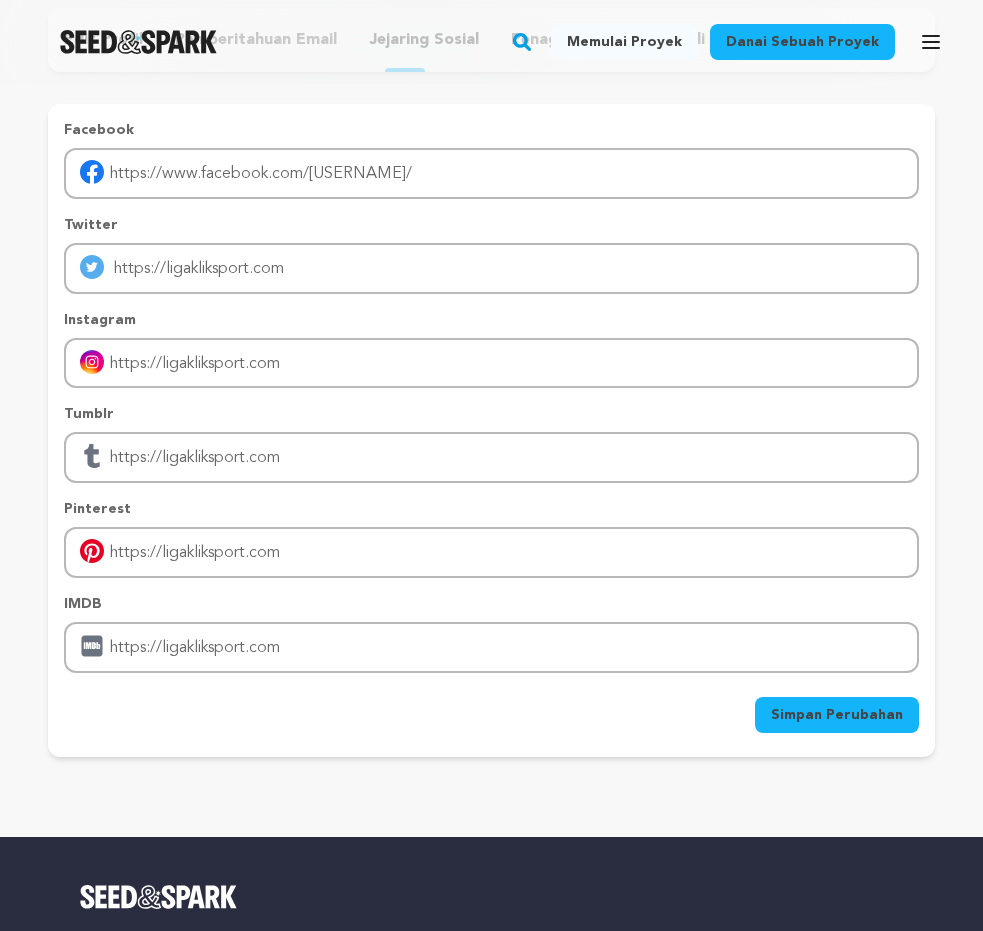 click on "Simpan Perubahan" at bounding box center [837, 715] 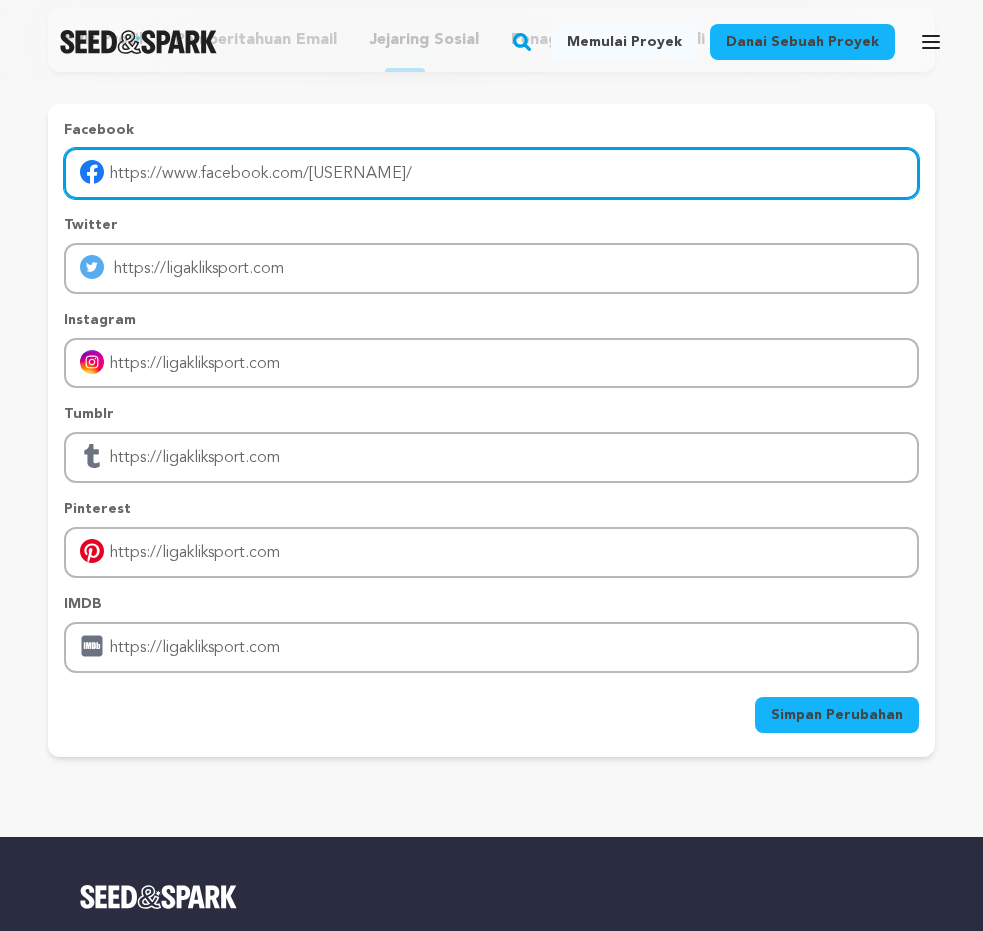 drag, startPoint x: 470, startPoint y: 183, endPoint x: 105, endPoint y: 179, distance: 365.0219 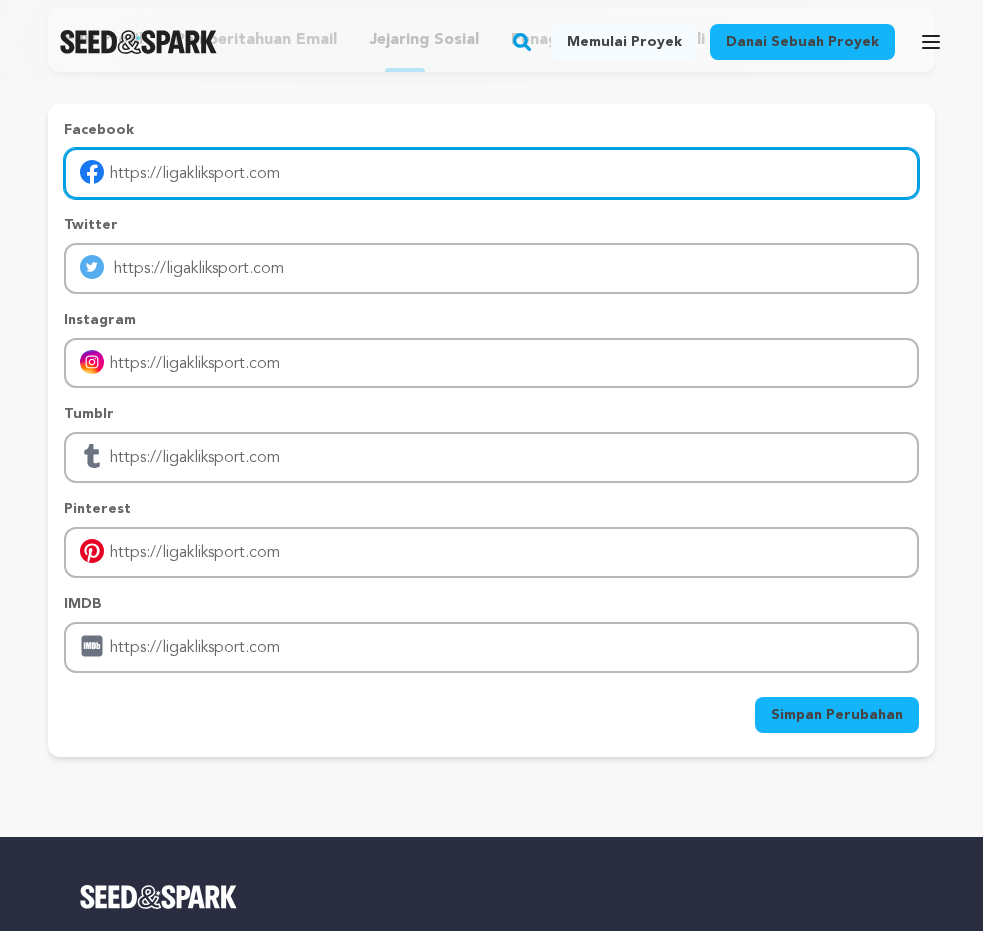 type on "https://ligakliksport.com" 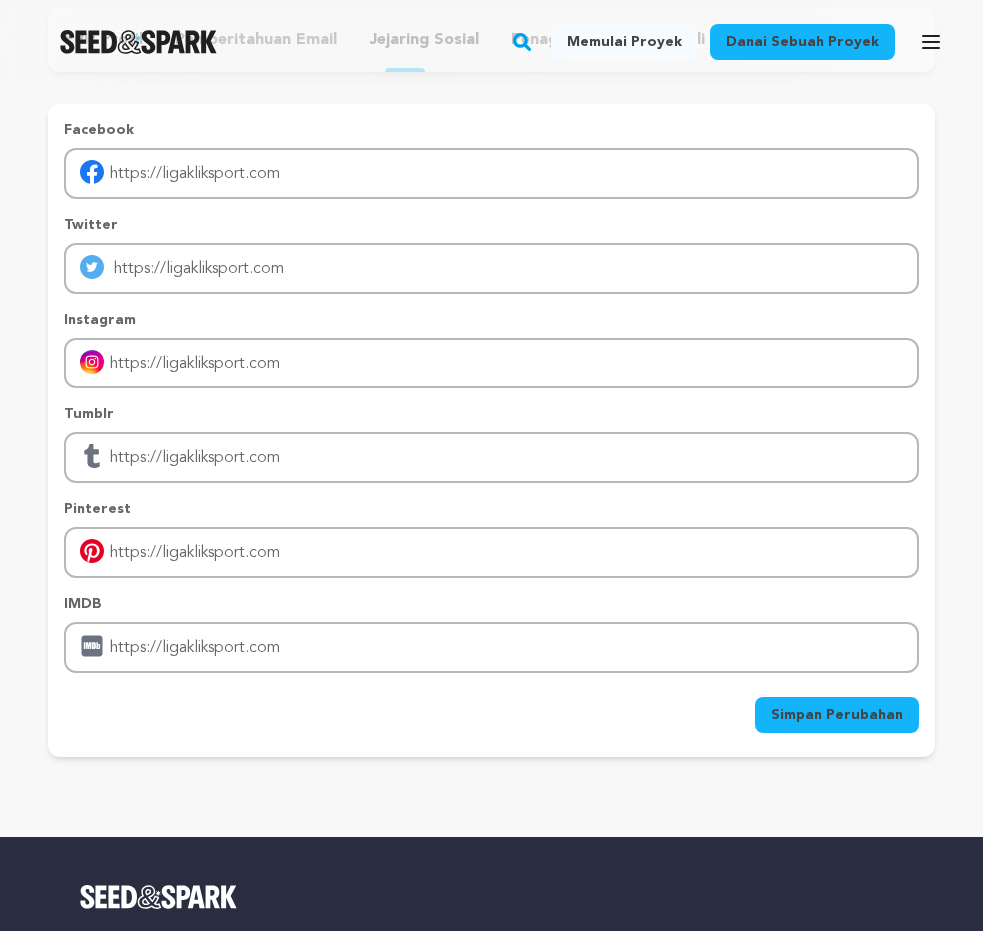 click on "Simpan Perubahan" at bounding box center [837, 715] 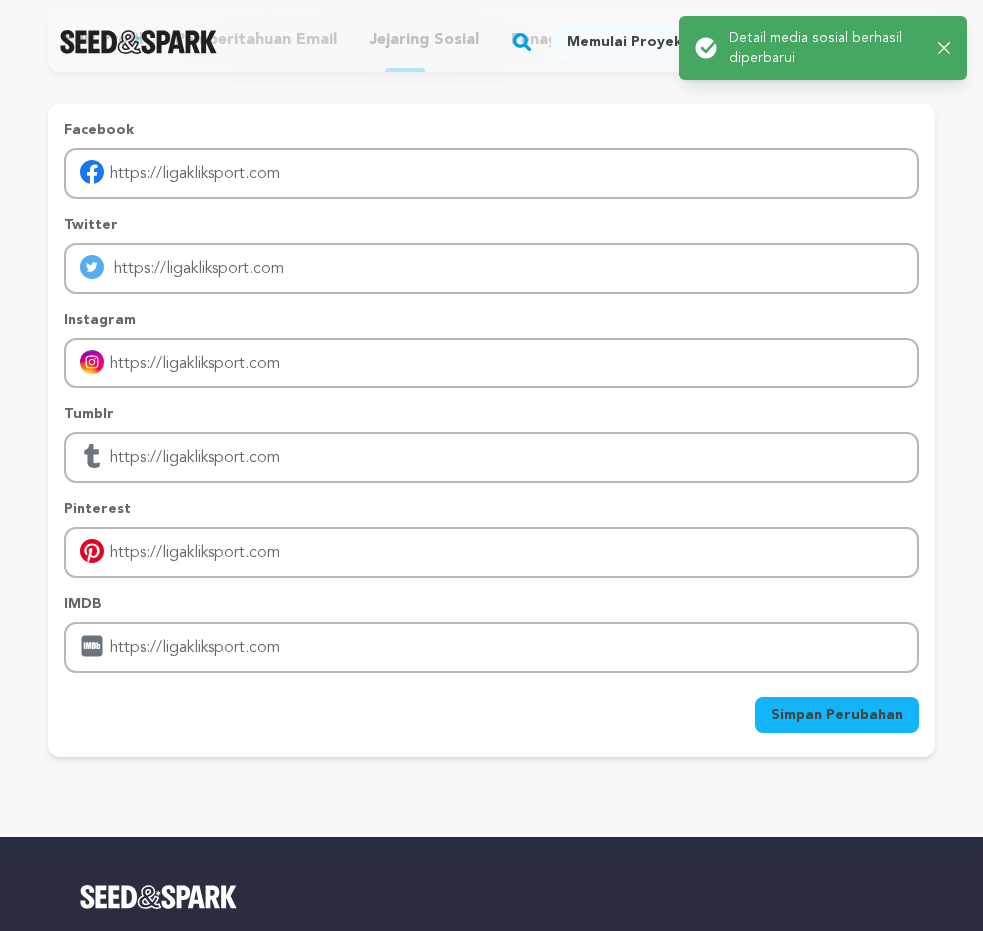 click 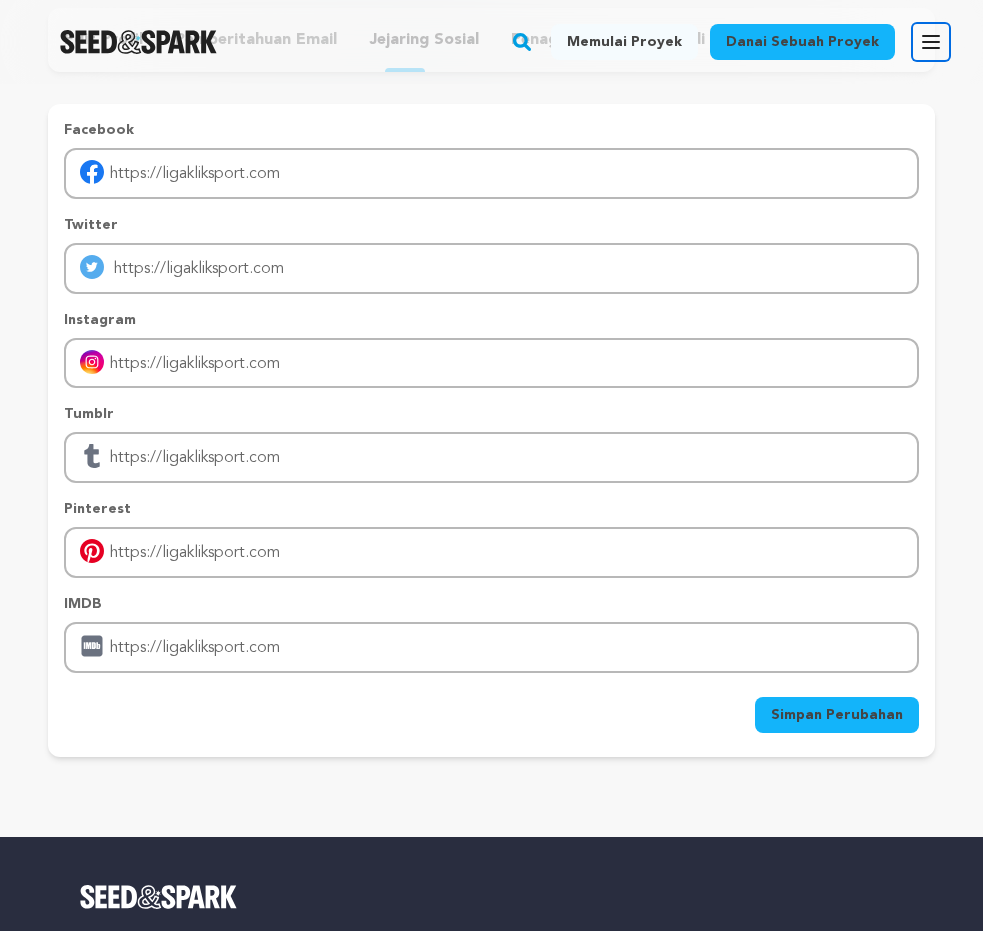 click 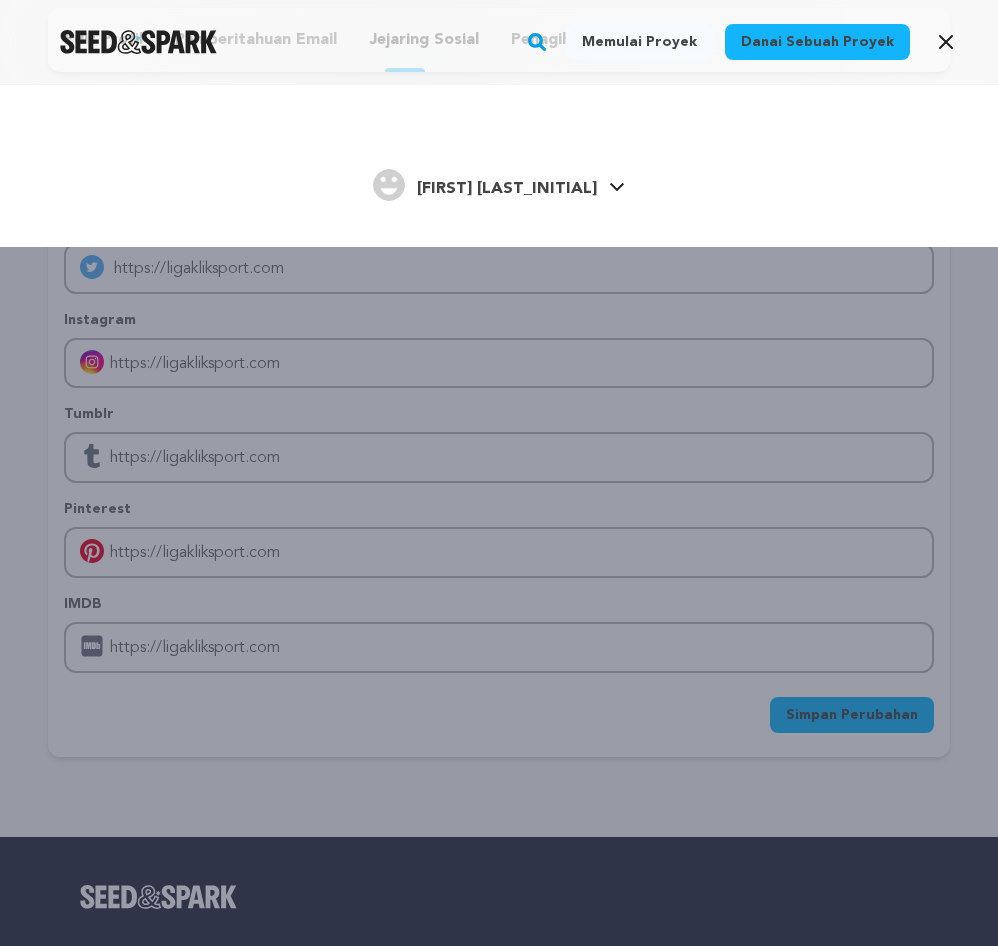 click 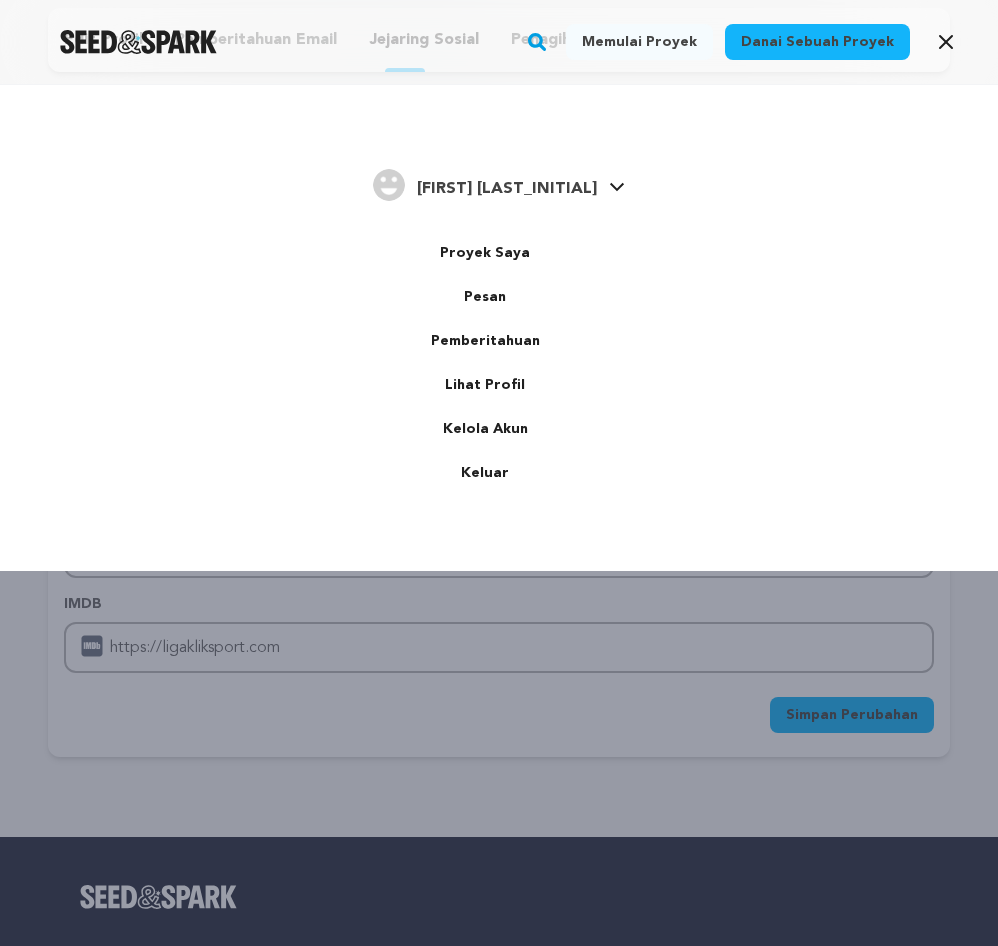 scroll, scrollTop: 0, scrollLeft: 0, axis: both 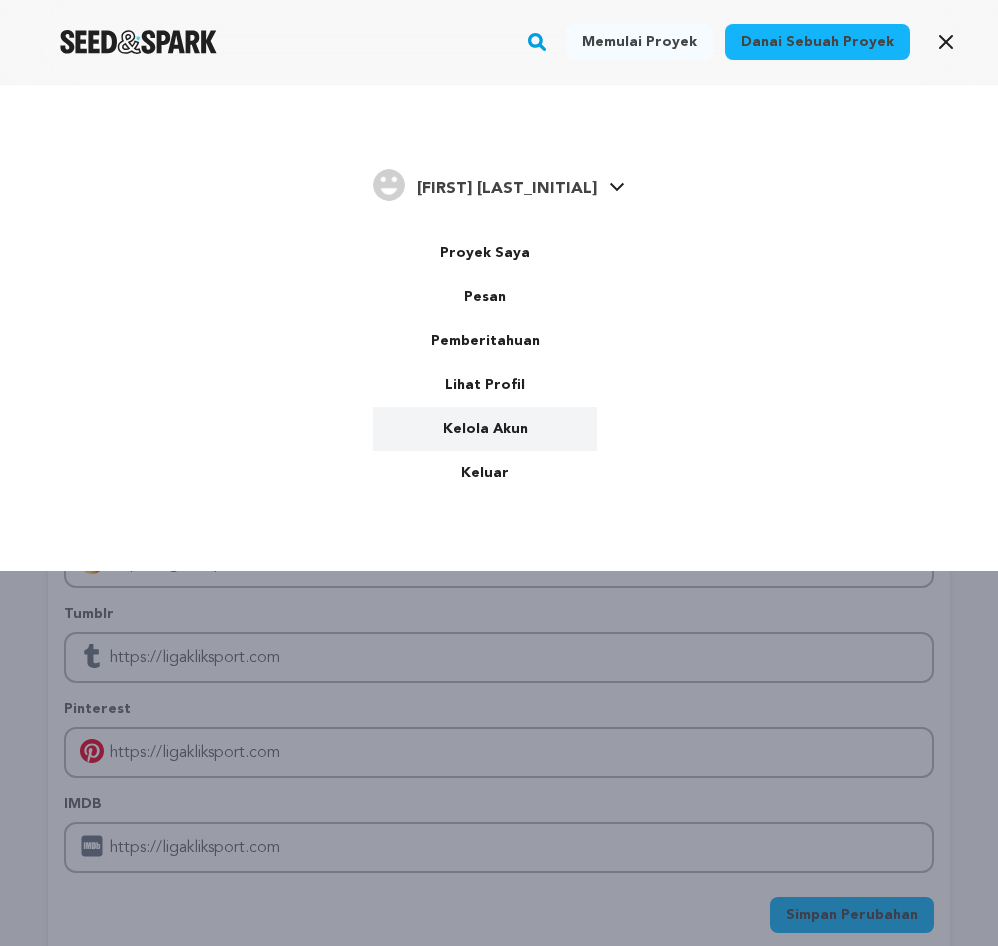click on "Kelola Akun" at bounding box center [485, 429] 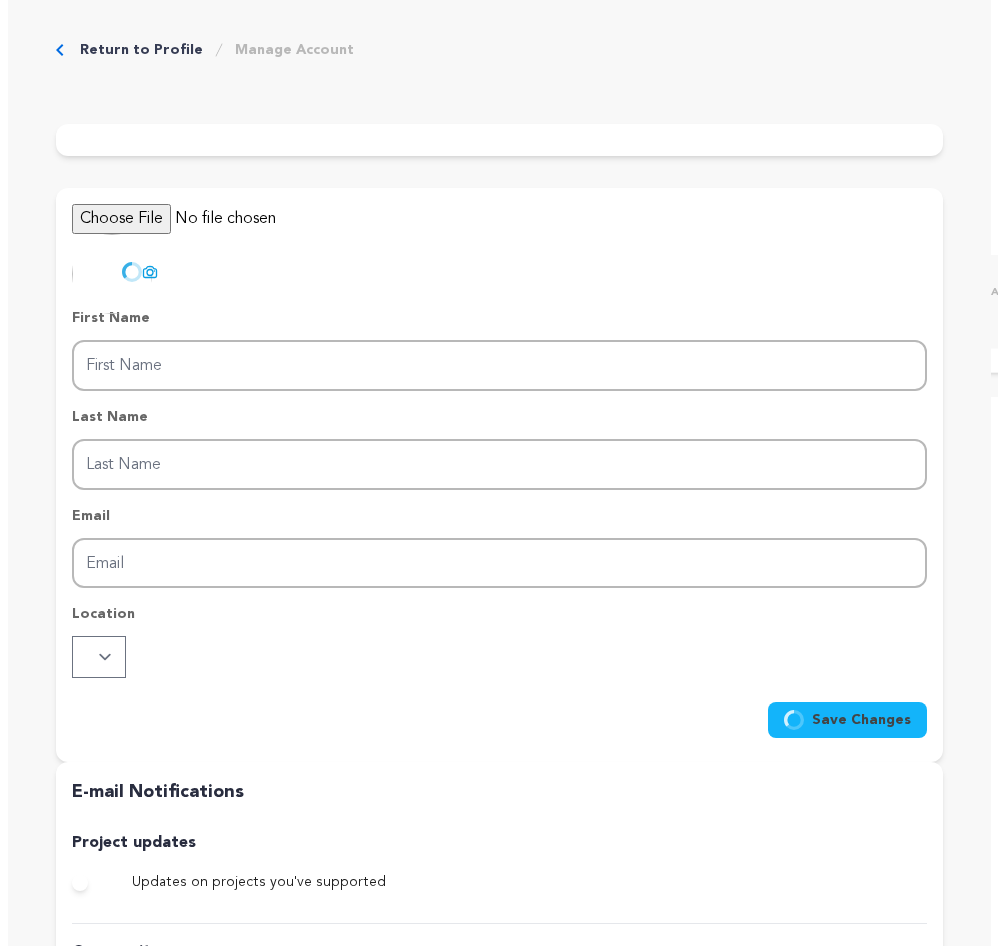 scroll, scrollTop: 0, scrollLeft: 0, axis: both 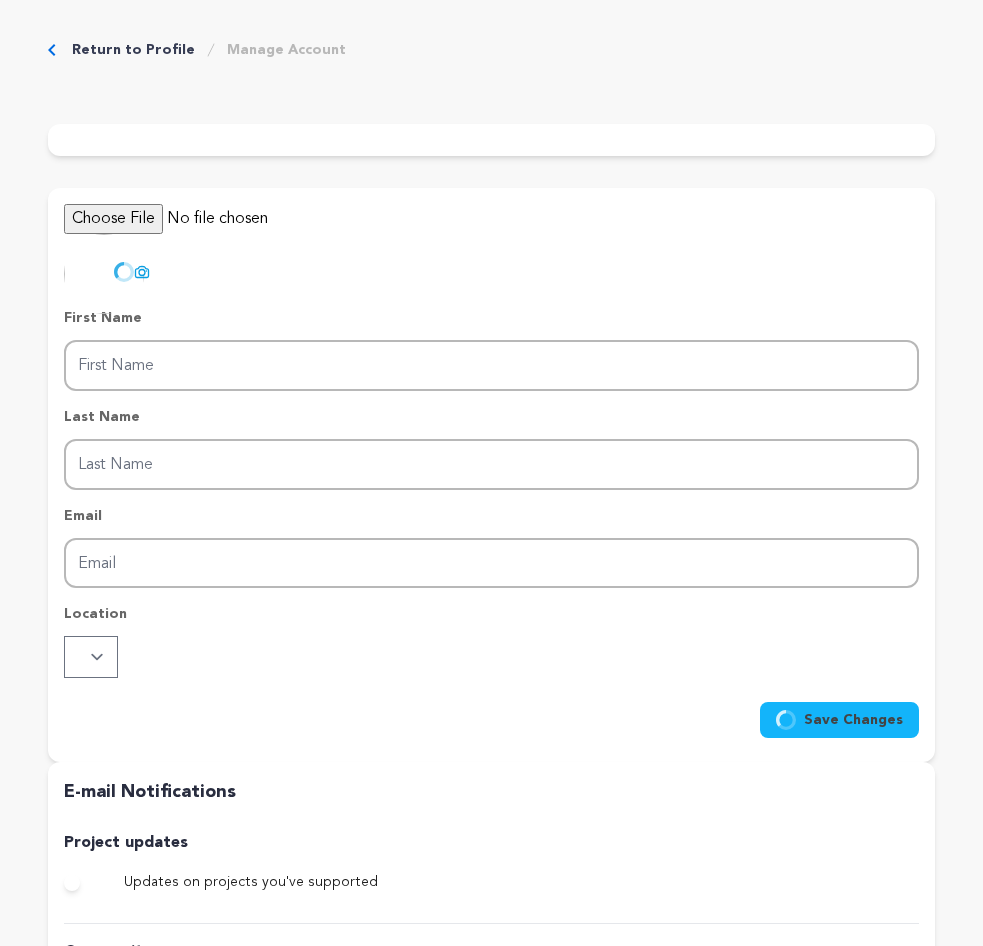 type on "Delia" 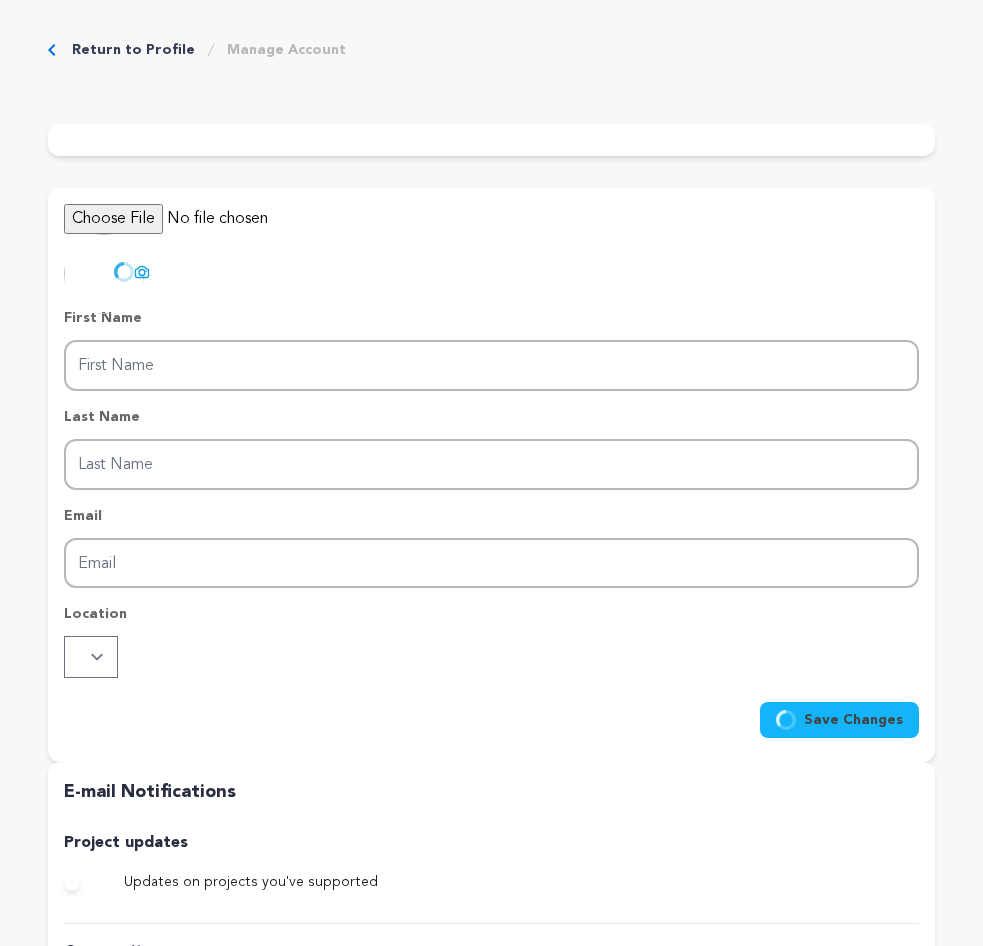 type on "Cinta" 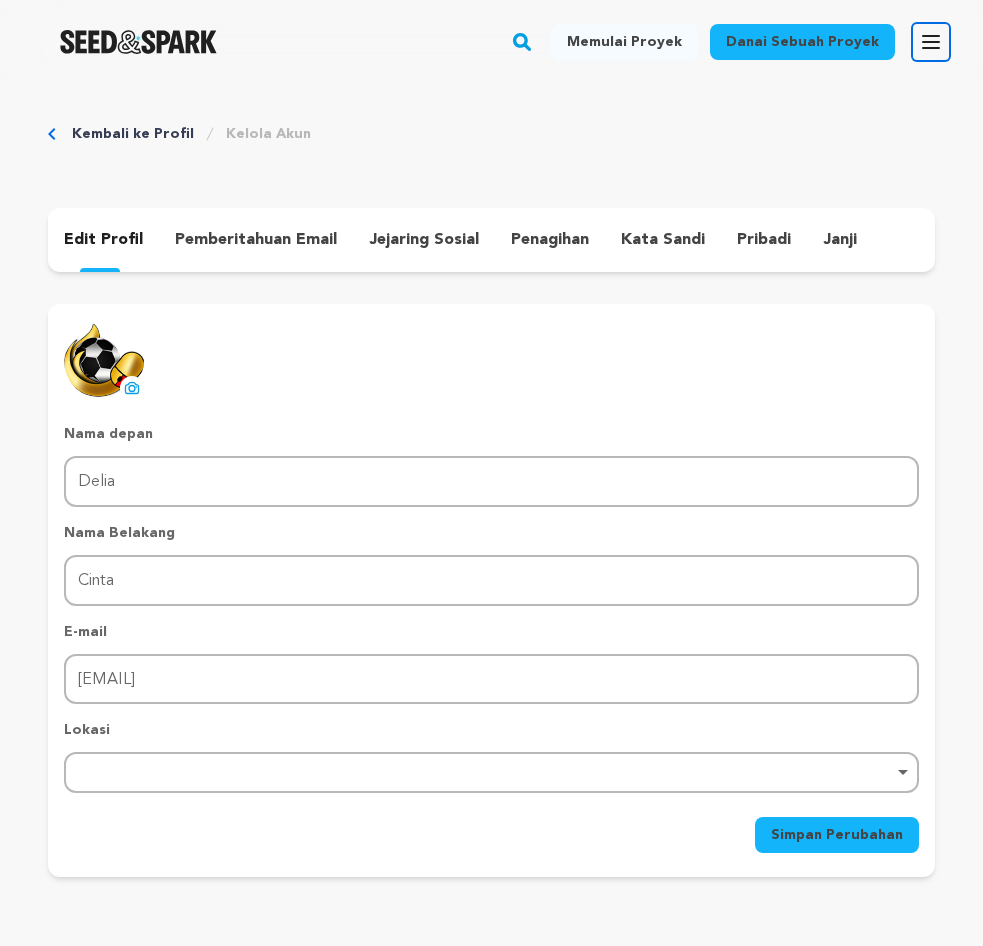 click 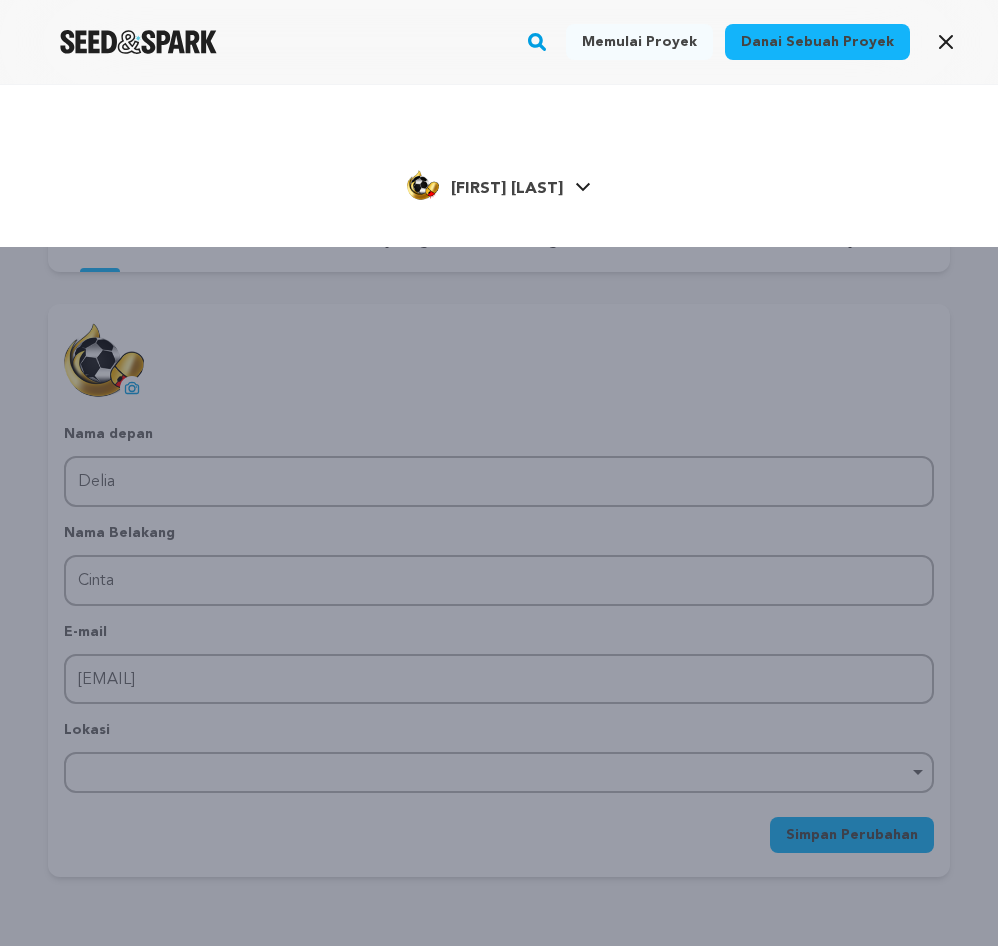 click on "[FIRST] C." at bounding box center (507, 189) 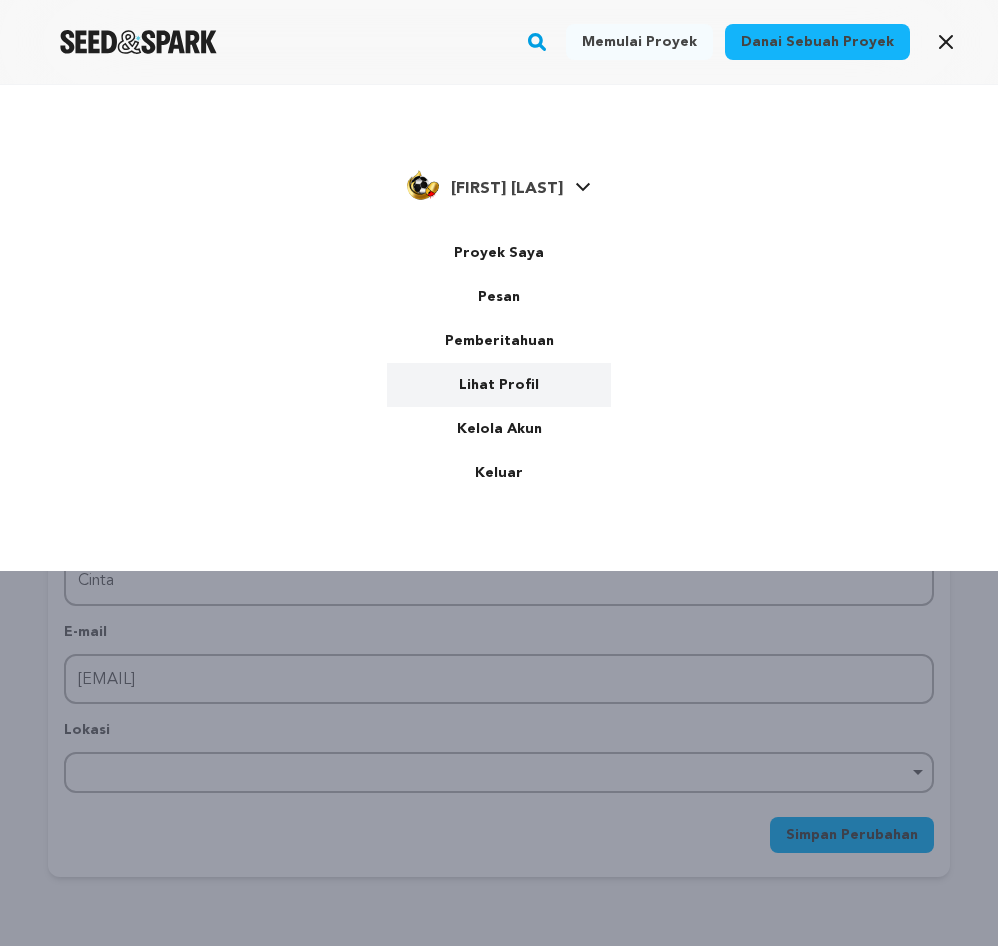 click on "Lihat Profil" at bounding box center [499, 385] 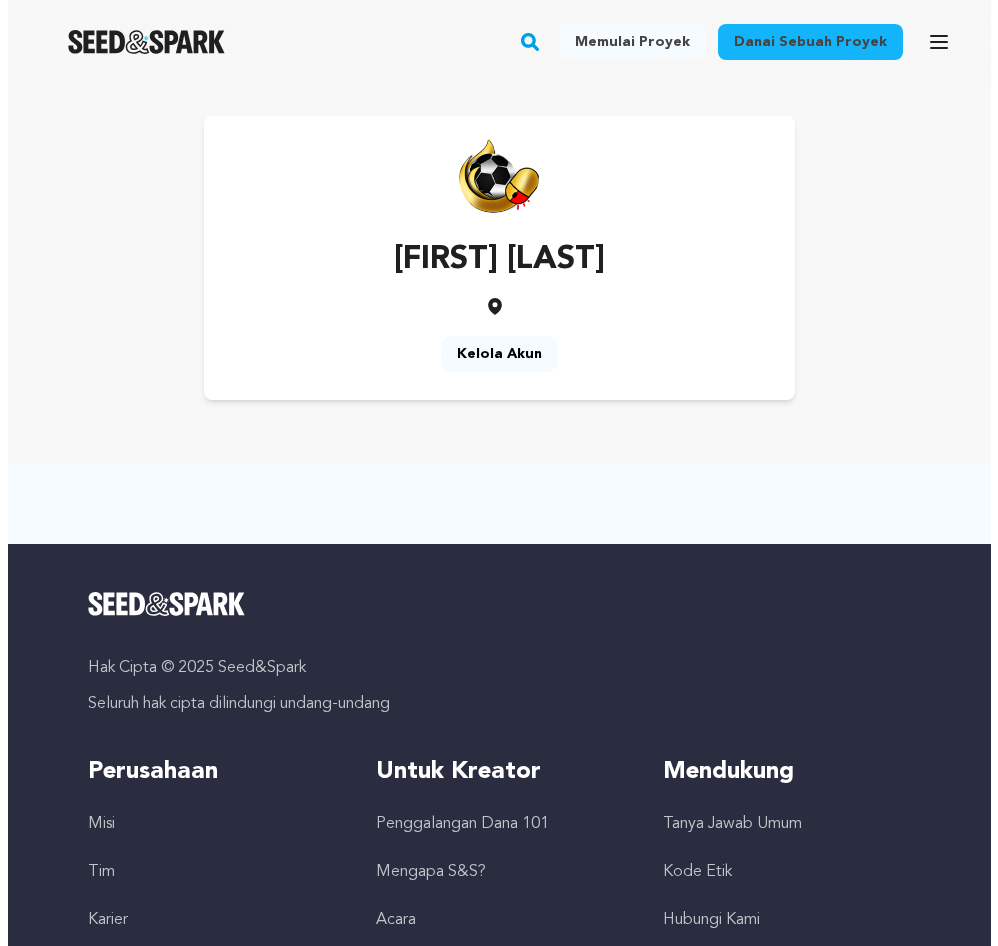 scroll, scrollTop: 0, scrollLeft: 0, axis: both 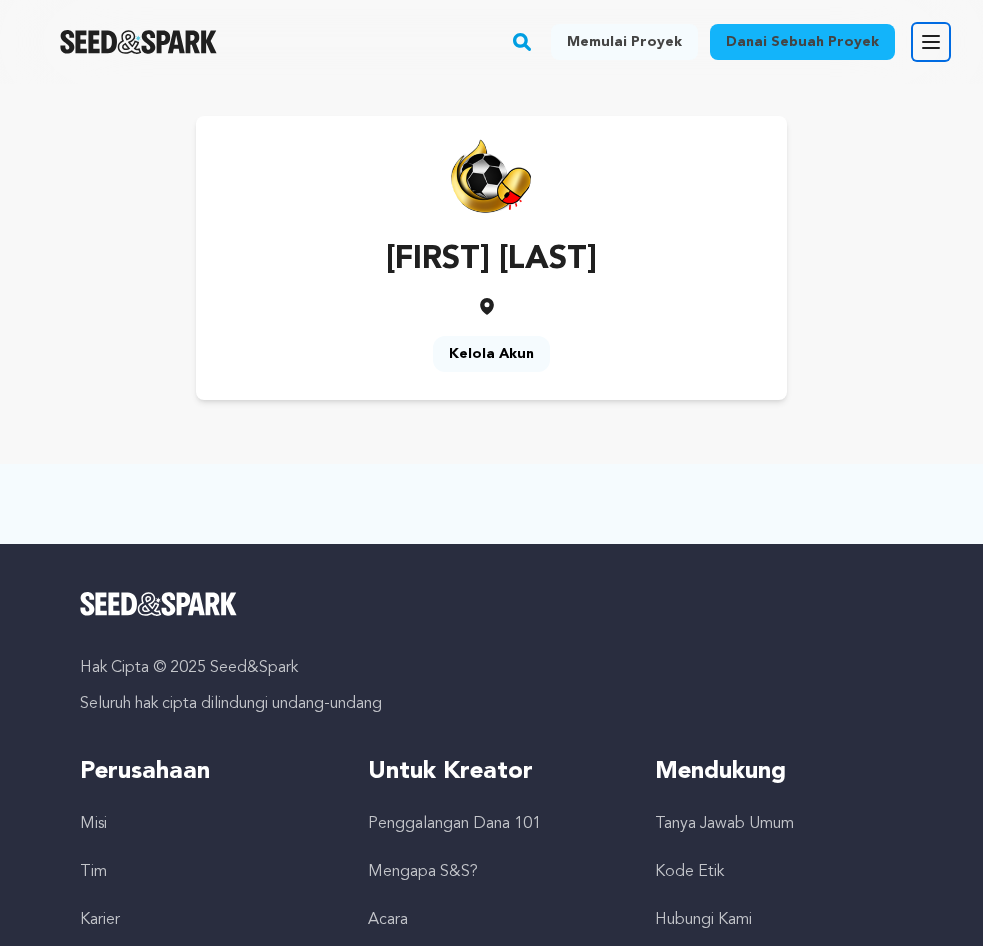 click 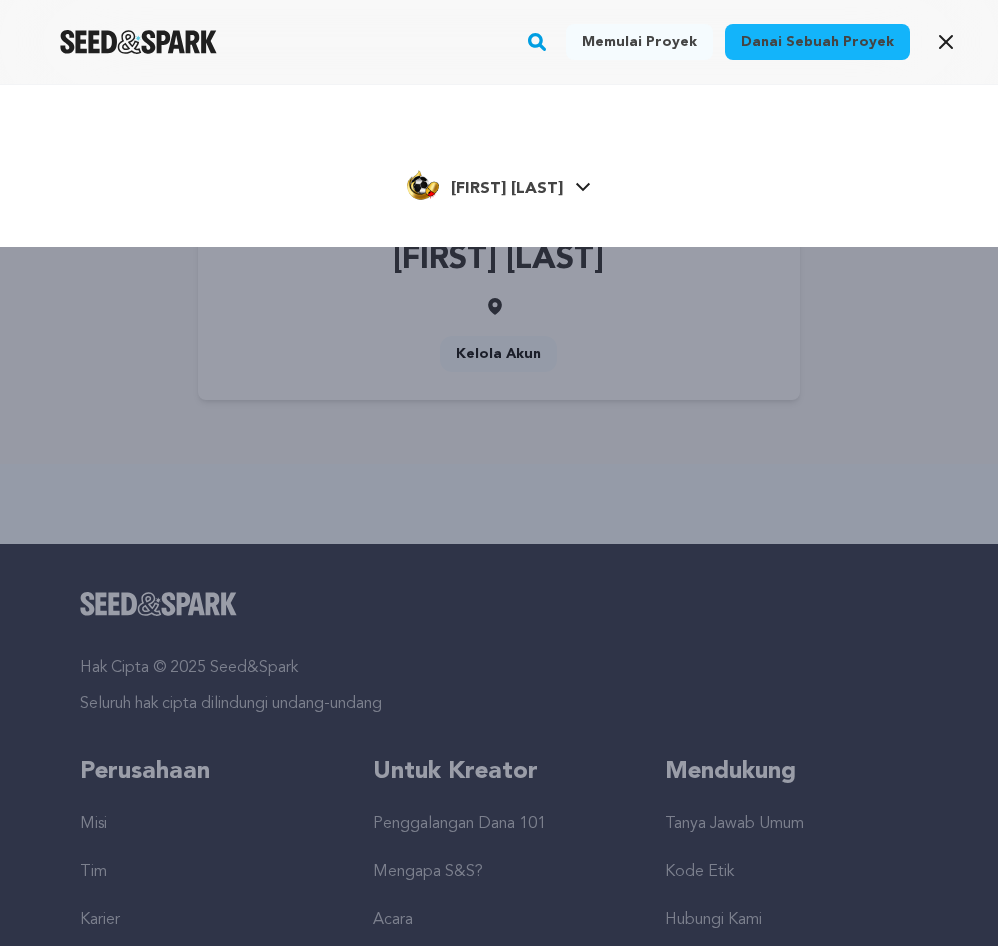 click on "[FIRST] [LAST]
[FIRST] [LAST]" at bounding box center [499, 186] 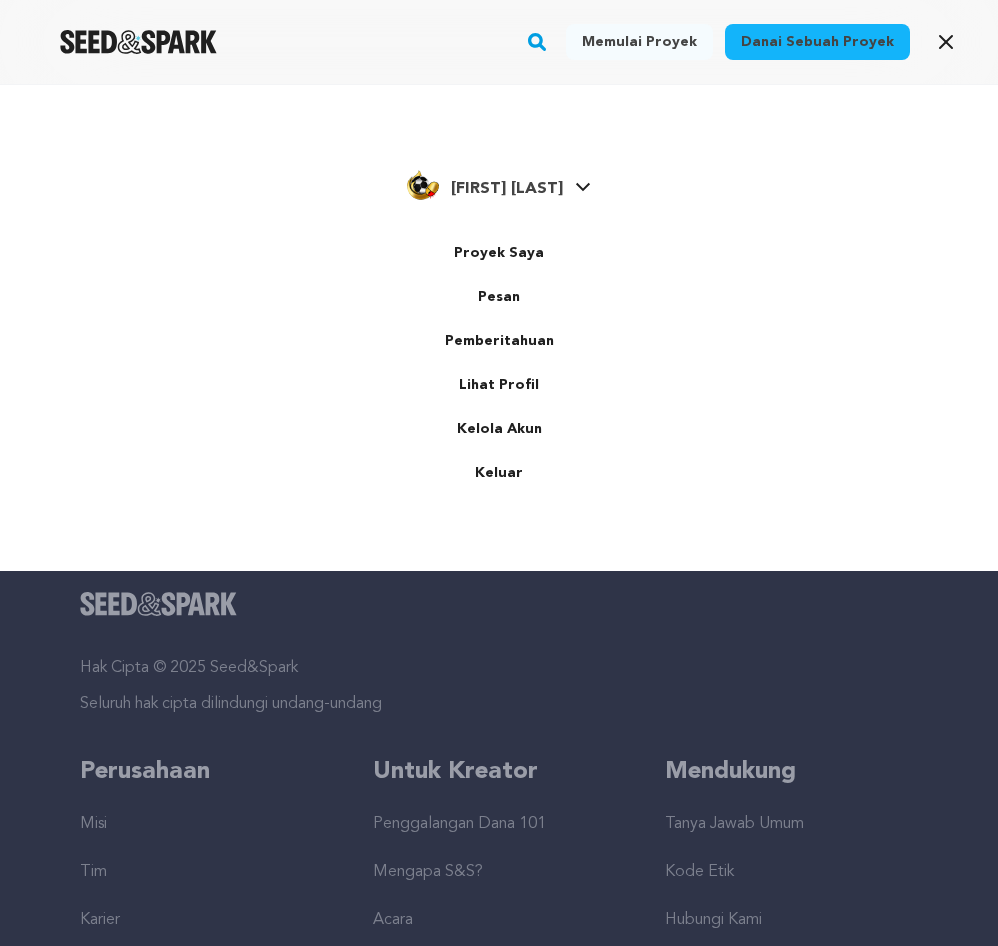 click on "[FIRST] [LAST]
[FIRST] [LAST]" at bounding box center (499, 183) 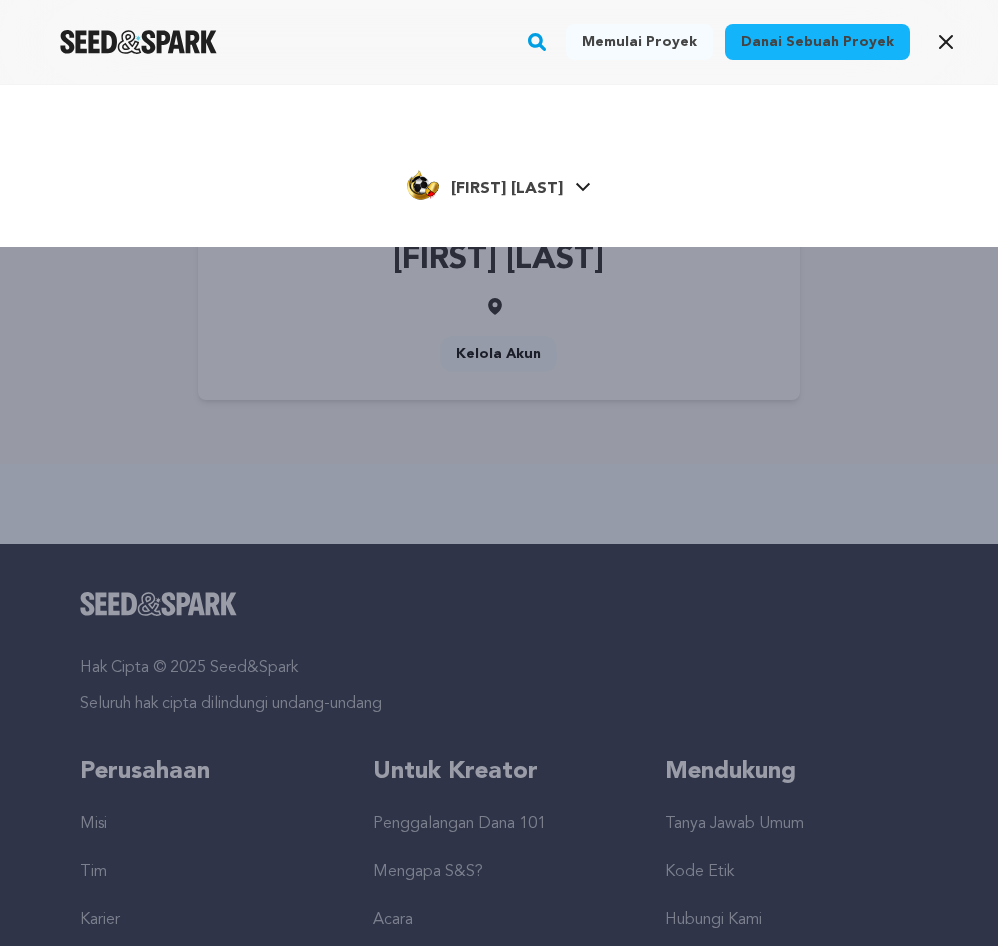 click on "[FIRST] [LAST]
[FIRST] [LAST]" at bounding box center (499, 183) 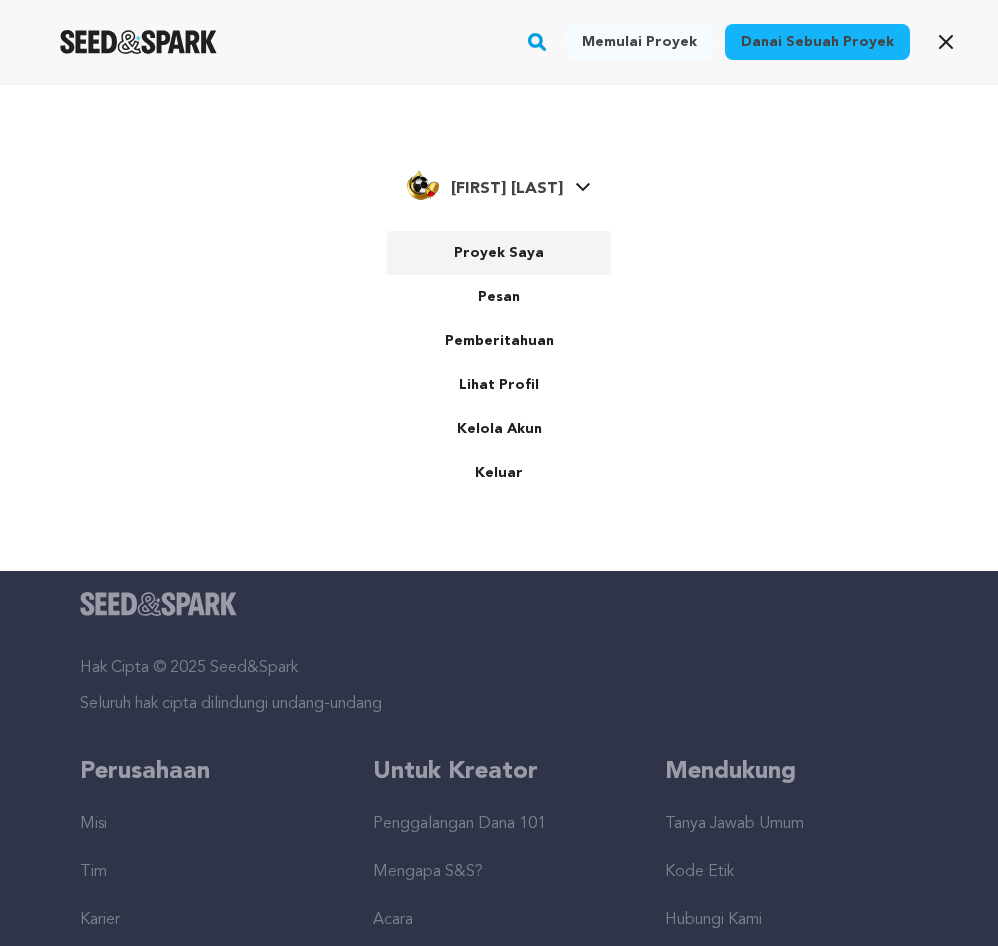 click on "Proyek Saya" at bounding box center [499, 253] 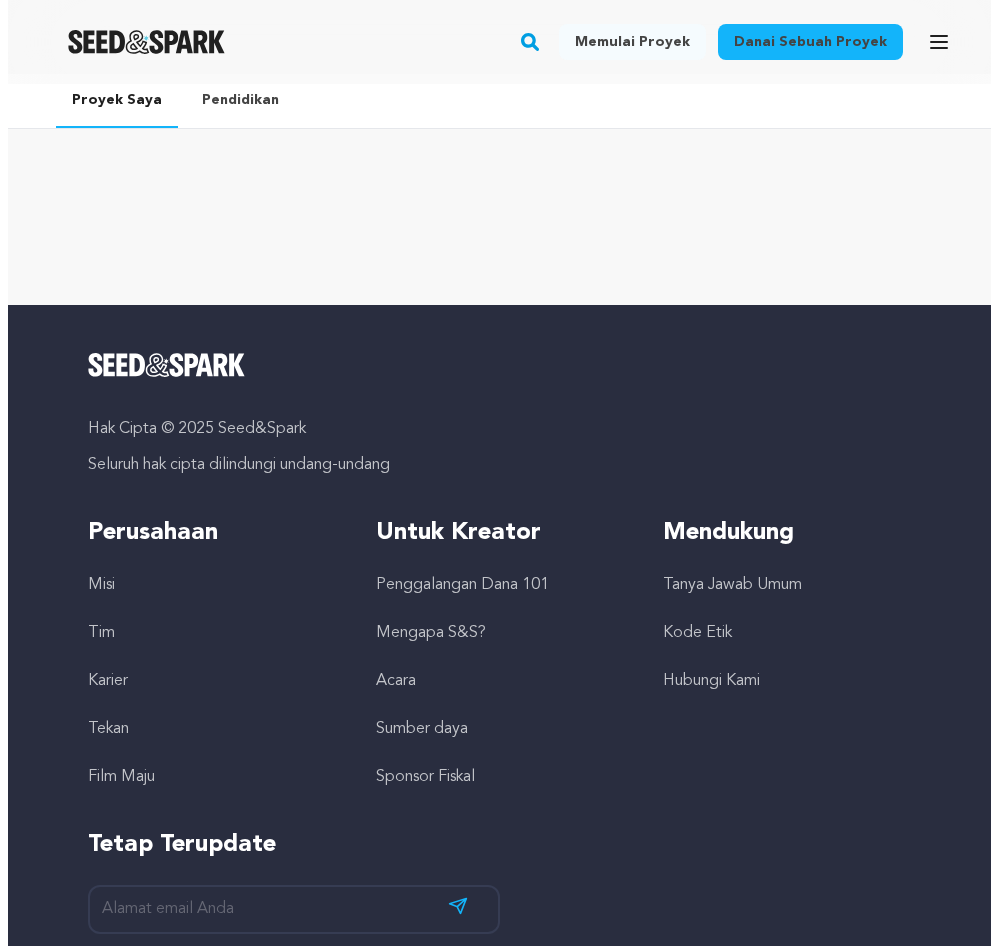 scroll, scrollTop: 0, scrollLeft: 0, axis: both 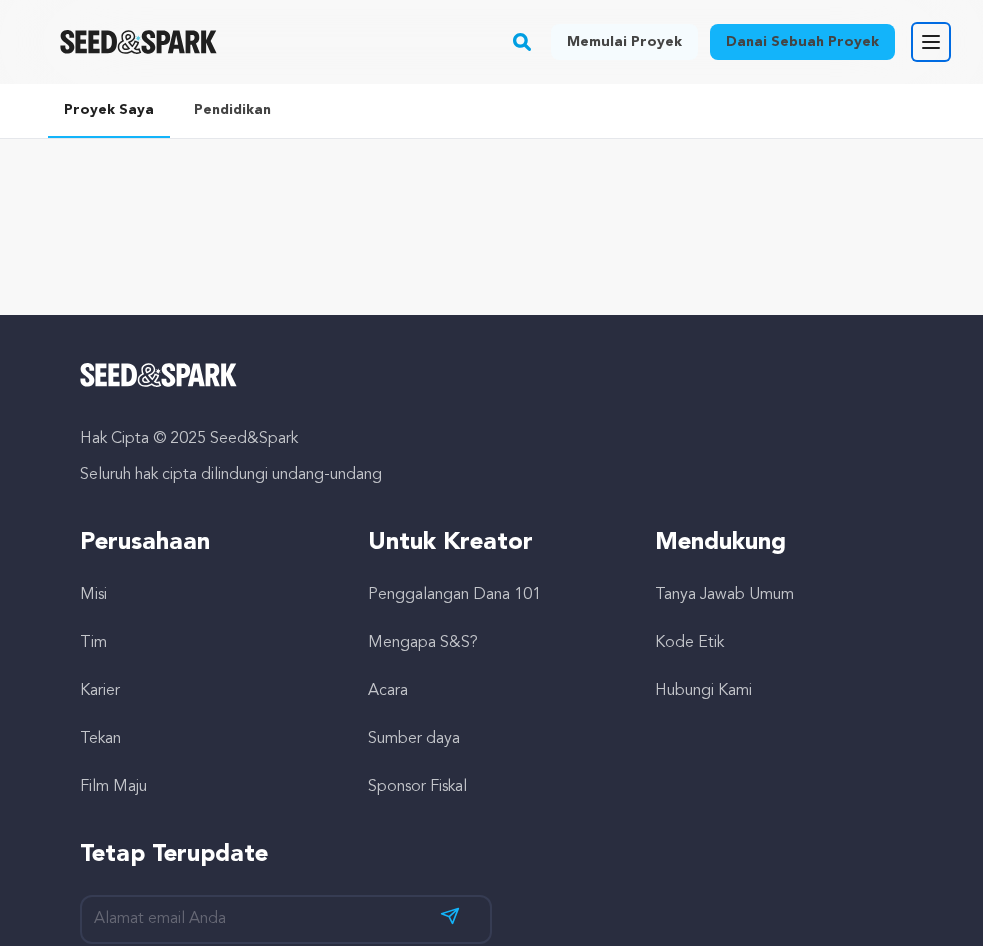 click 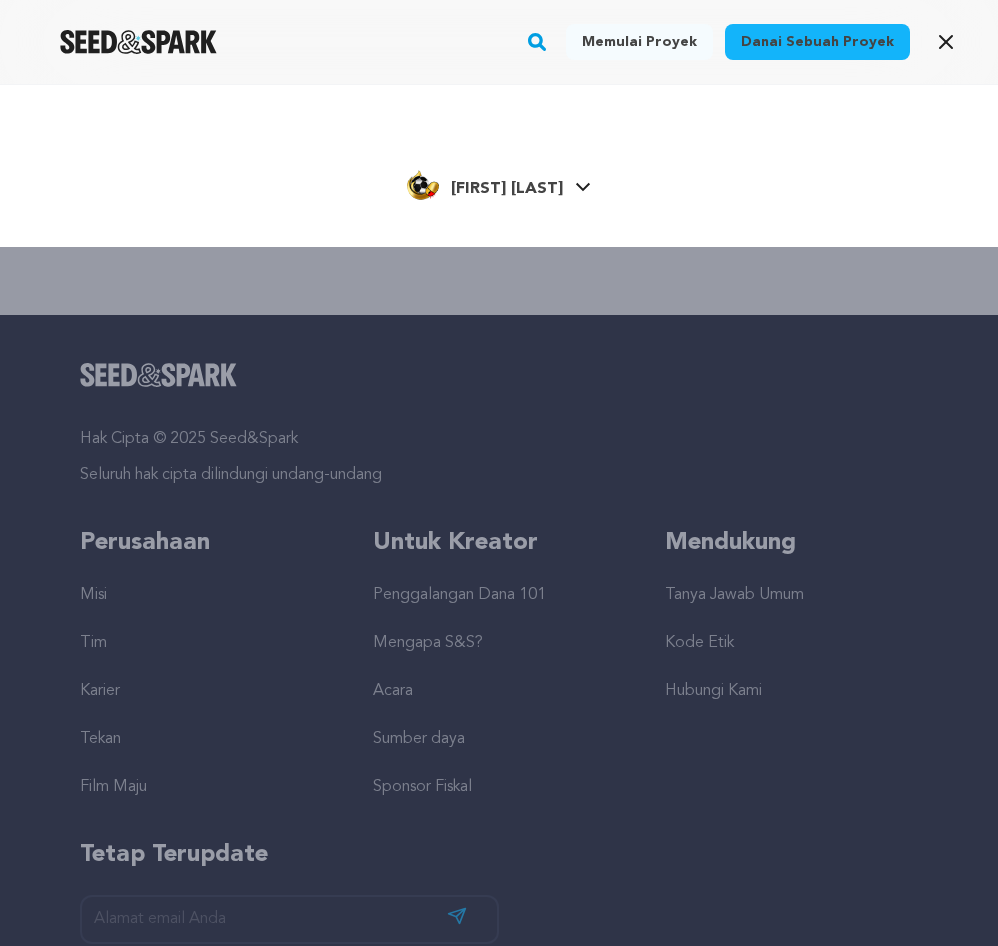 click on "[NAME] [LAST]
[NAME] [LAST]." at bounding box center [499, 183] 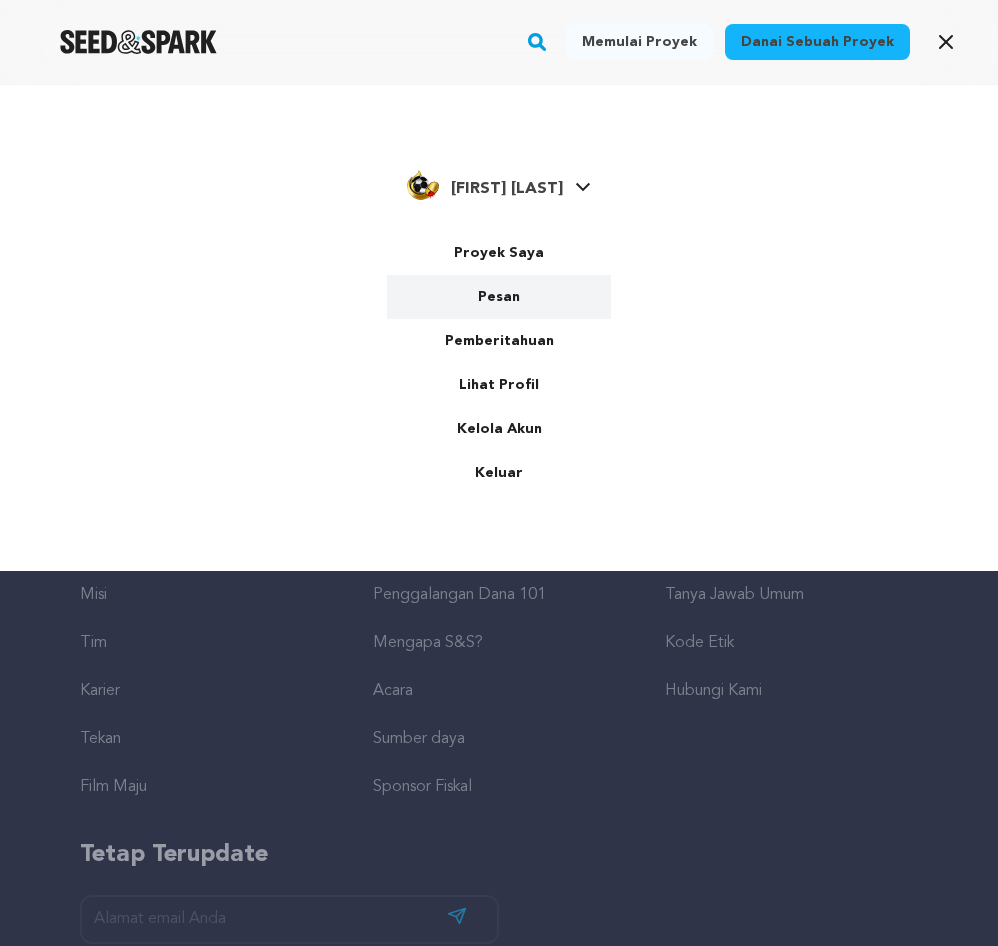 click on "Pesan" at bounding box center (499, 297) 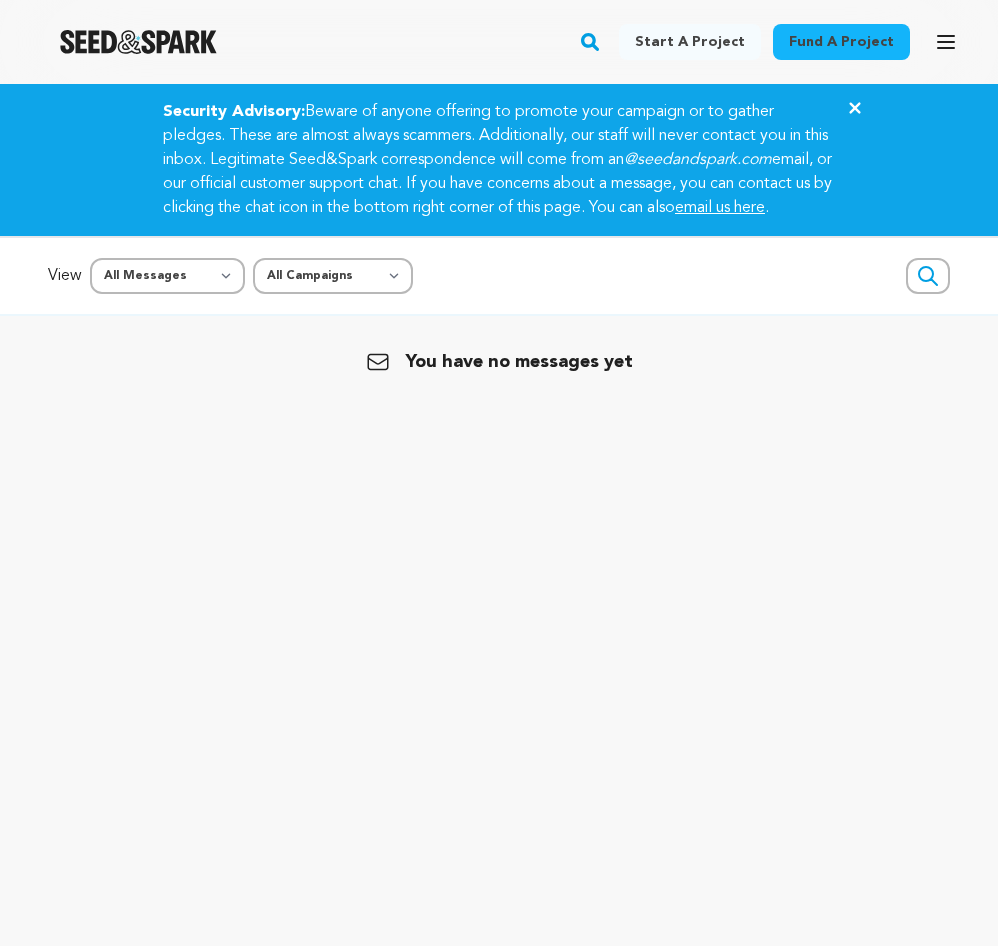 scroll, scrollTop: 0, scrollLeft: 0, axis: both 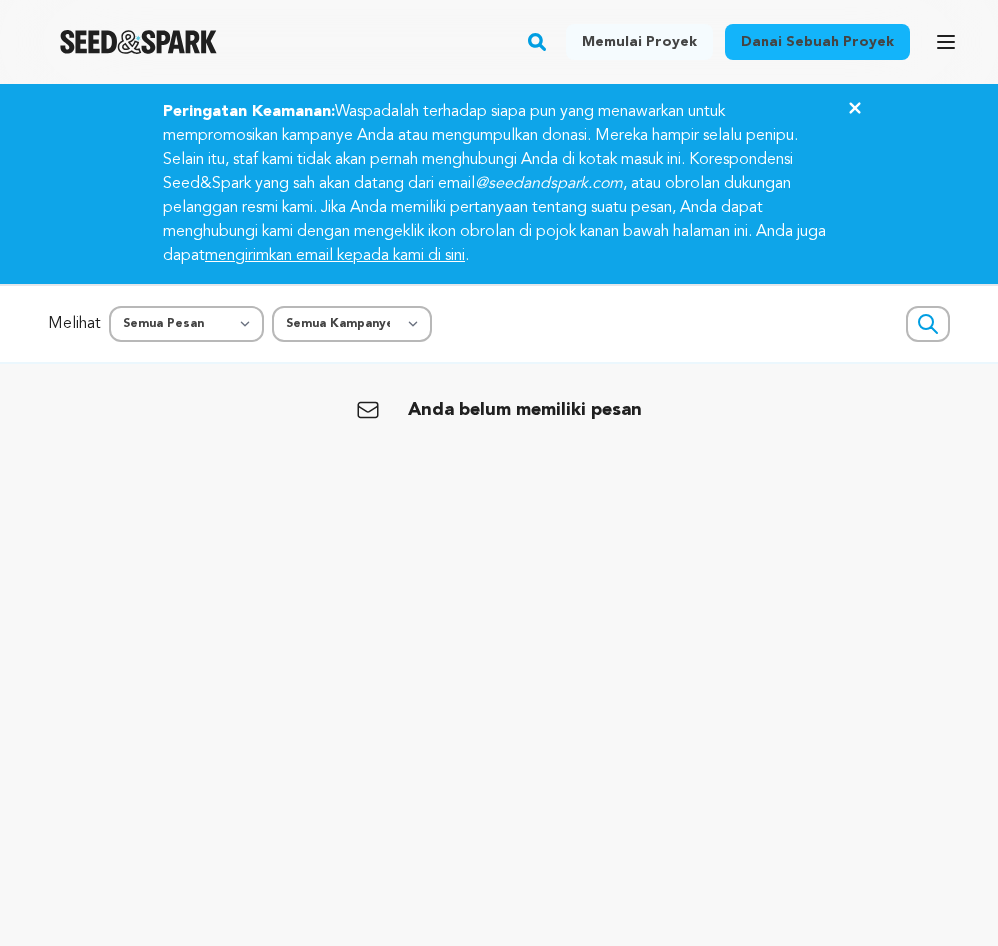 click on "Danai sebuah proyek
Memulai proyek
Mencari" at bounding box center (483, 42) 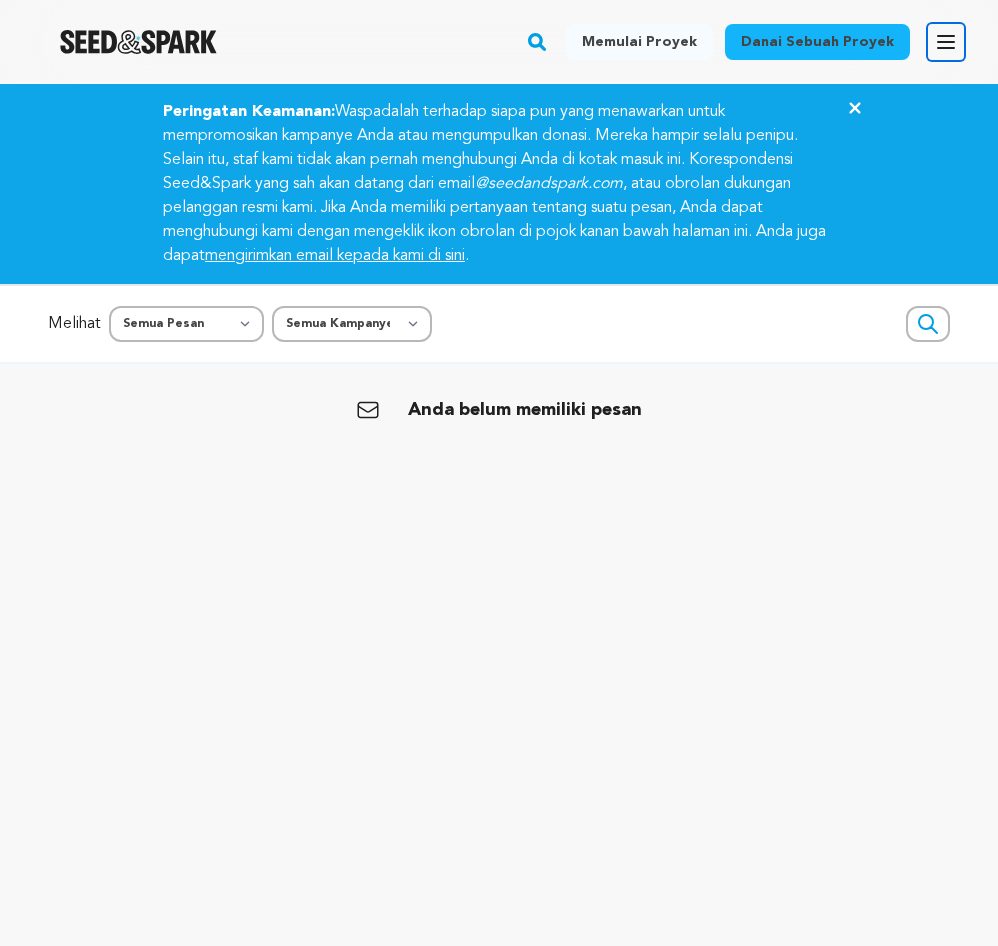 click 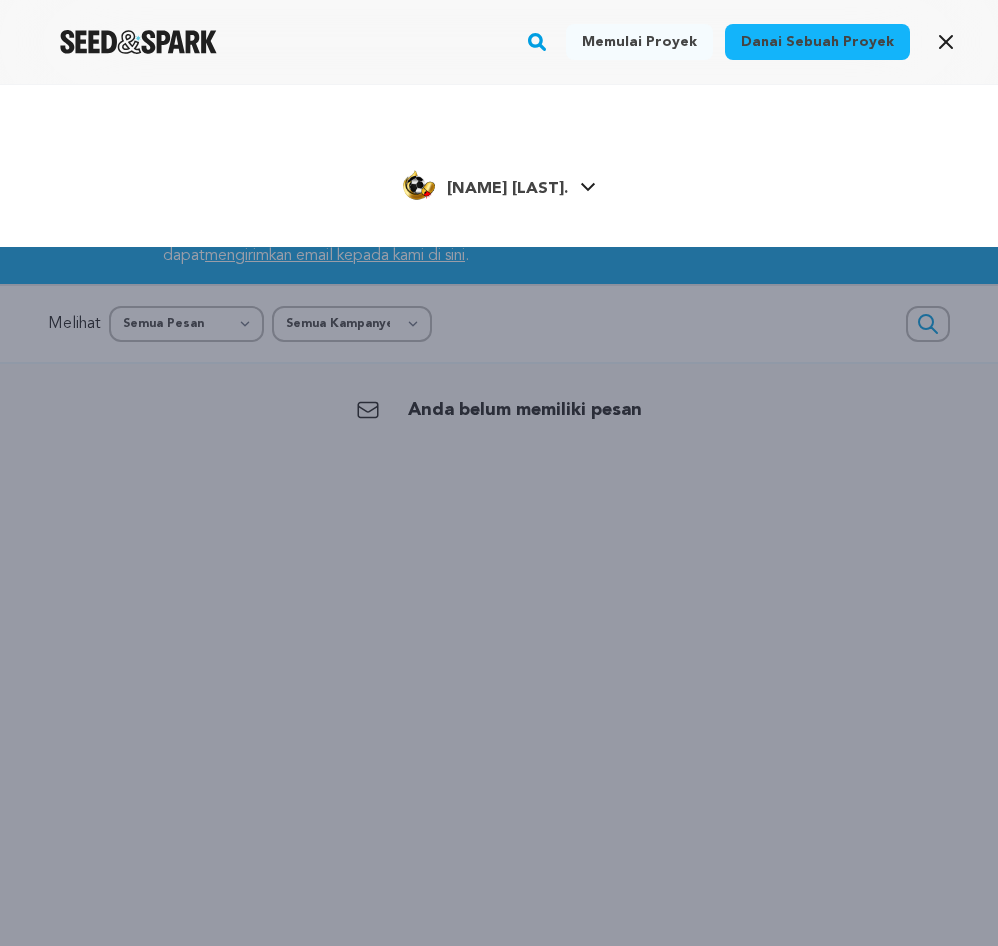click on "Delia C.
Delia C." at bounding box center [499, 183] 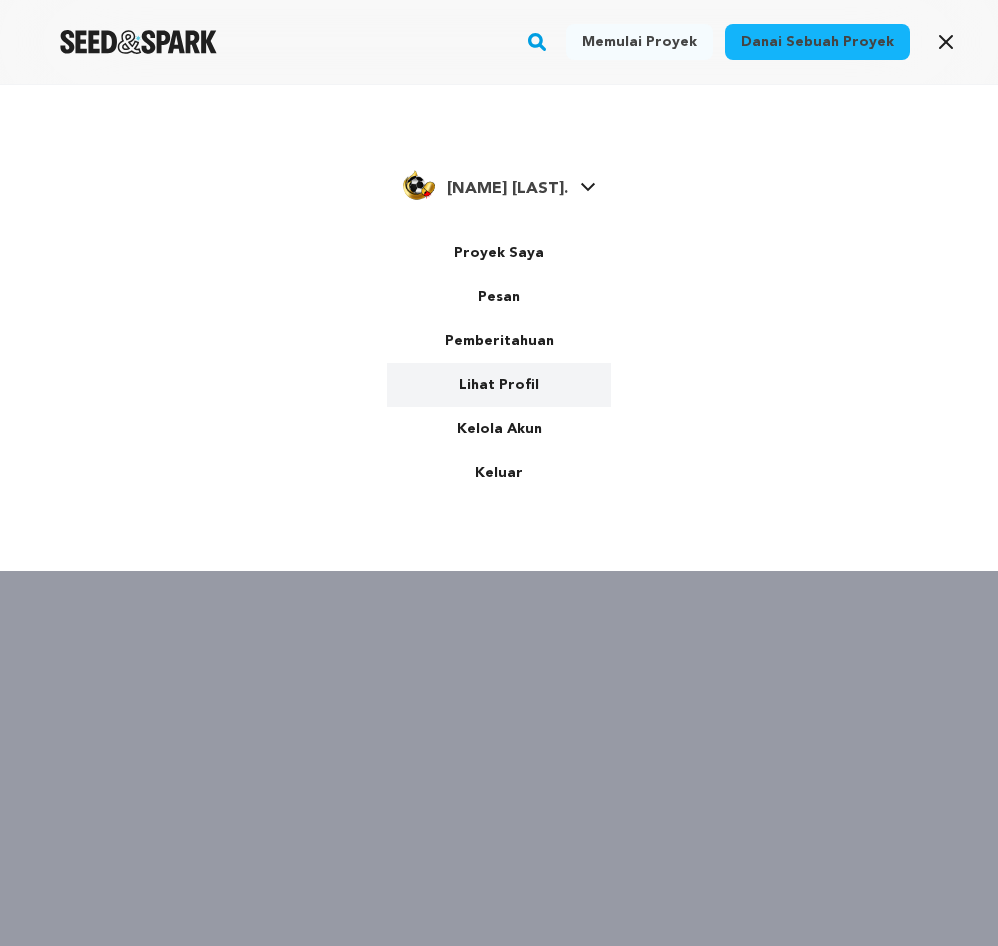 click on "Lihat Profil" at bounding box center (499, 385) 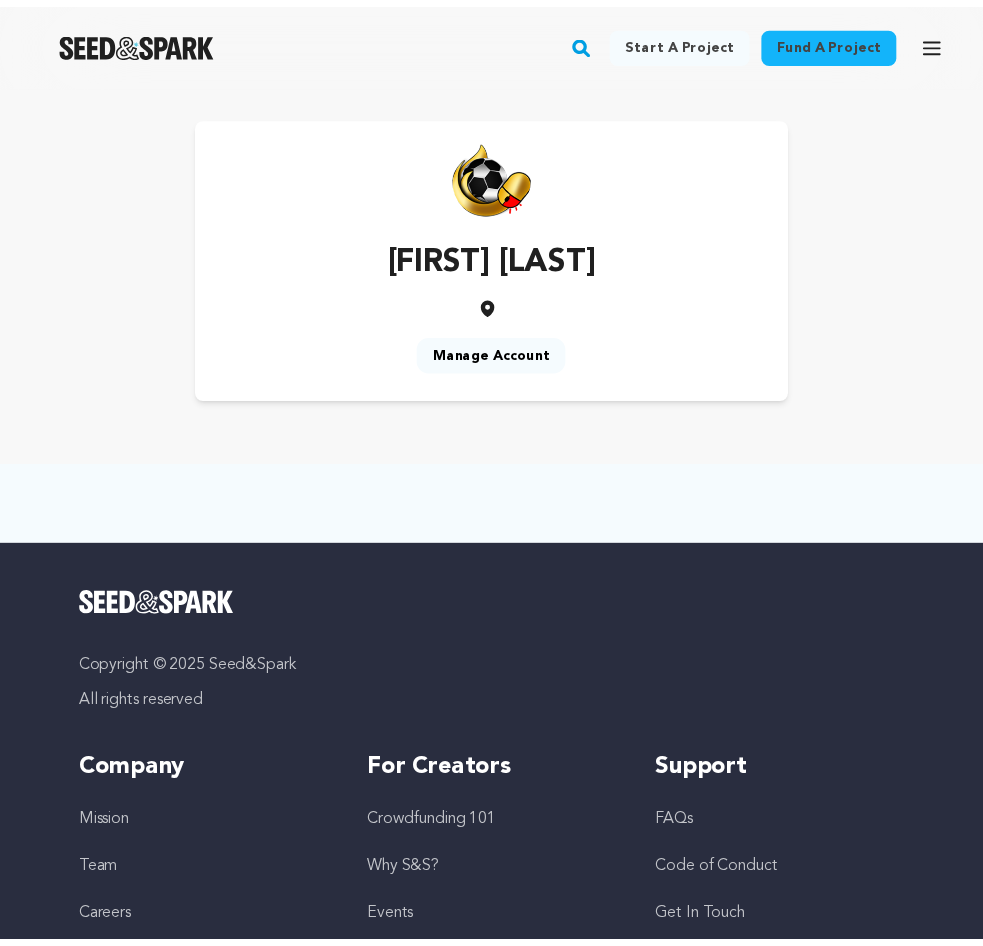 scroll, scrollTop: 0, scrollLeft: 0, axis: both 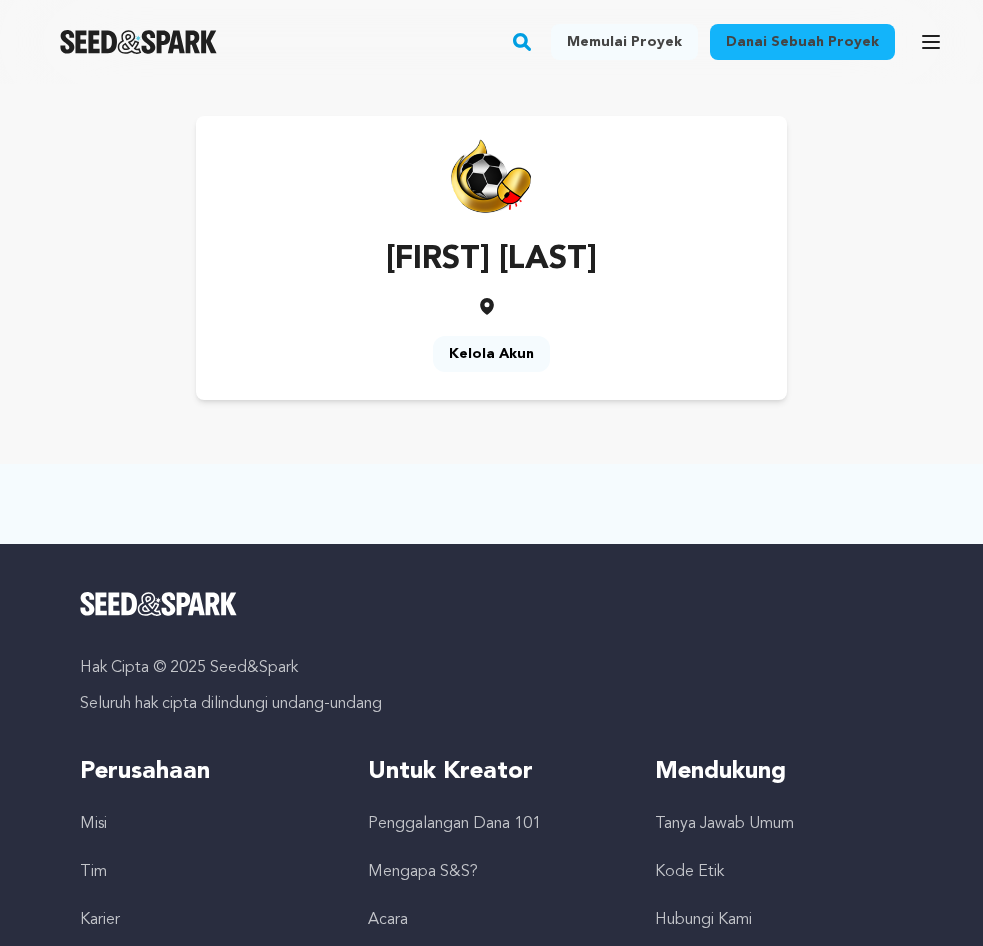 click on "Kelola Akun" at bounding box center [491, 354] 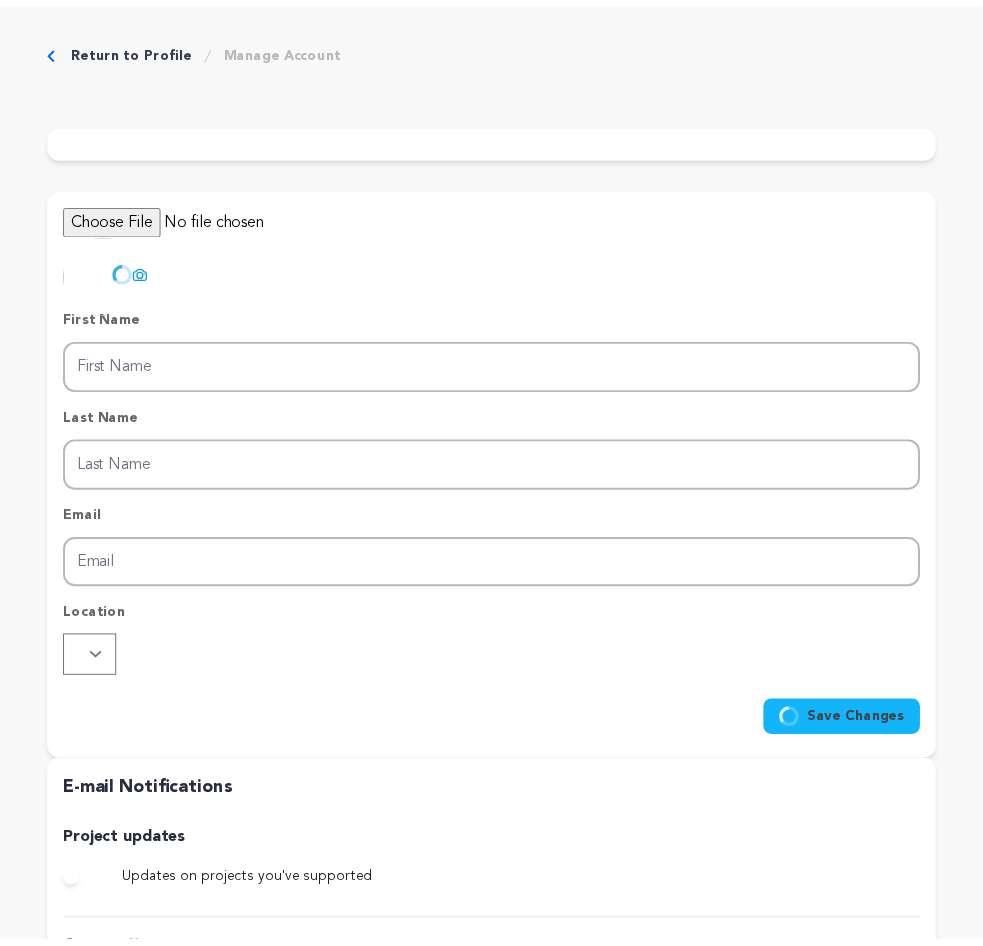 scroll, scrollTop: 0, scrollLeft: 0, axis: both 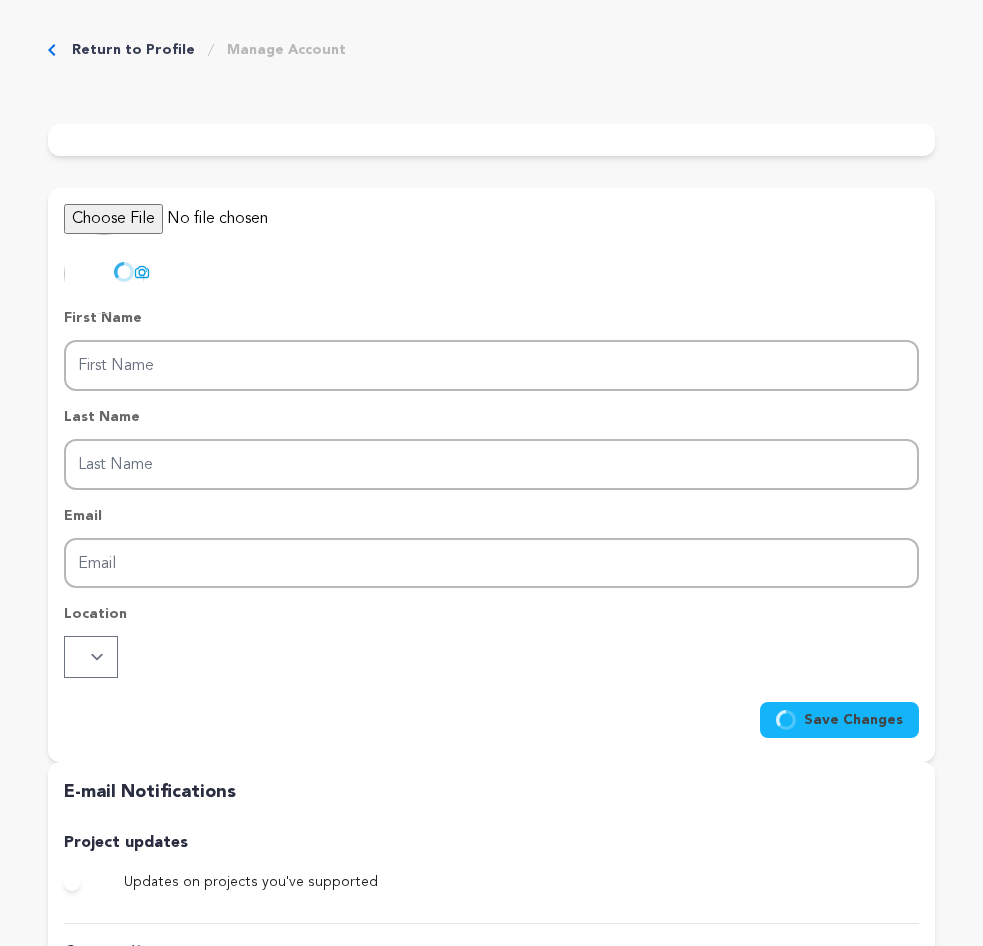 type on "Delia" 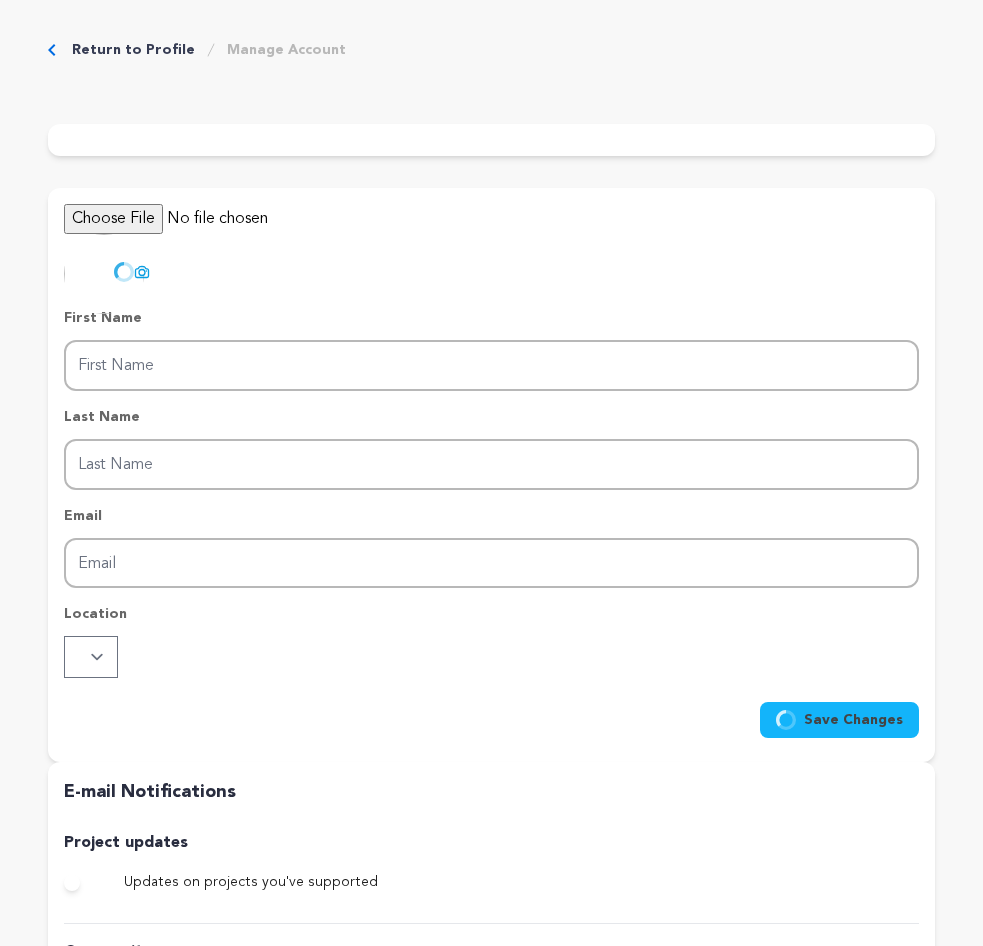 type on "Cinta" 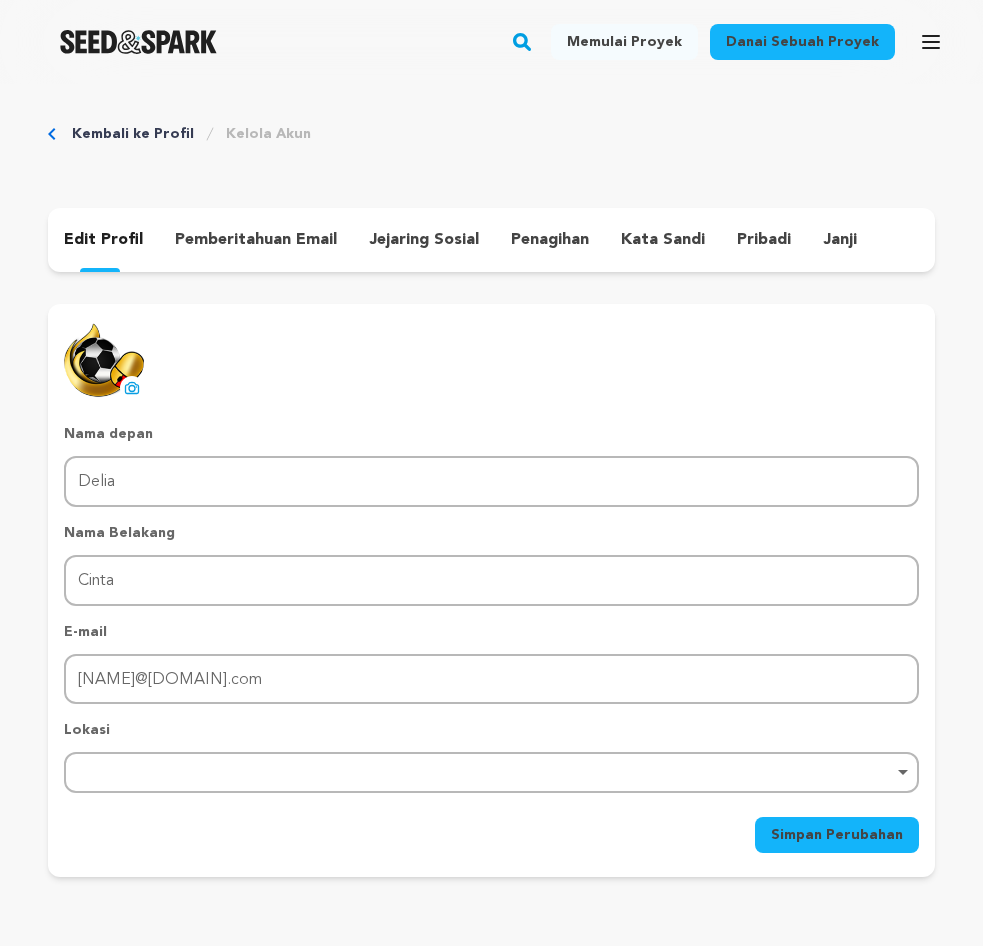 drag, startPoint x: 181, startPoint y: 746, endPoint x: 179, endPoint y: 758, distance: 12.165525 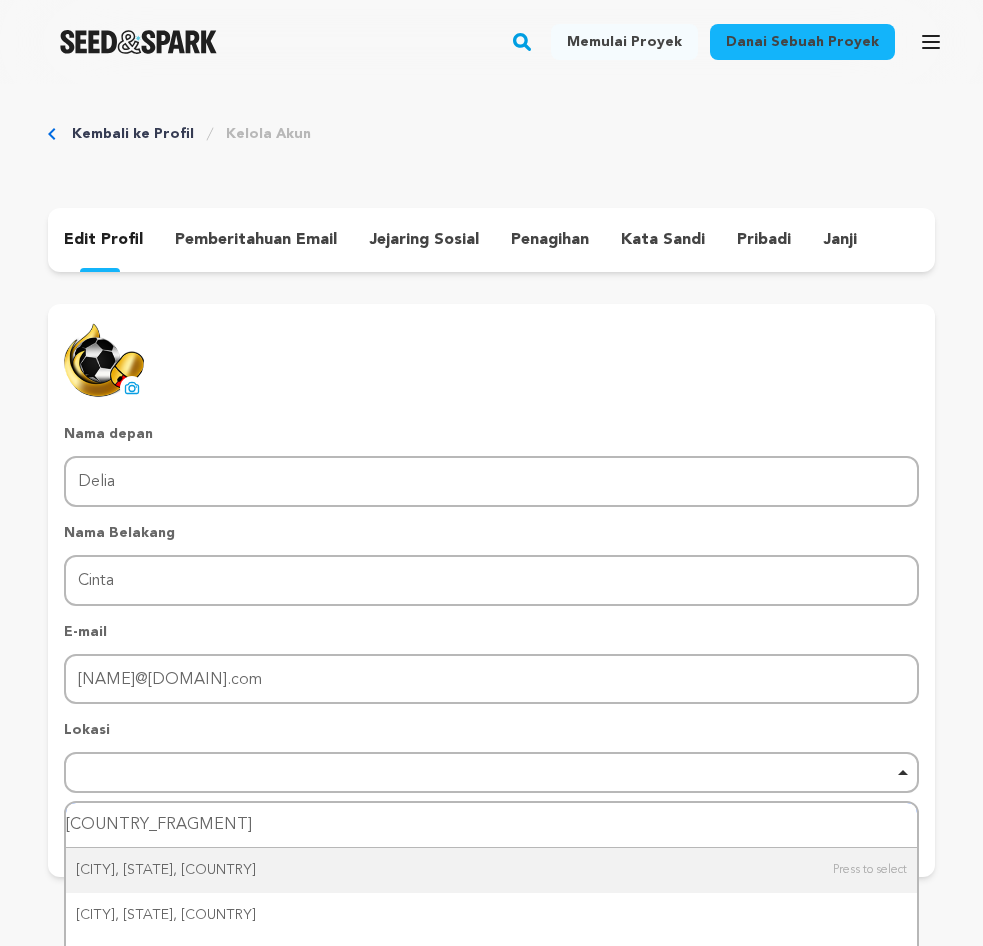 type on "[COUNTRY]" 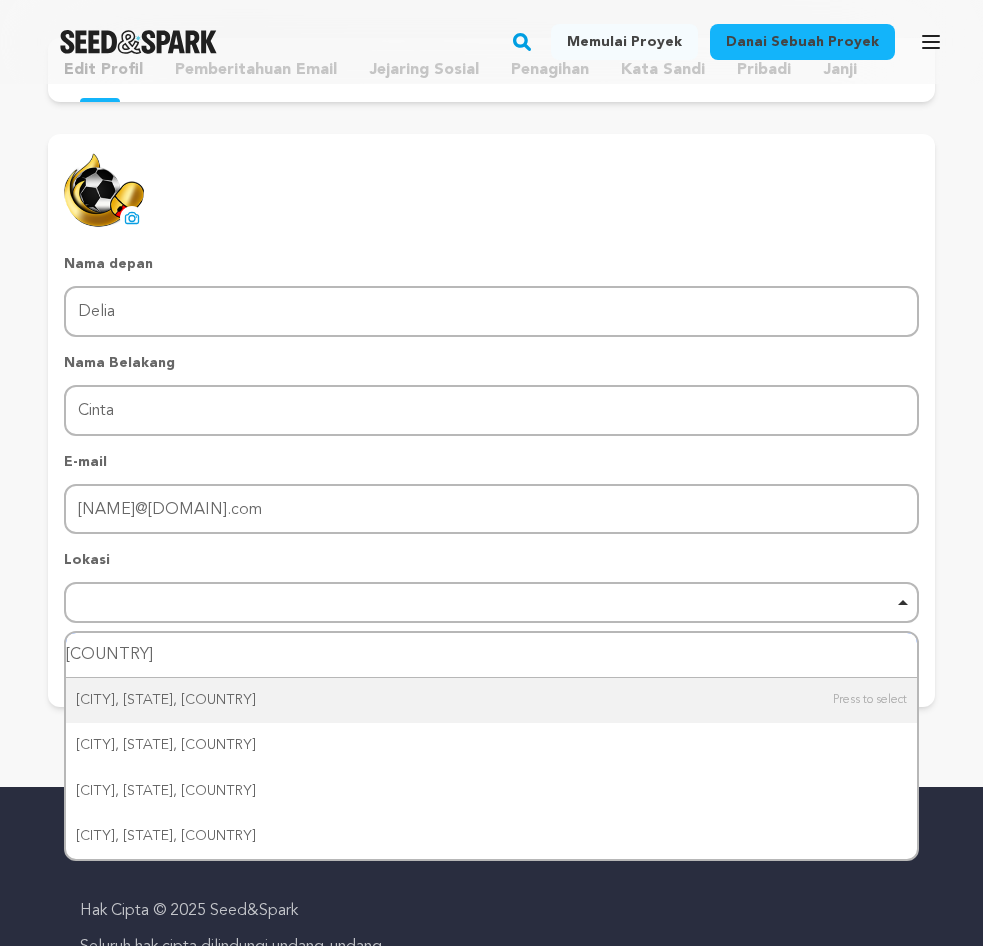 scroll, scrollTop: 200, scrollLeft: 0, axis: vertical 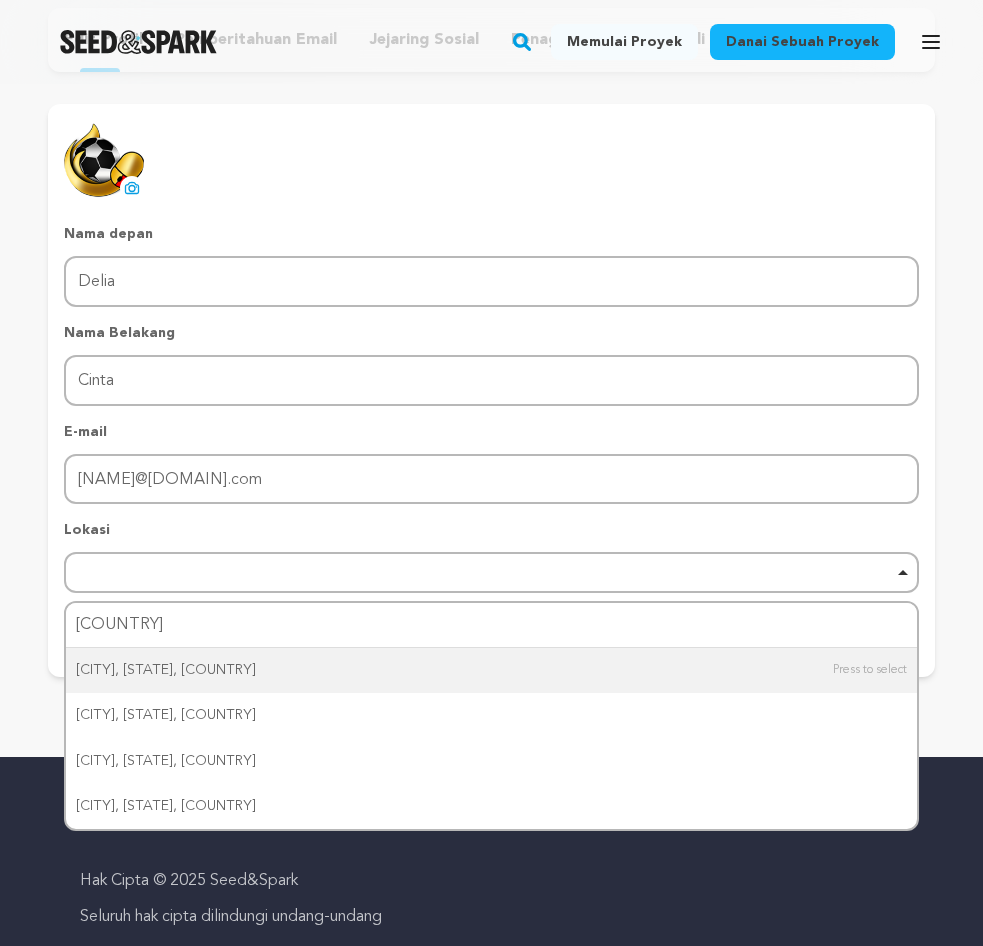 type 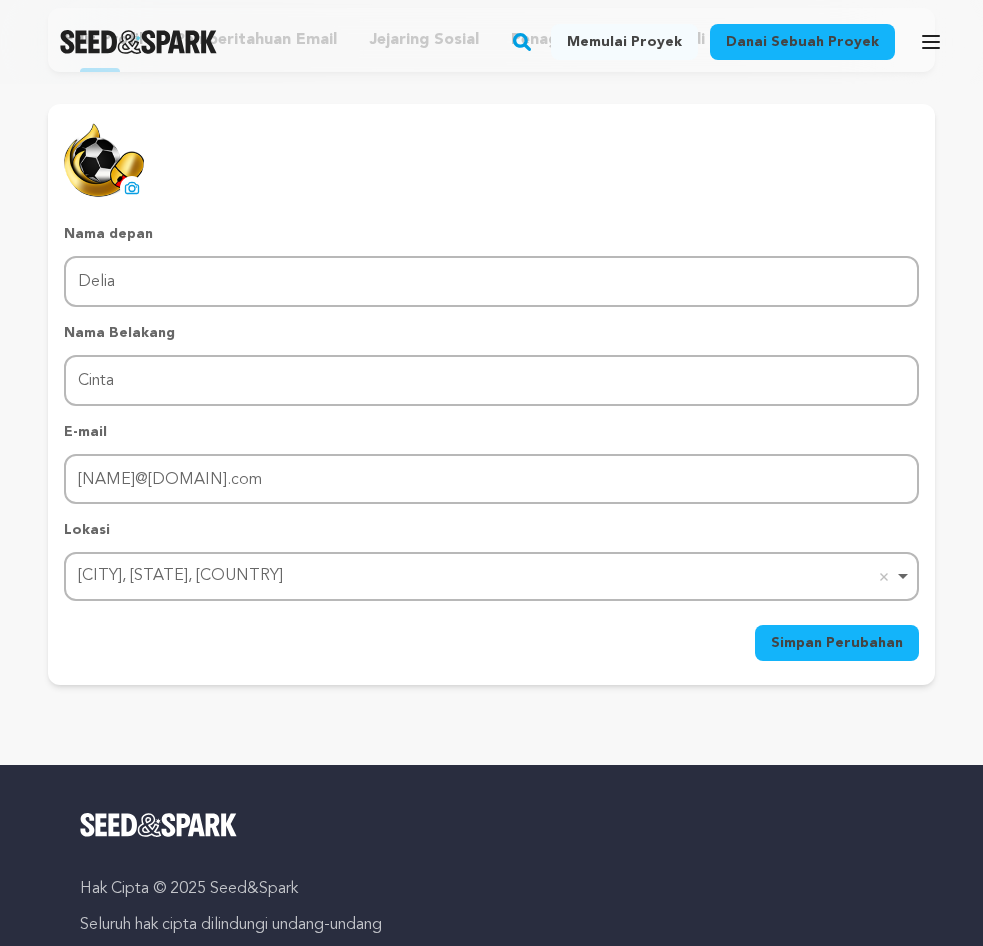 click on "Simpan Perubahan" at bounding box center [837, 643] 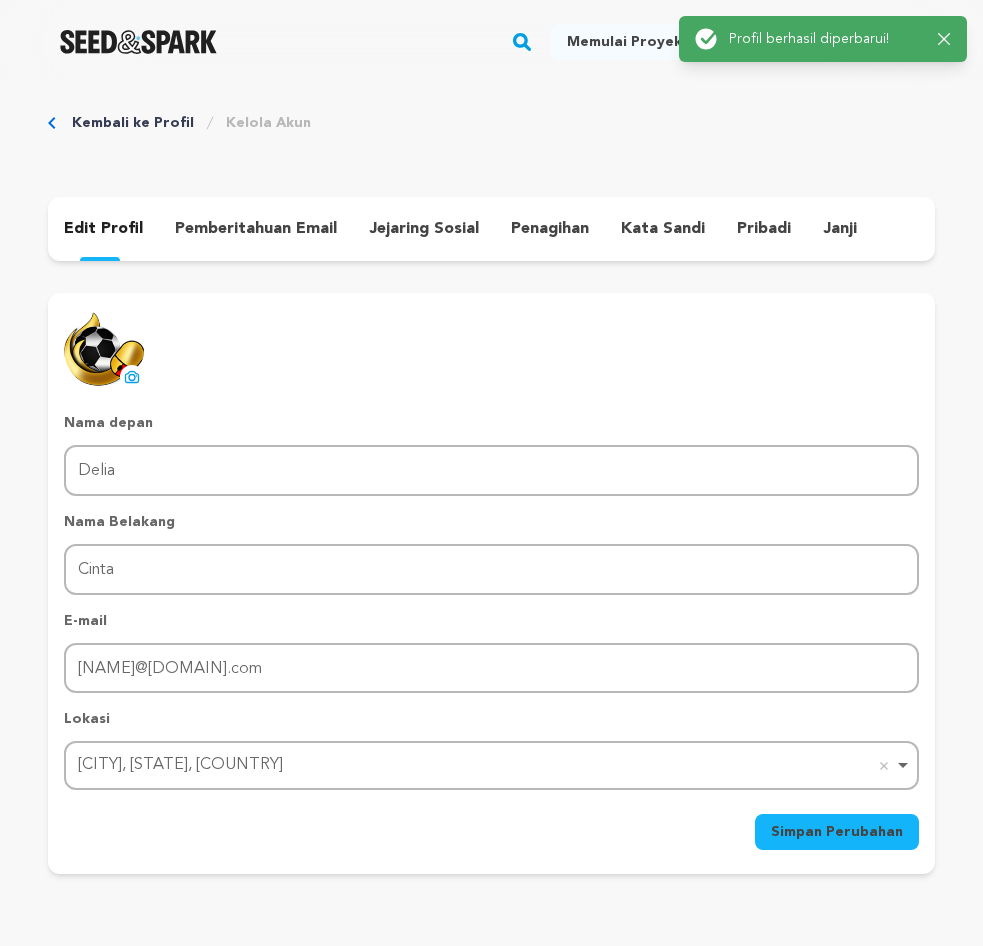 scroll, scrollTop: 0, scrollLeft: 0, axis: both 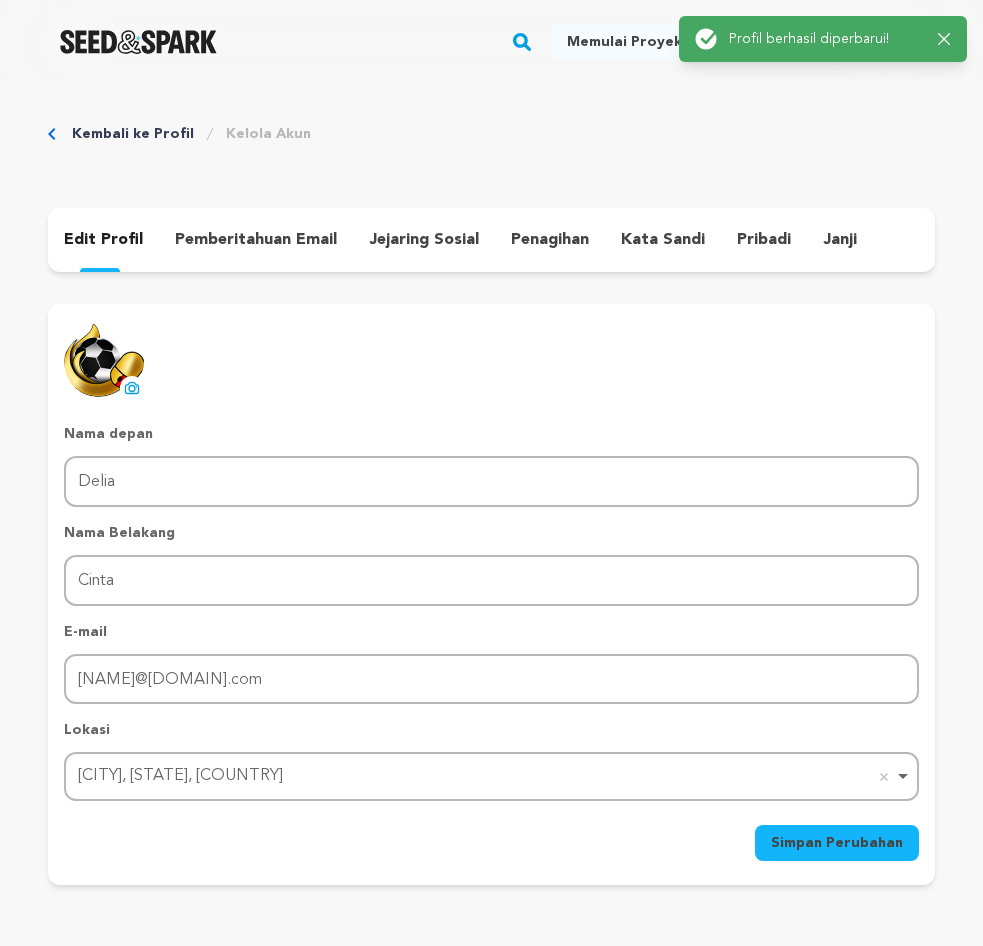 click on "Kelola Akun" at bounding box center (268, 134) 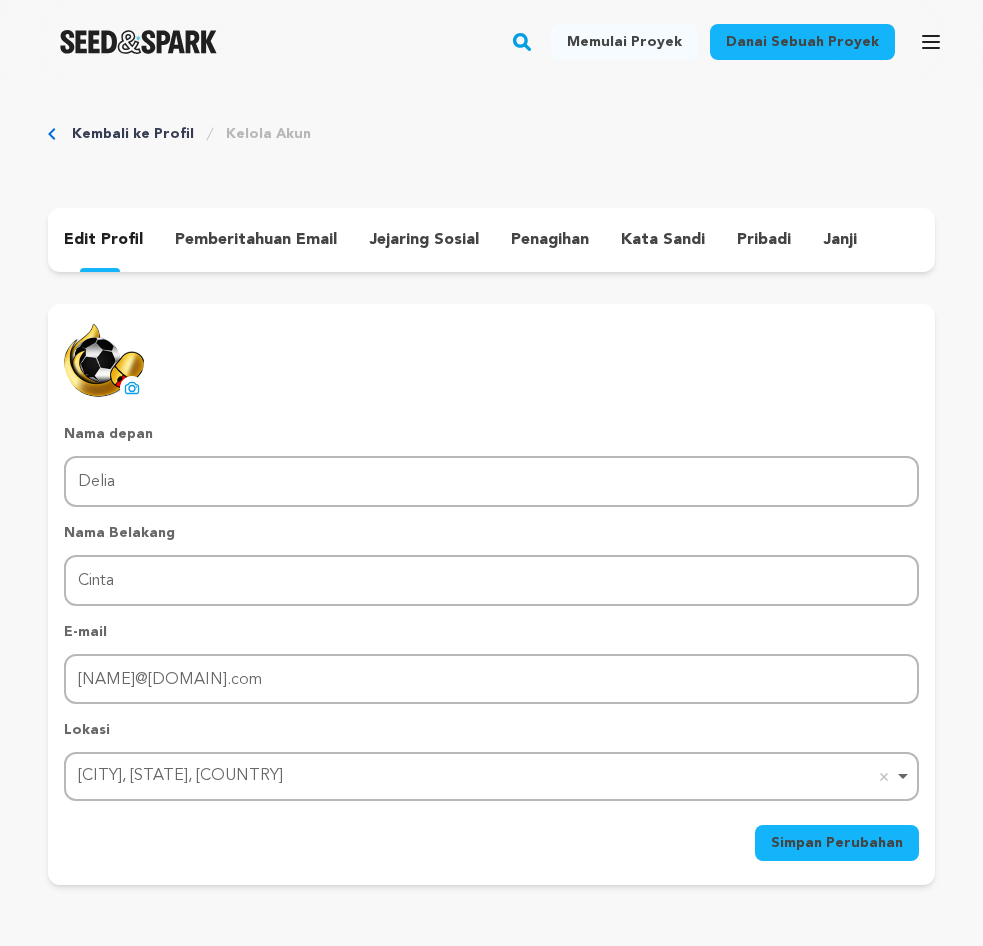 click on "pemberitahuan email" at bounding box center [256, 240] 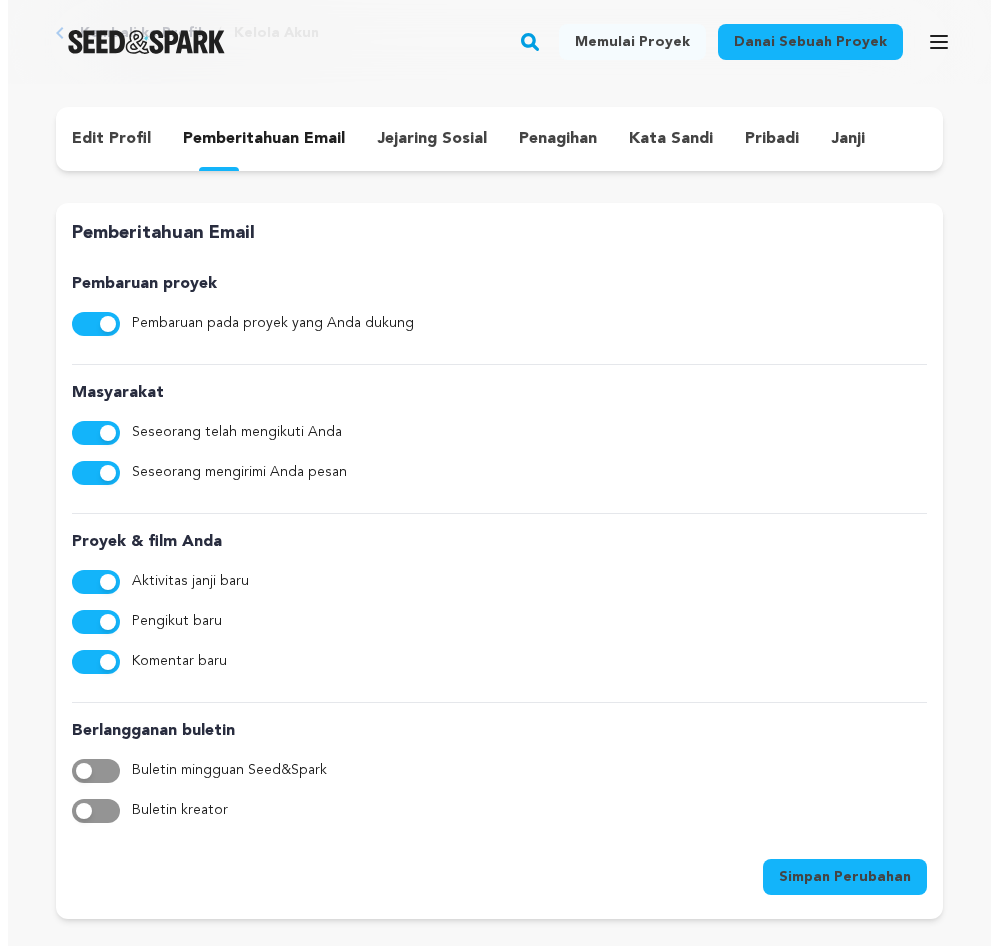 scroll, scrollTop: 100, scrollLeft: 0, axis: vertical 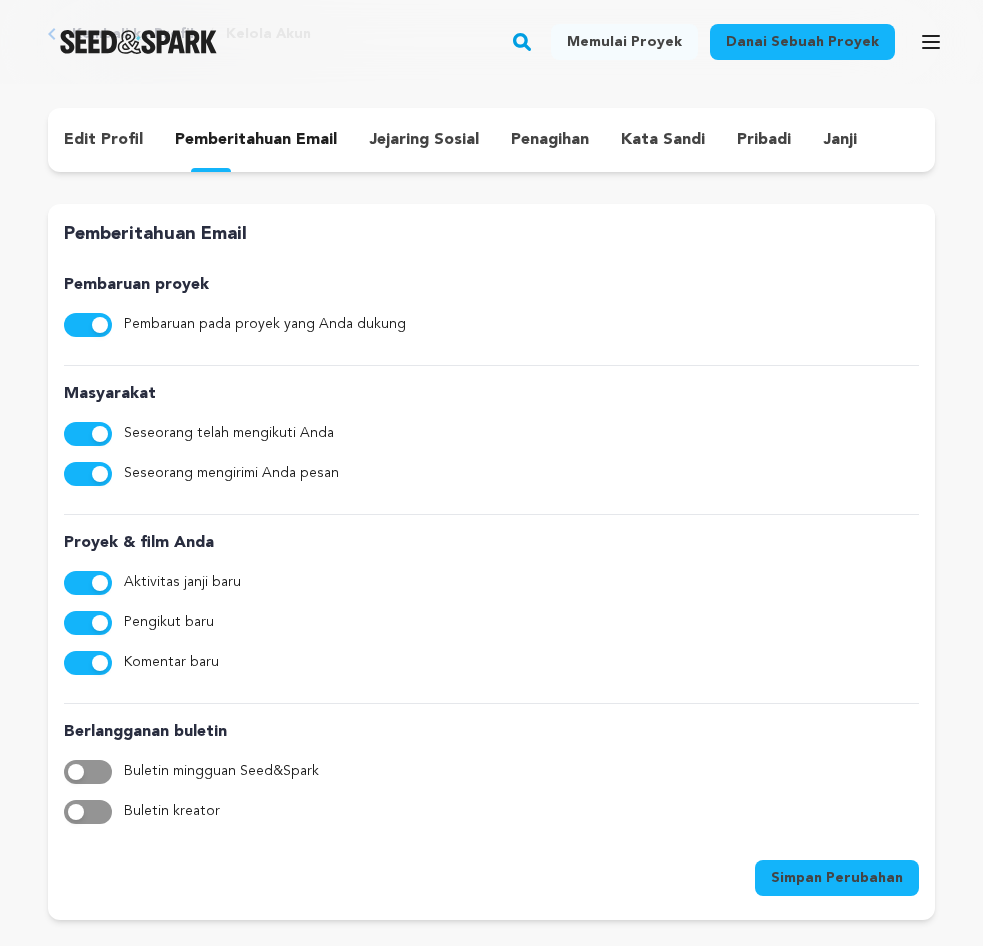 click on "jejaring sosial" at bounding box center [424, 140] 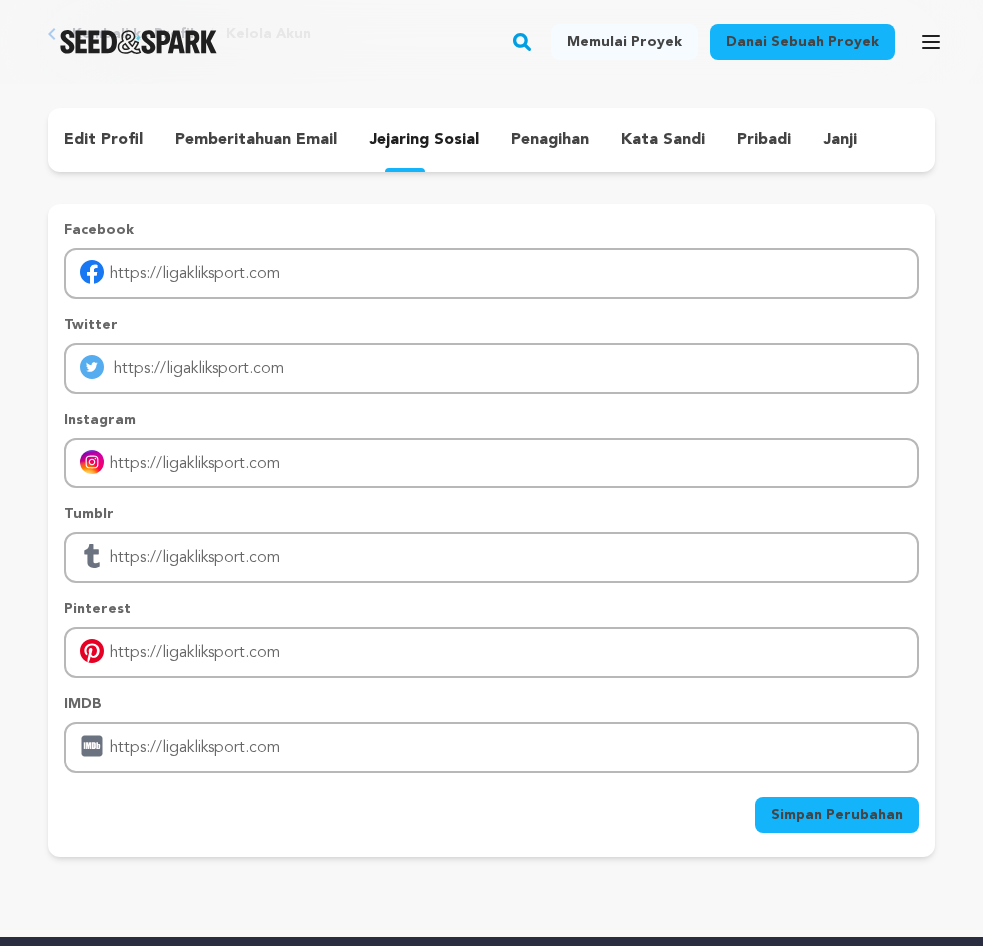 click on "penagihan" at bounding box center [550, 140] 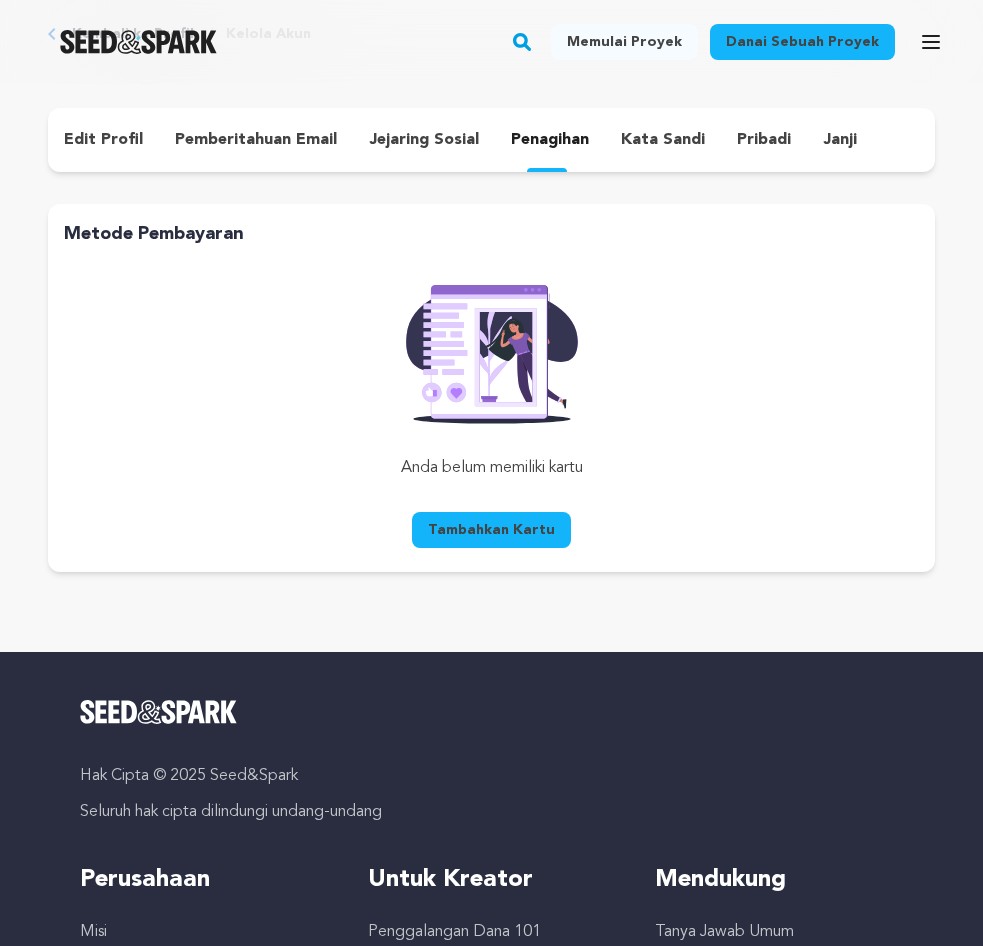 click on "jejaring sosial" at bounding box center (424, 140) 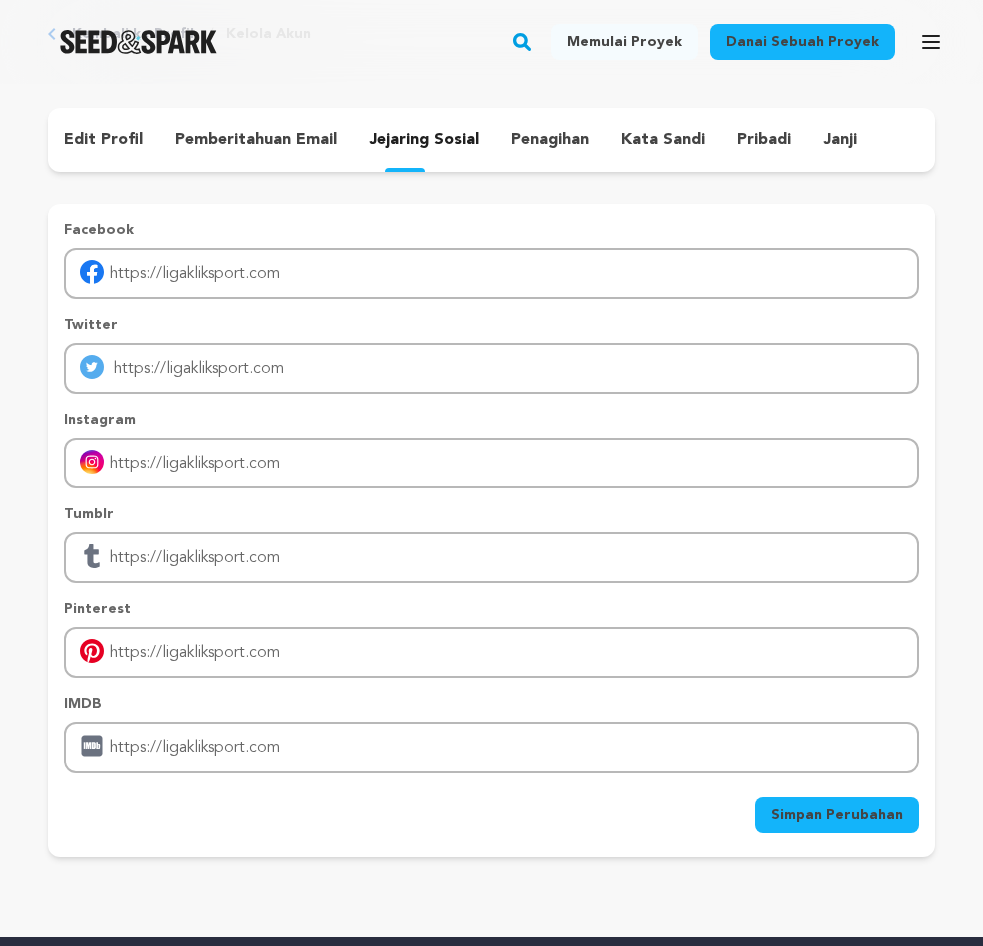 click on "pemberitahuan email" at bounding box center [256, 140] 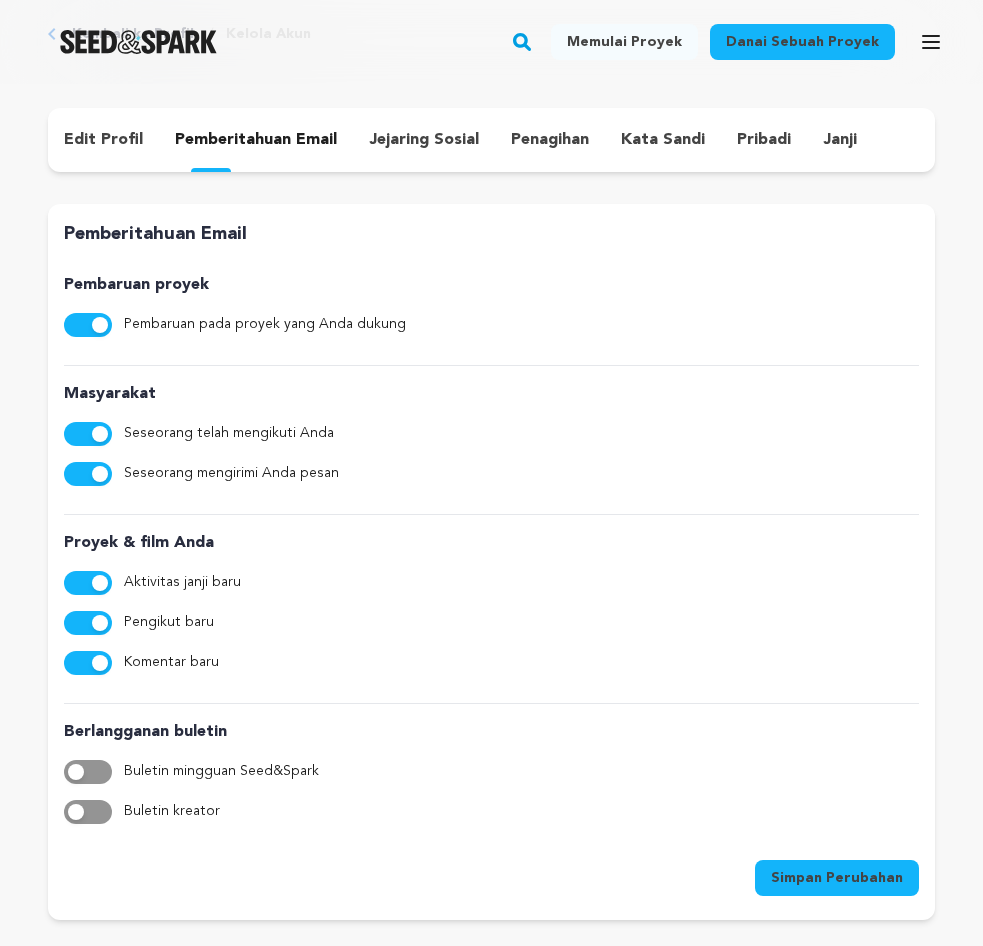 click on "edit profil" at bounding box center [103, 140] 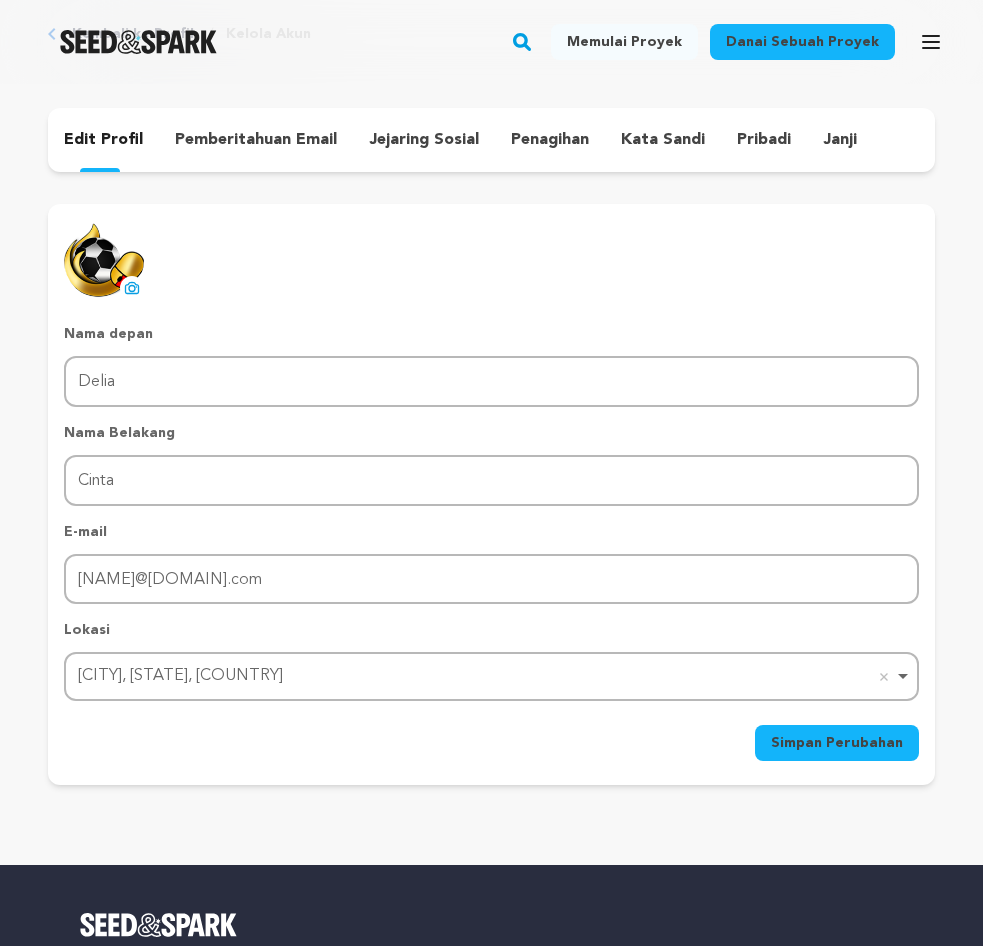 click on "[CITY], [STATE], [COUNTRY] Hapus item" at bounding box center [491, 676] 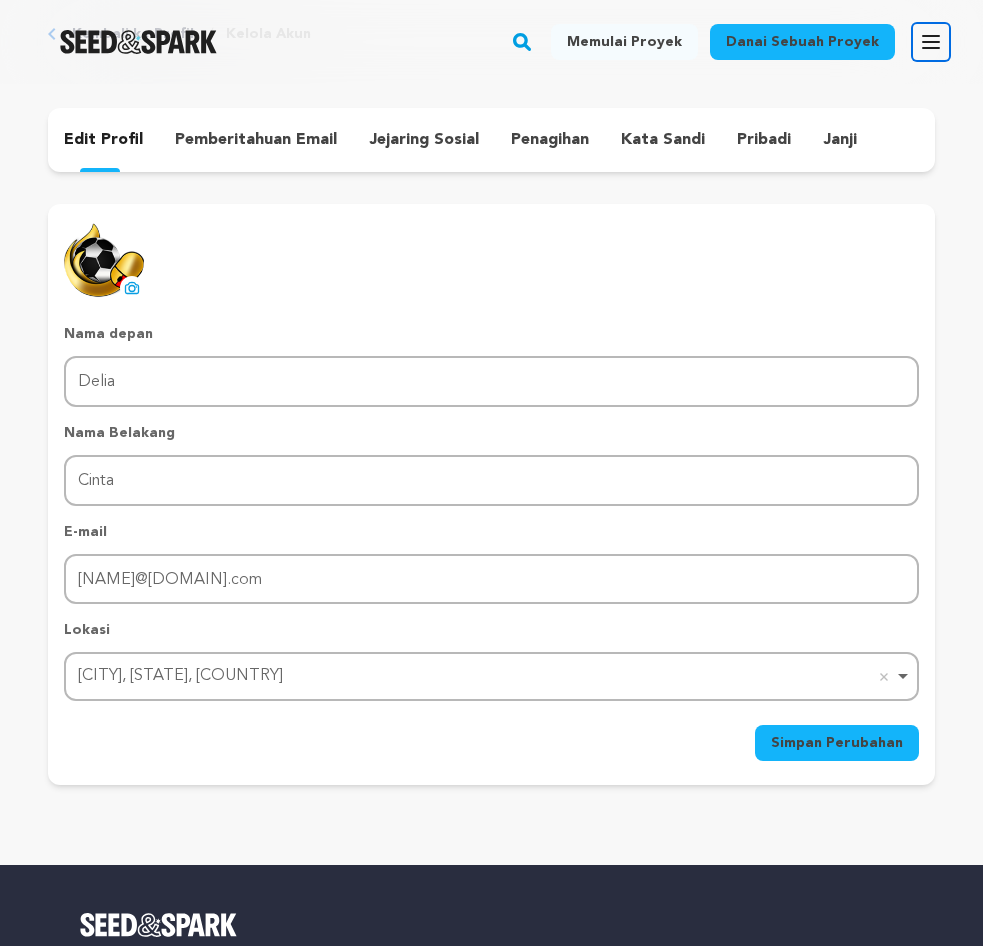 click 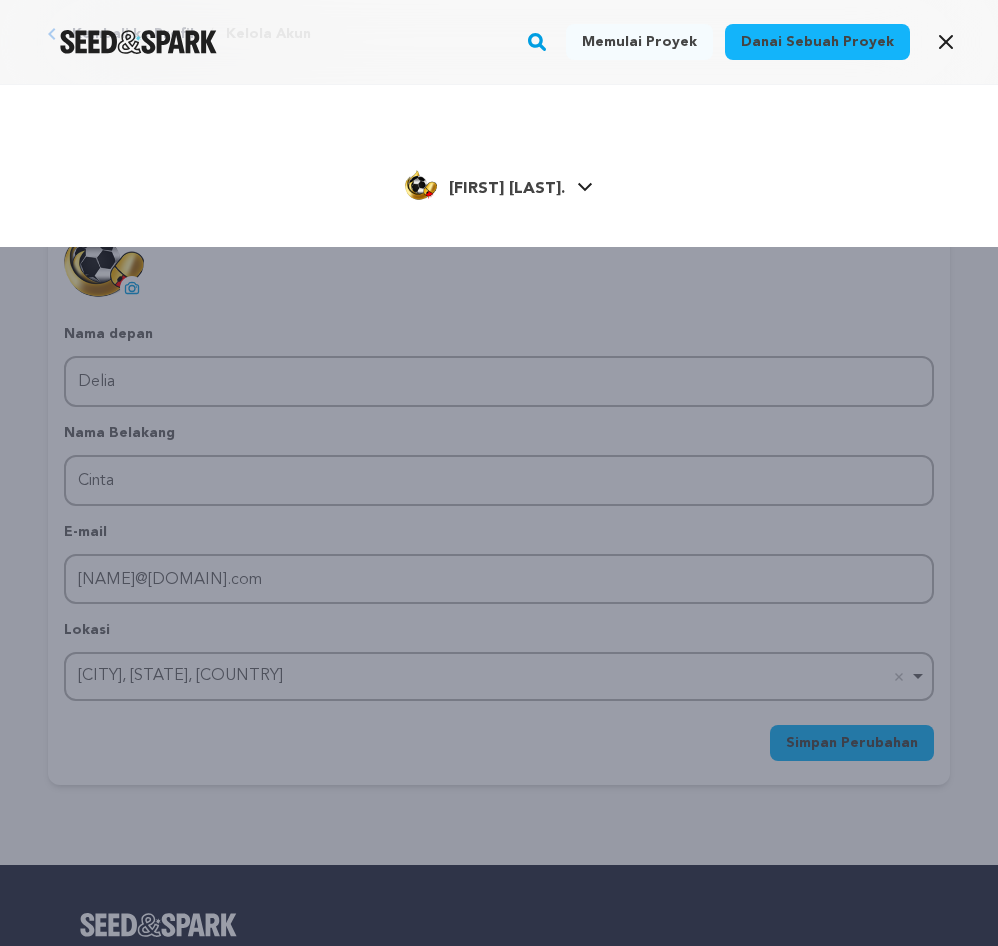 click 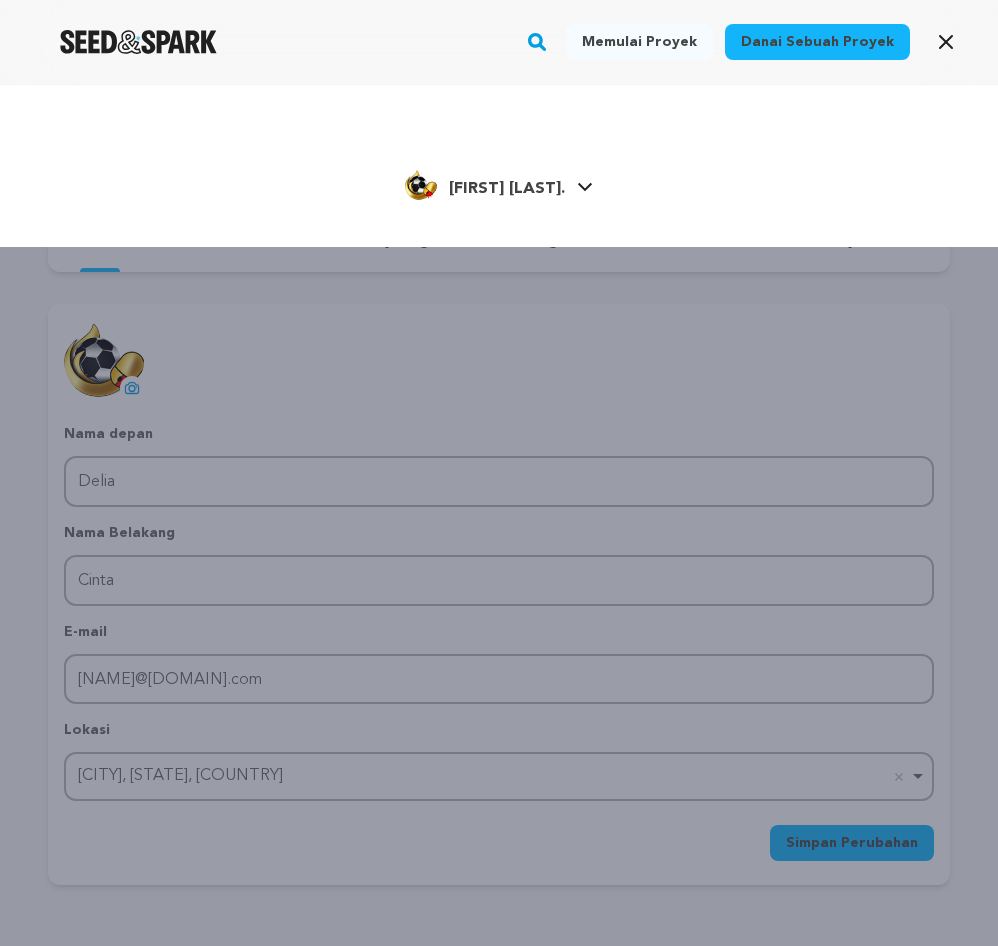 click 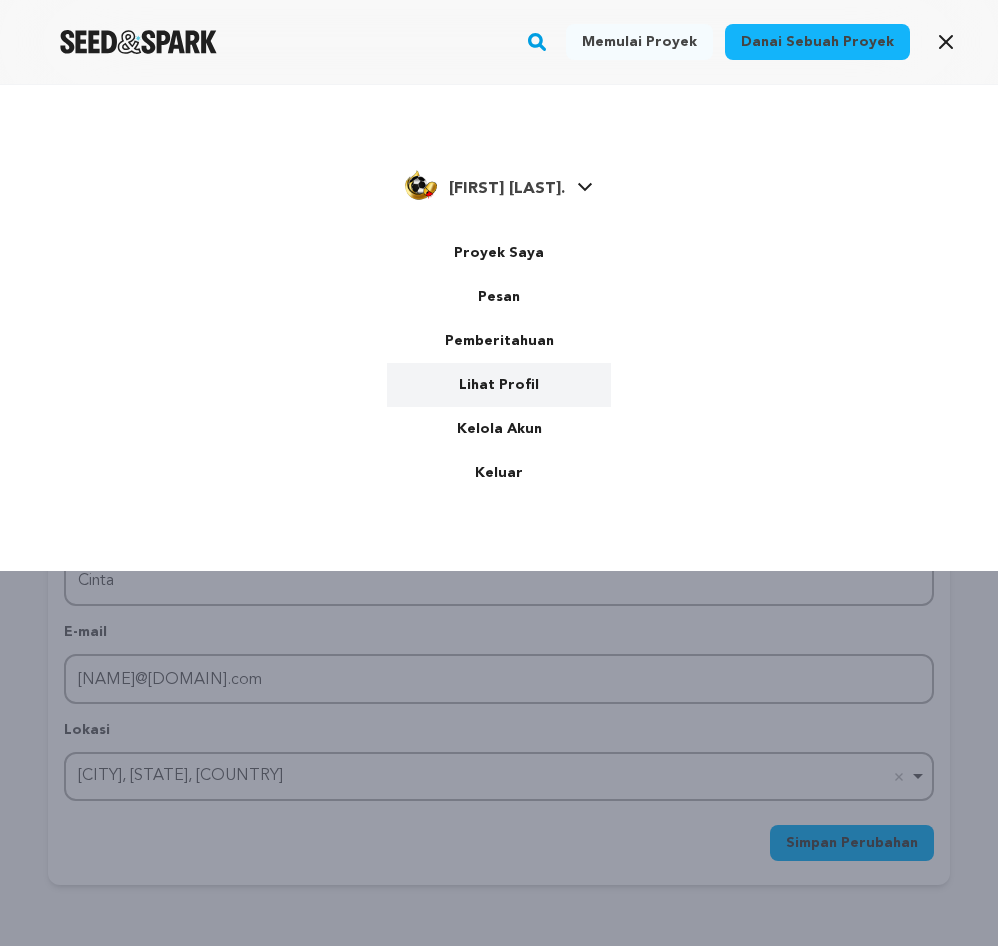 click on "Lihat Profil" at bounding box center [499, 385] 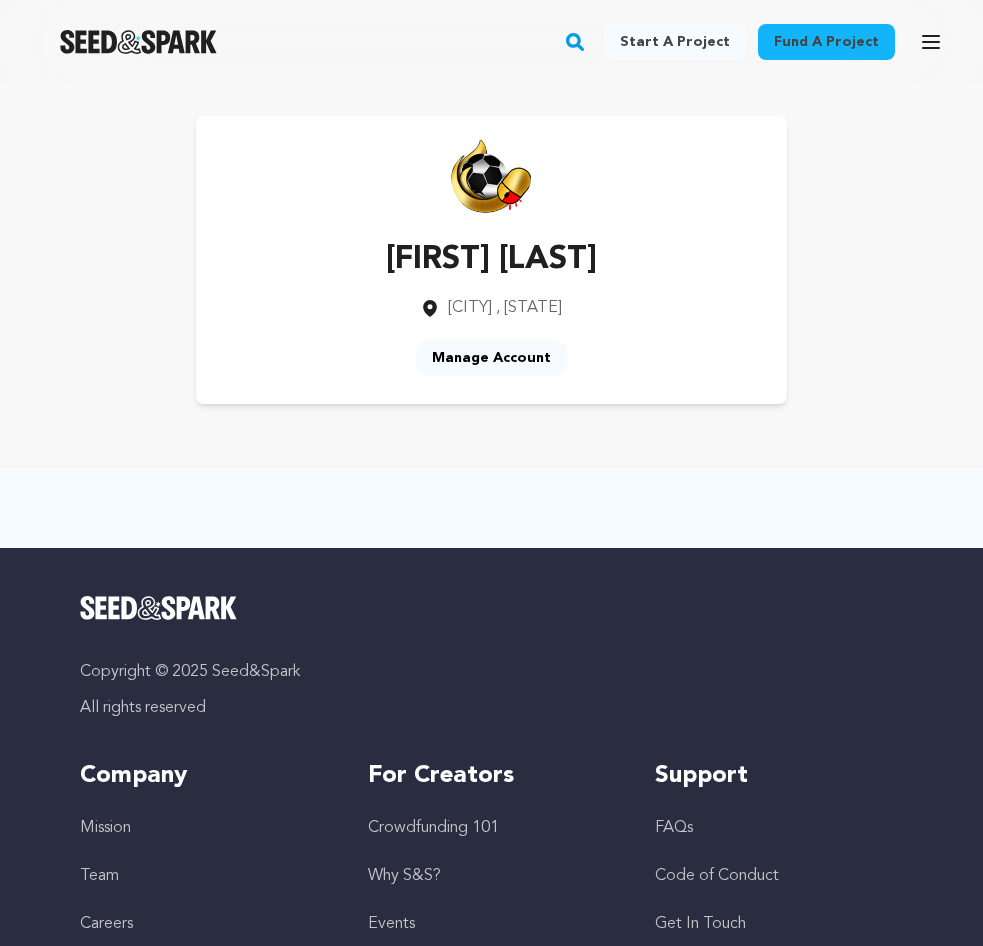 scroll, scrollTop: 0, scrollLeft: 0, axis: both 